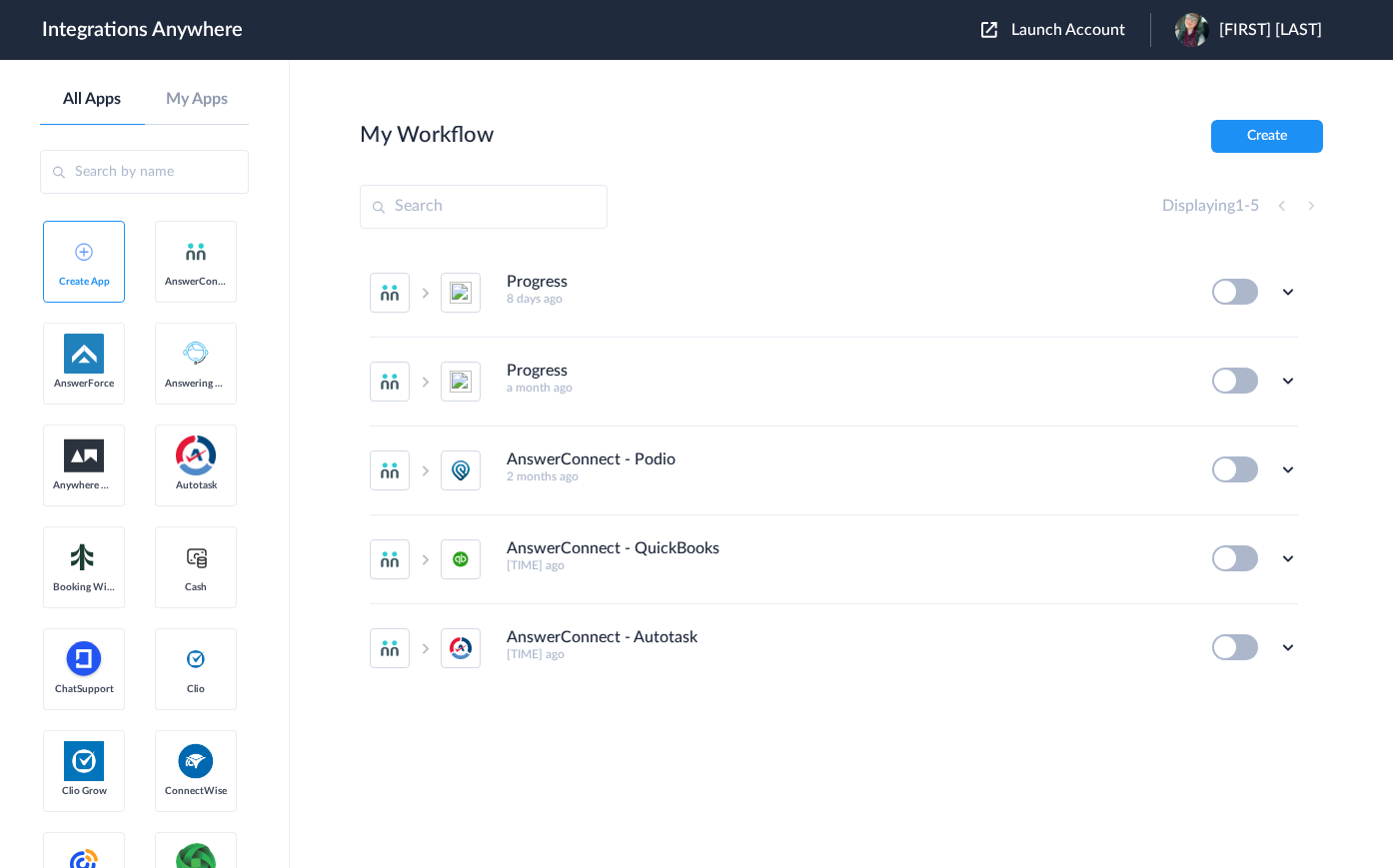 scroll, scrollTop: 0, scrollLeft: 0, axis: both 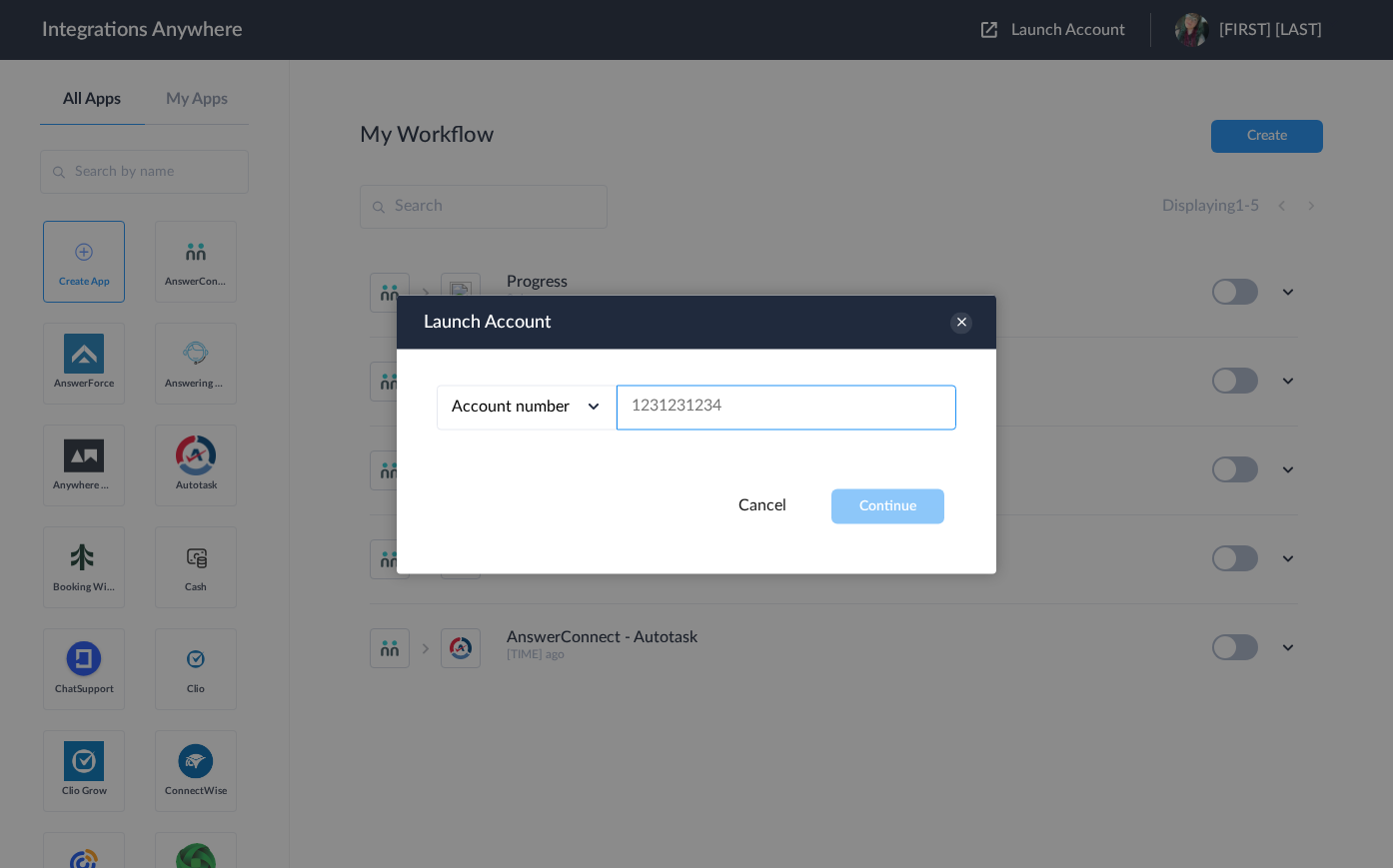 click at bounding box center (786, 407) 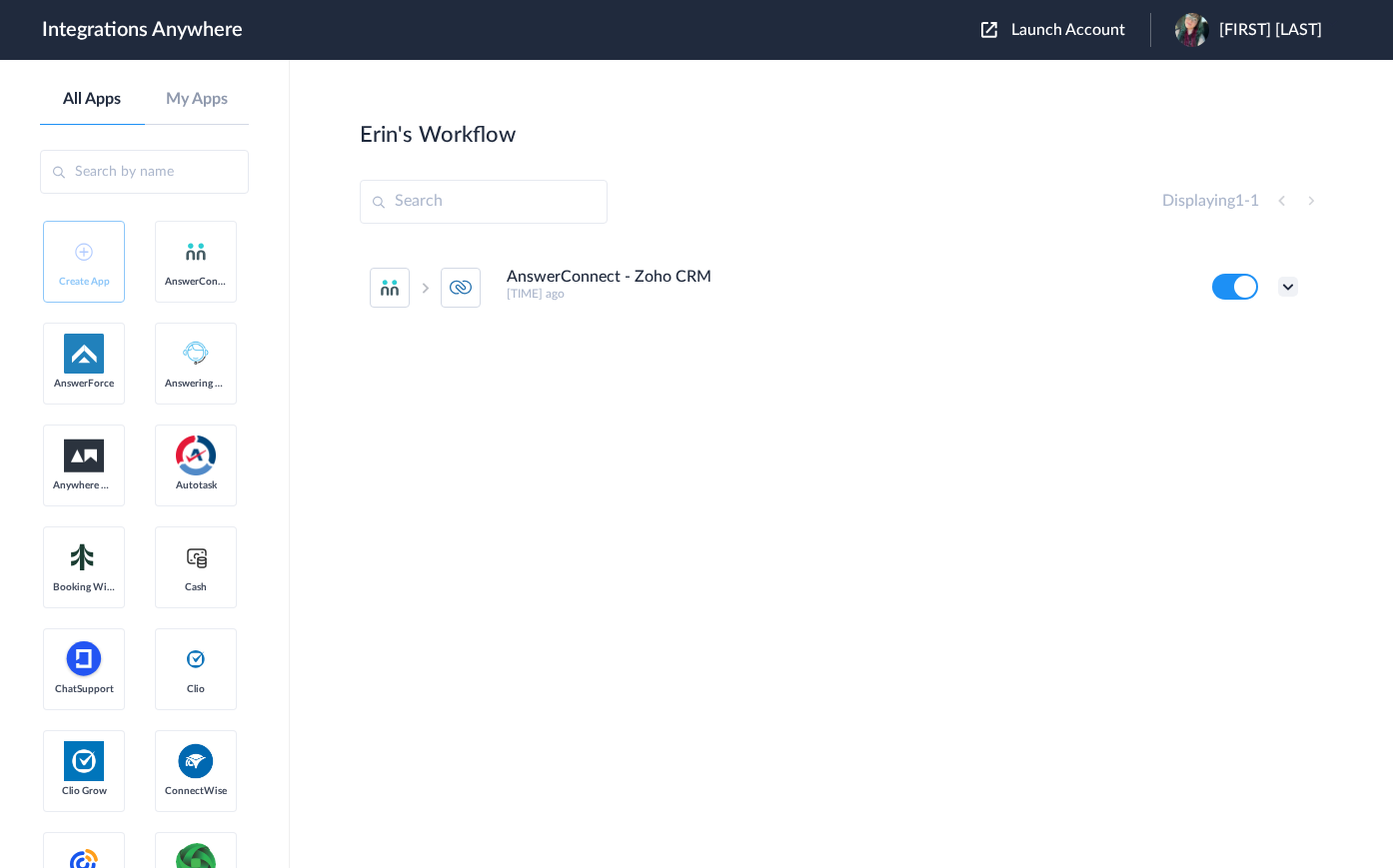 click at bounding box center [1288, 287] 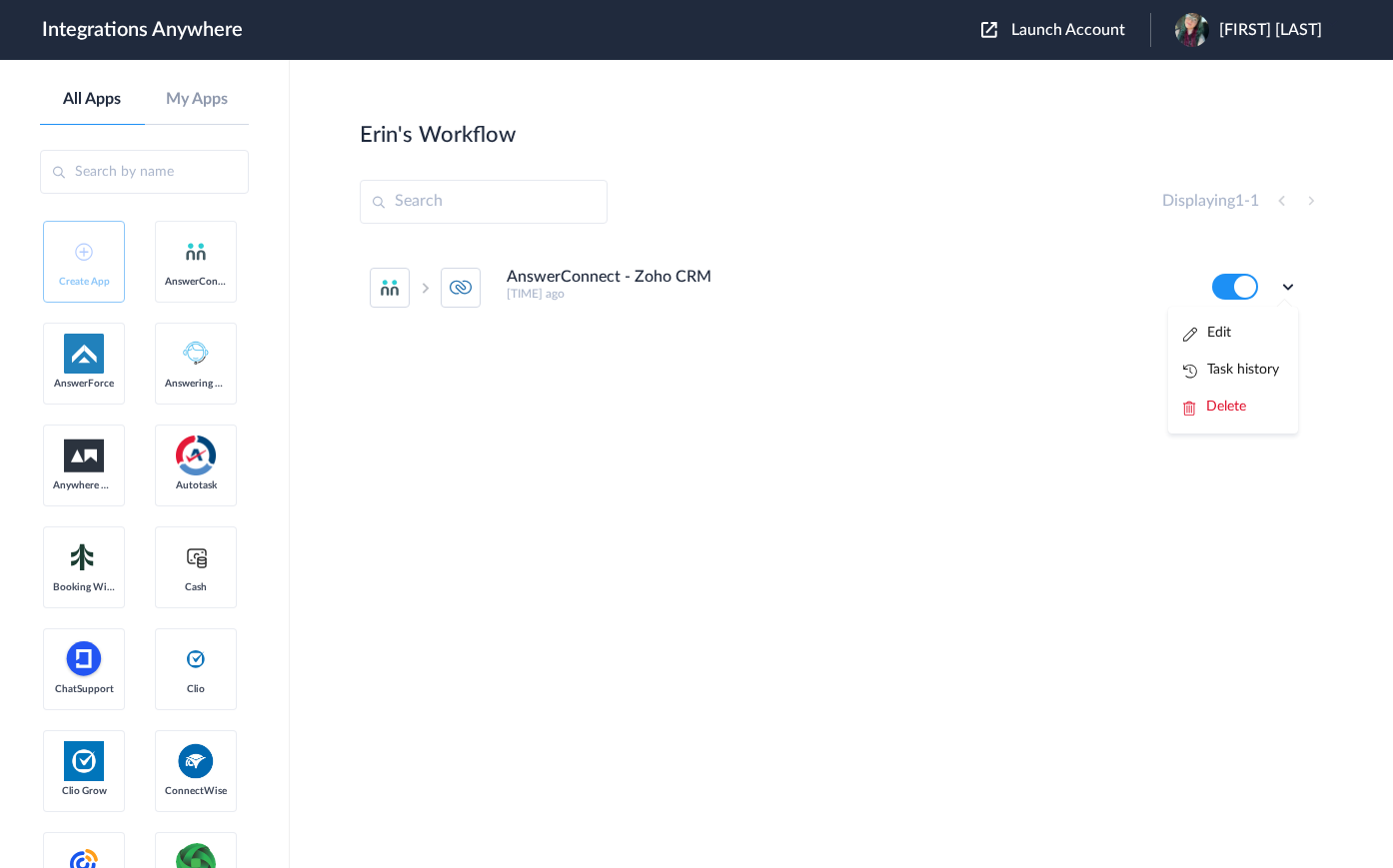 click on "Edit" at bounding box center [1233, 333] 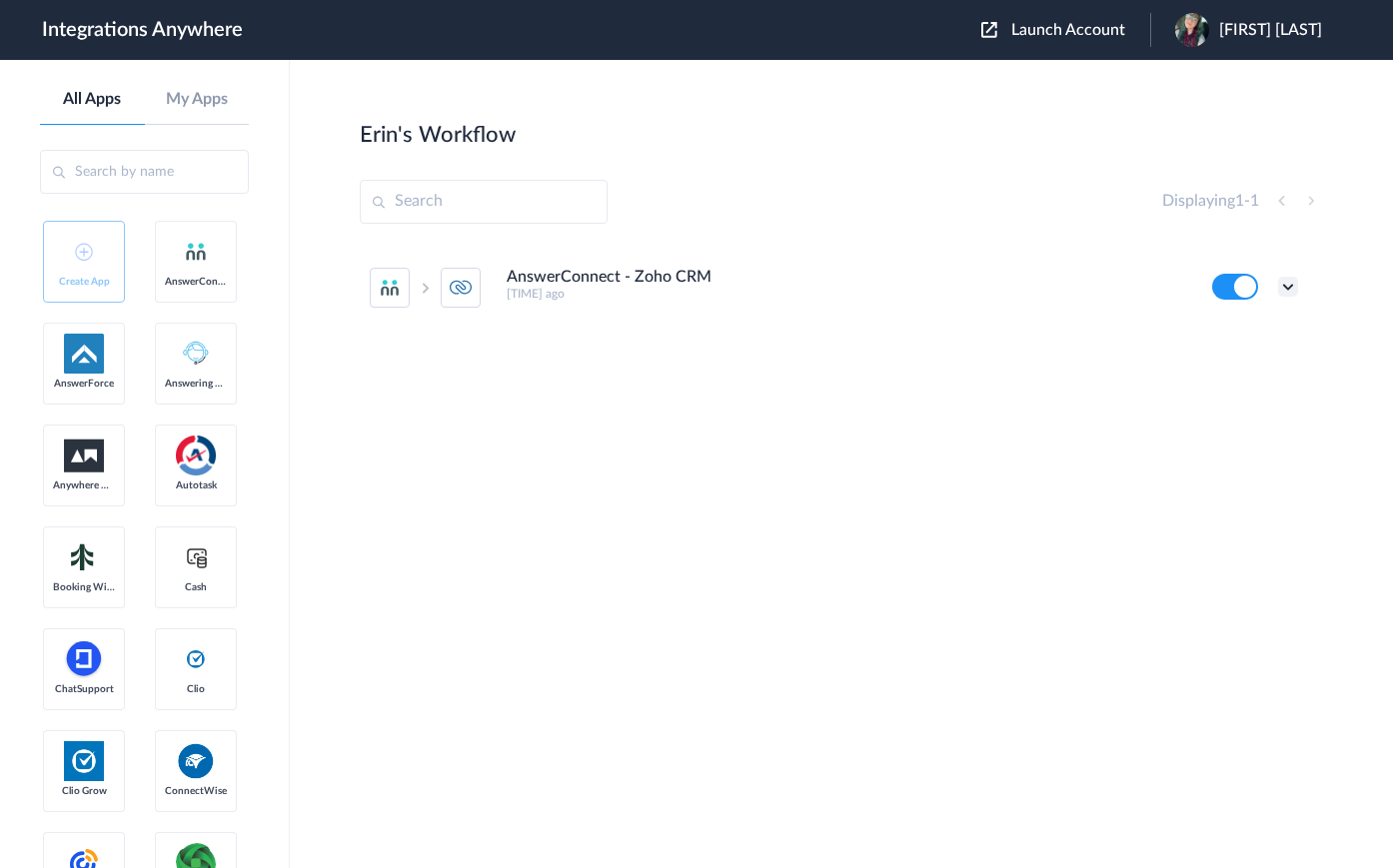 click at bounding box center (1288, 287) 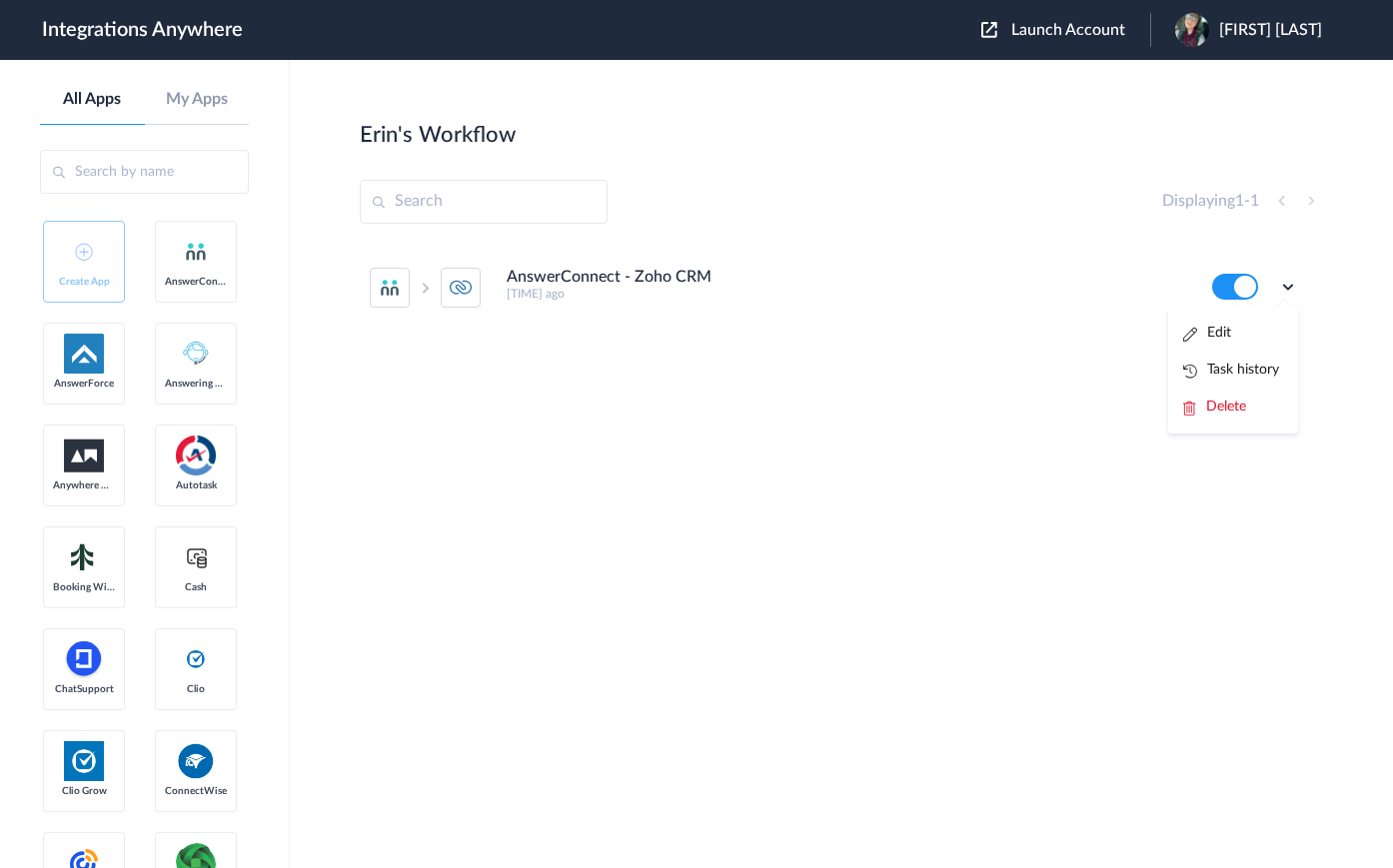 click on "Task history" at bounding box center [1231, 370] 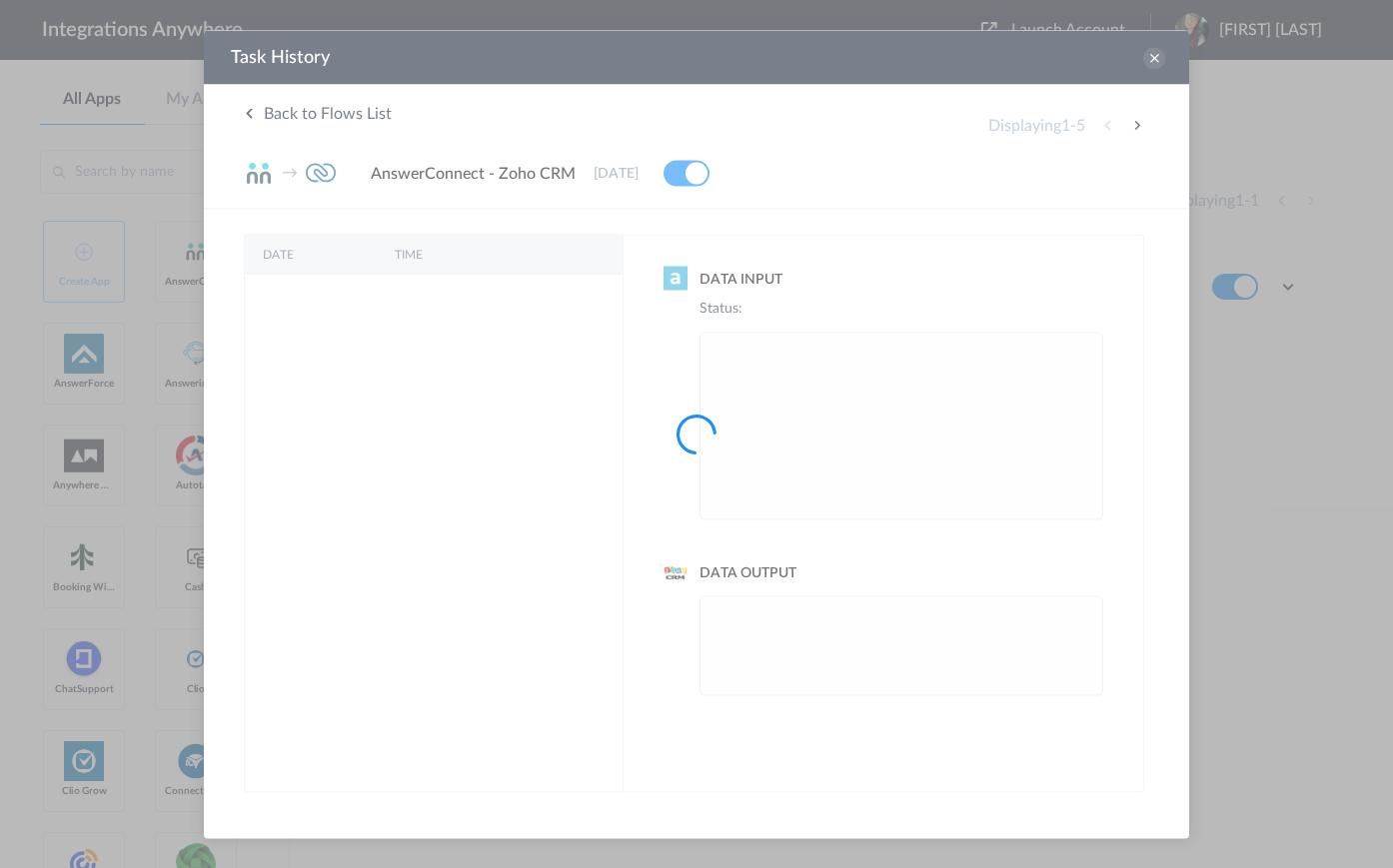 scroll, scrollTop: 0, scrollLeft: 0, axis: both 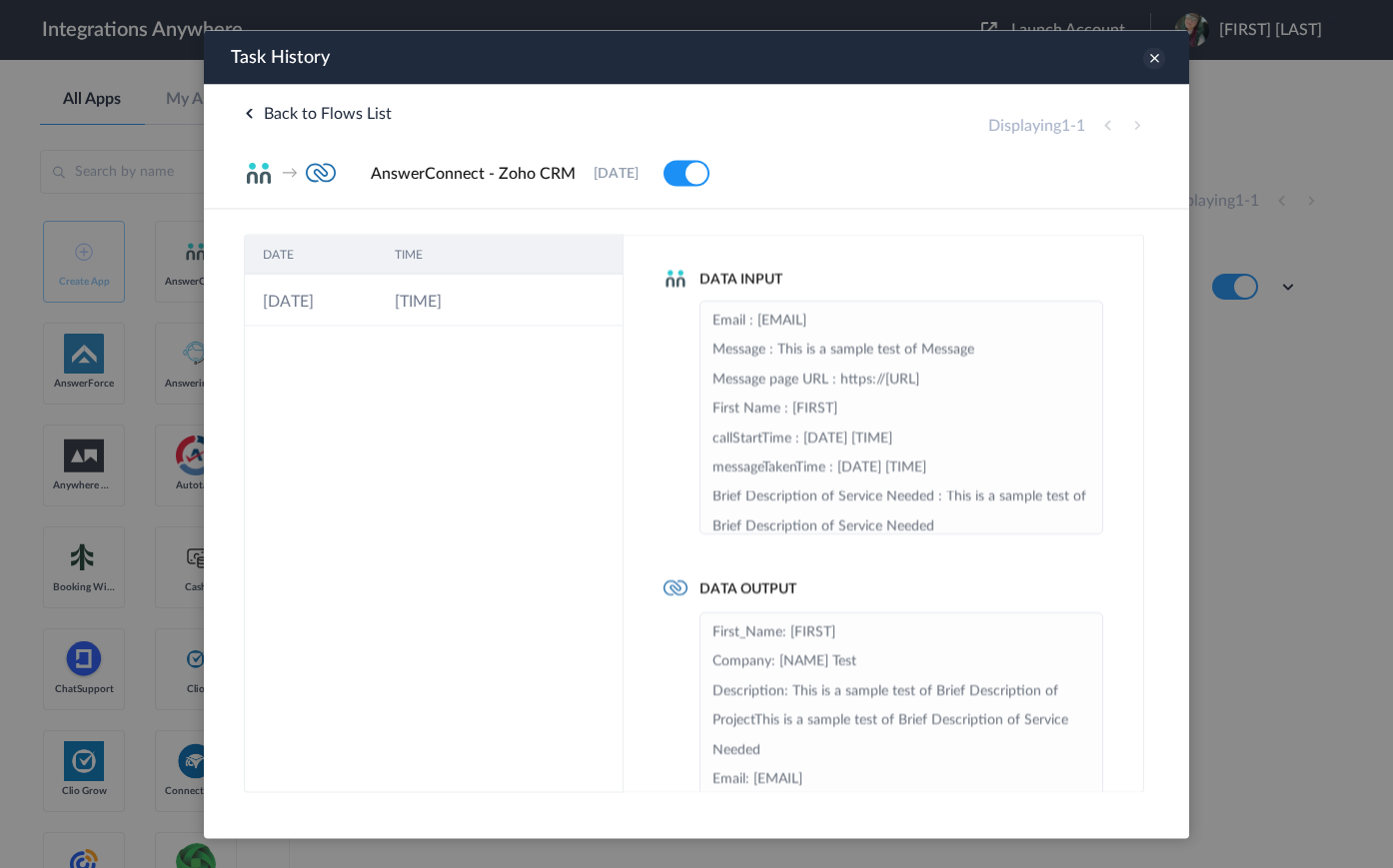 click at bounding box center (1154, 58) 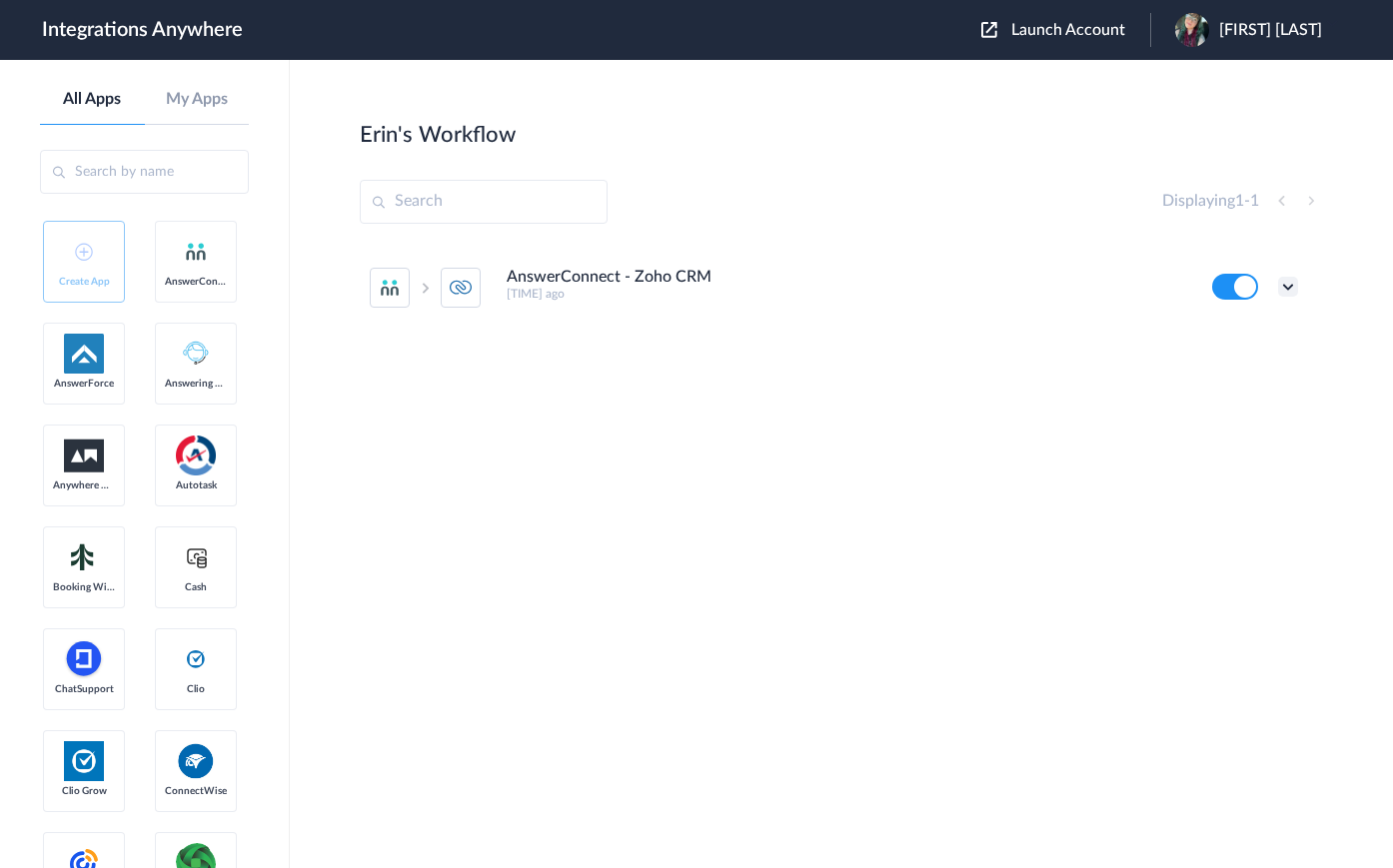 click at bounding box center (1288, 287) 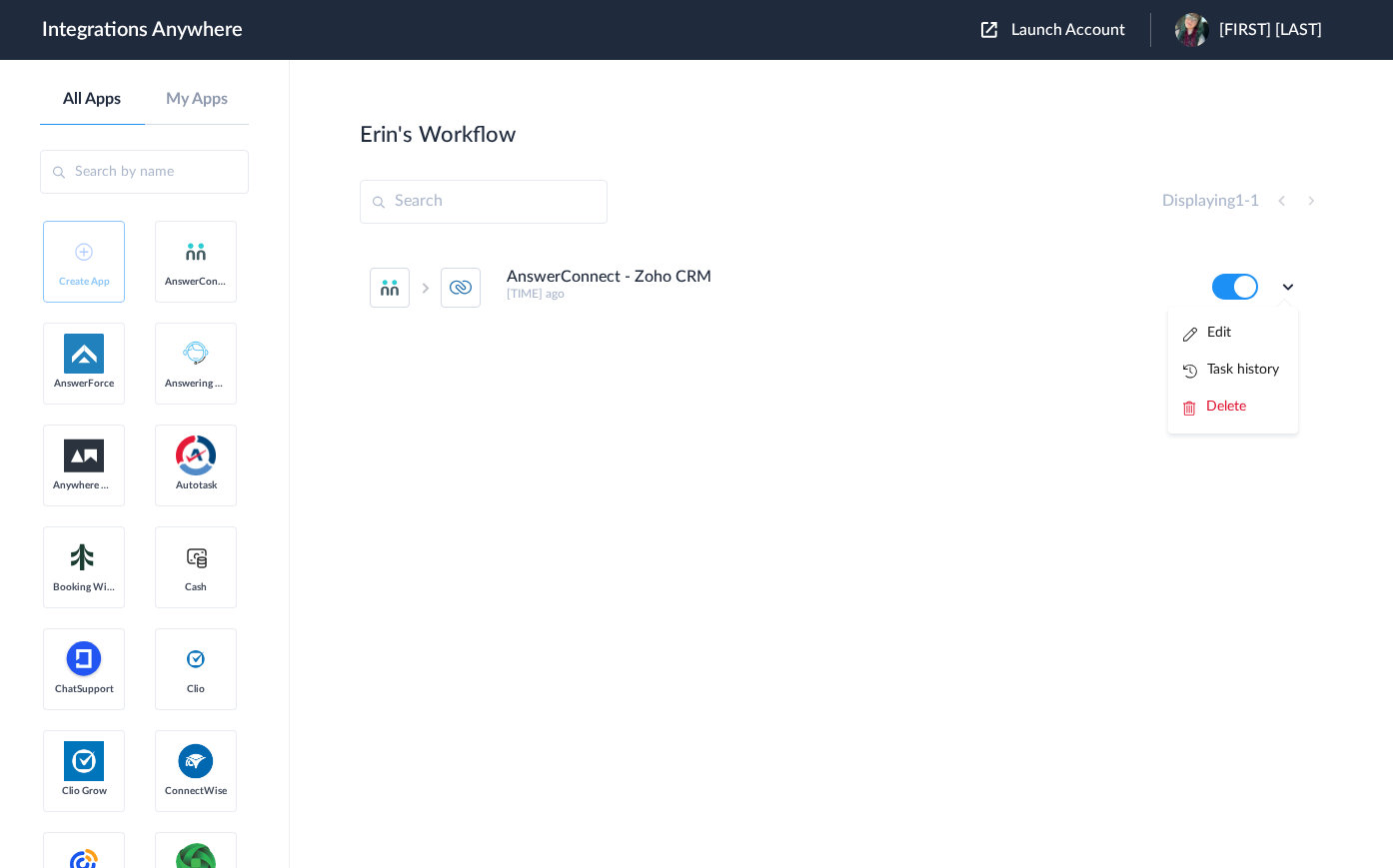 click on "Task history" at bounding box center [1231, 370] 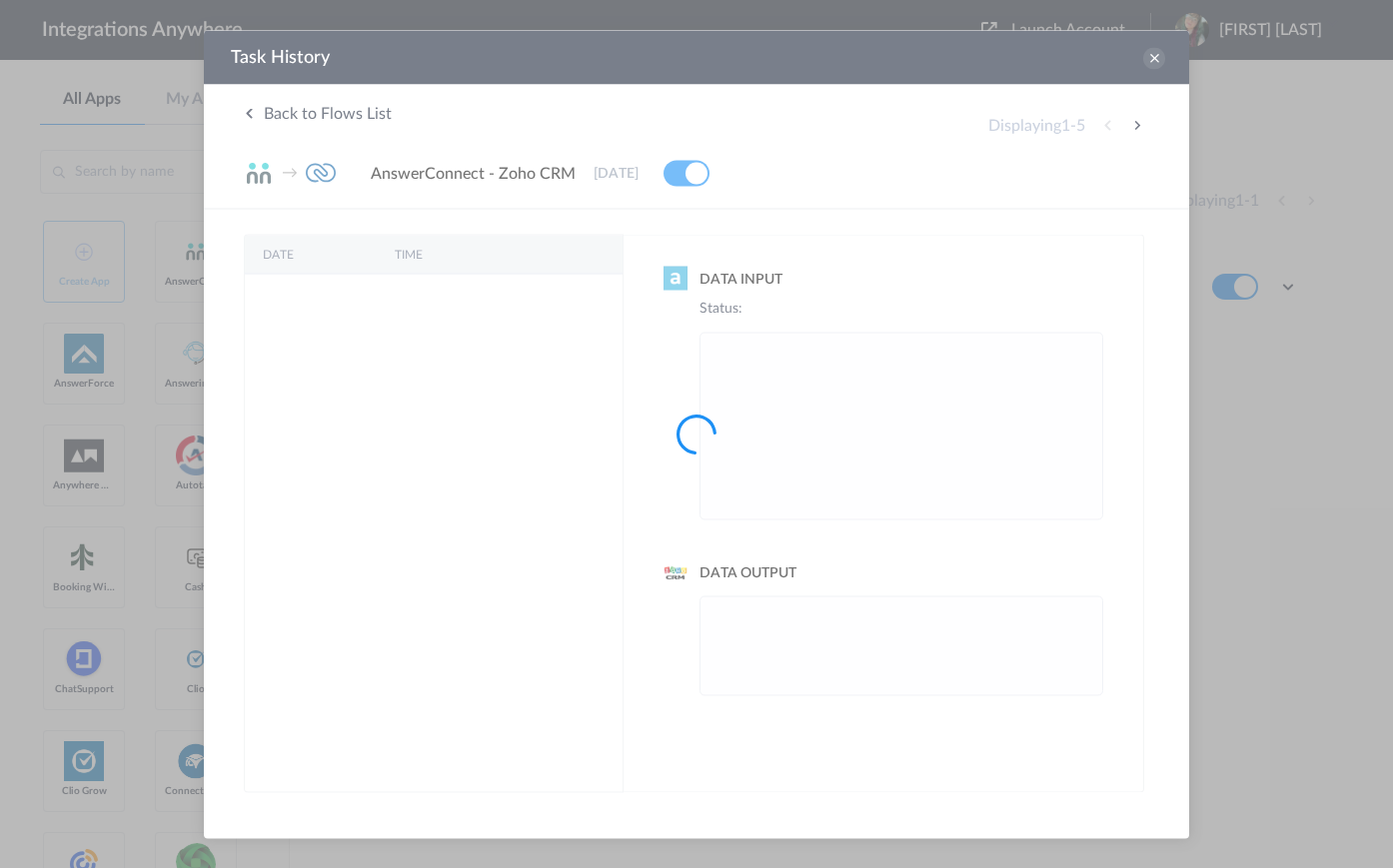 scroll, scrollTop: 0, scrollLeft: 0, axis: both 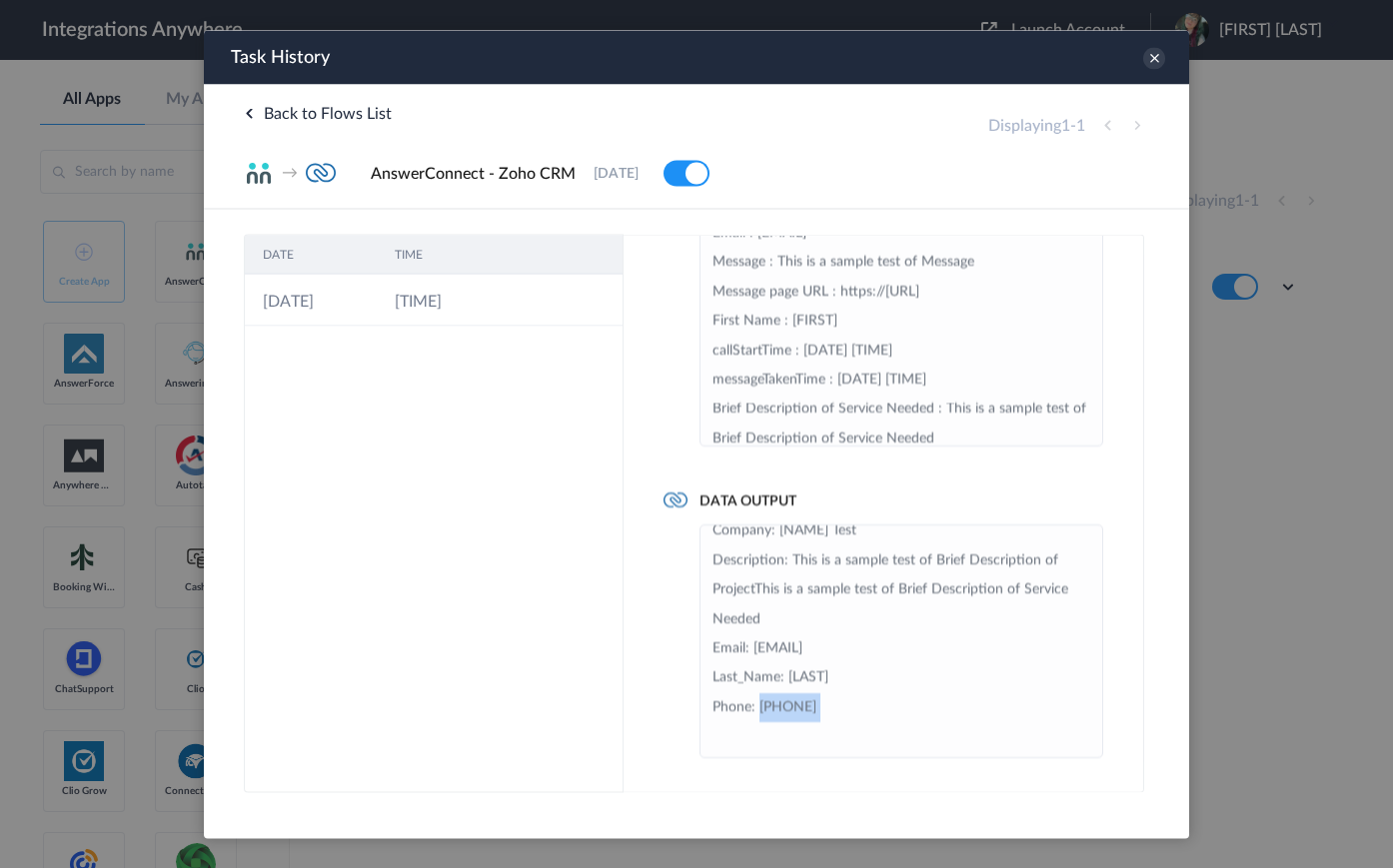 drag, startPoint x: 760, startPoint y: 752, endPoint x: 839, endPoint y: 749, distance: 79.05694 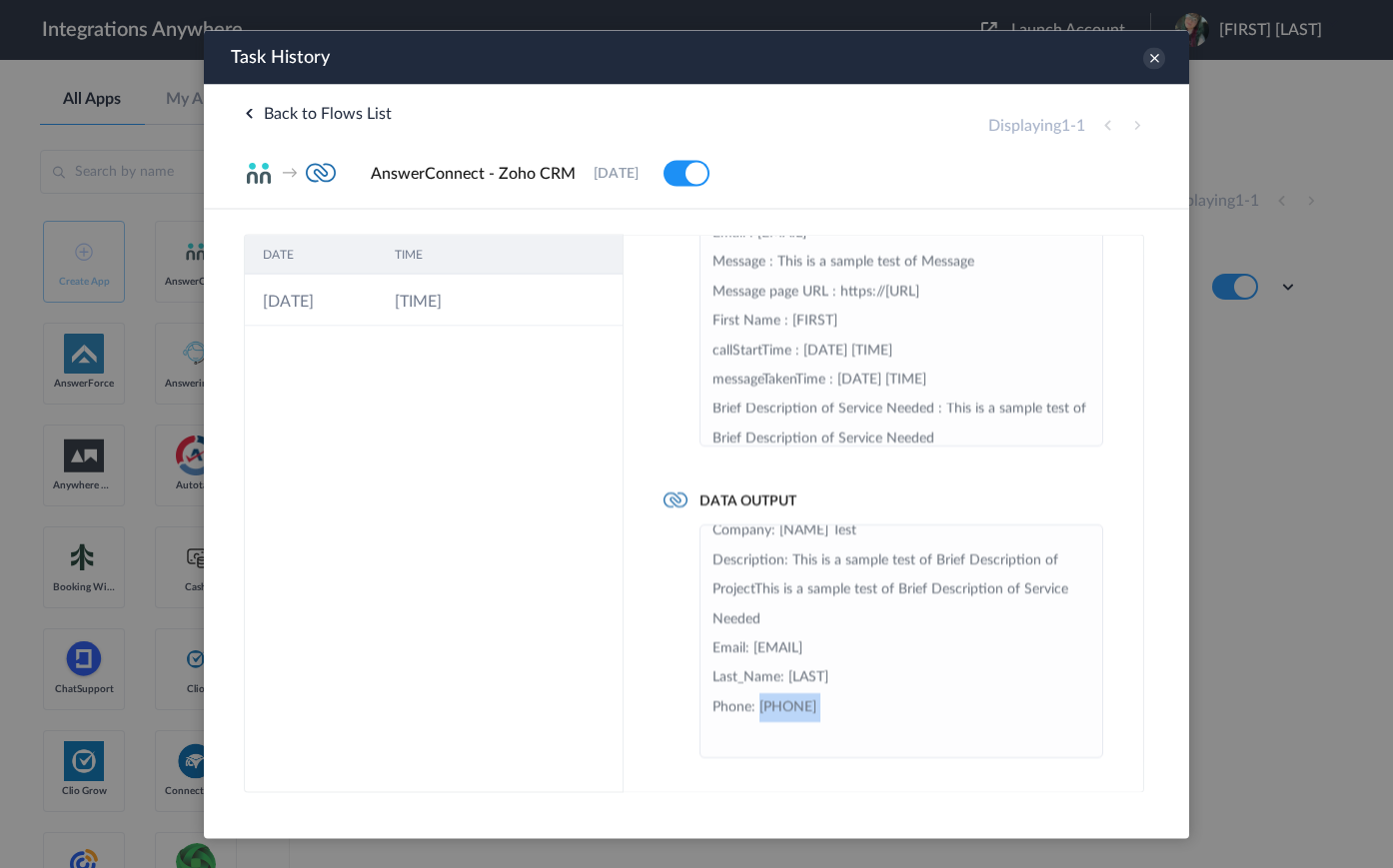 click on "First_Name: Mille Company: Mille Test Description: This is a sample test of Brief Description of ProjectThis is a sample test of Brief Description of Service Needed Email: mille@test.com Last_Name: Mille Phone: 3338998811" at bounding box center (901, 618) 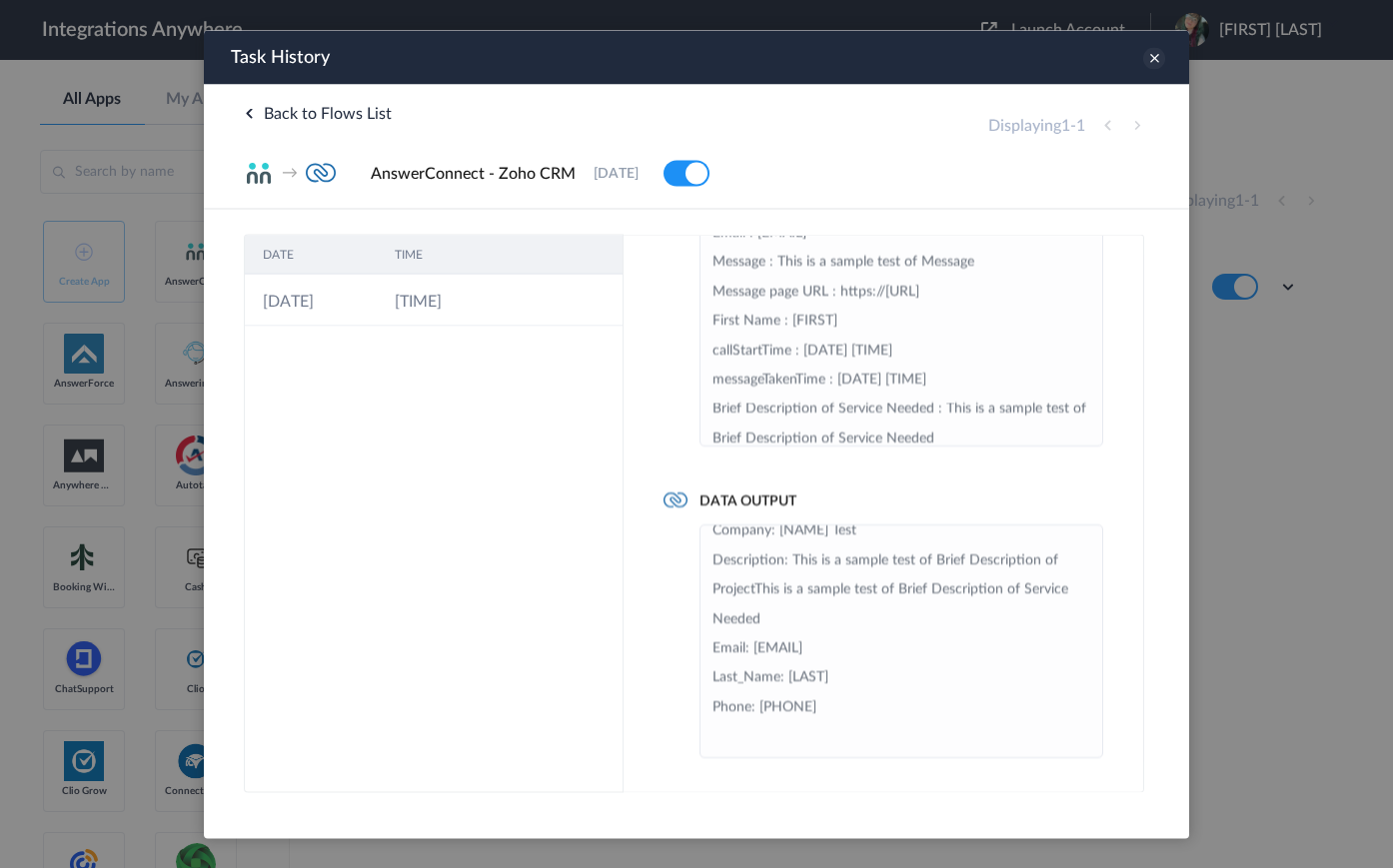 click at bounding box center (1154, 58) 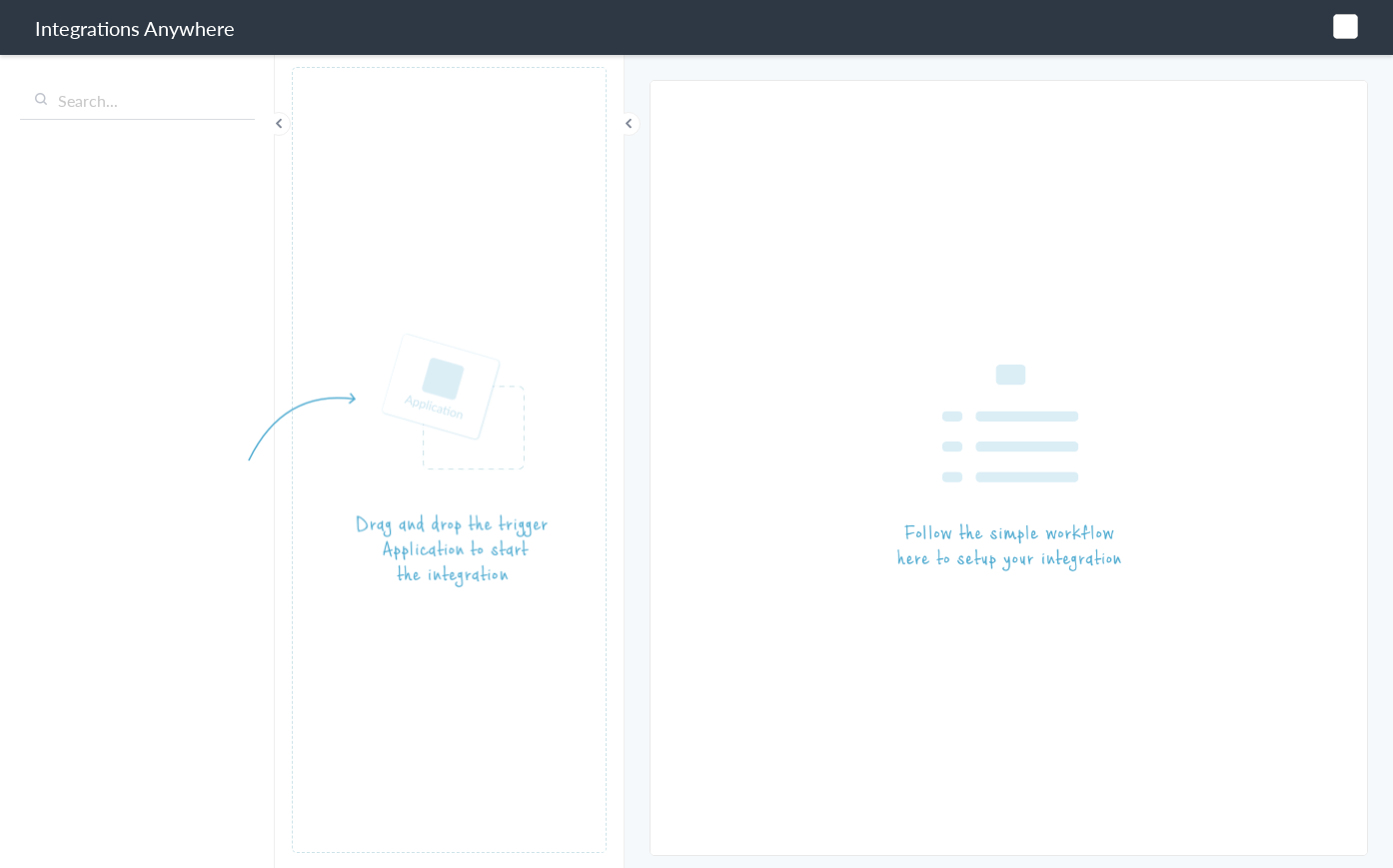 scroll, scrollTop: 0, scrollLeft: 0, axis: both 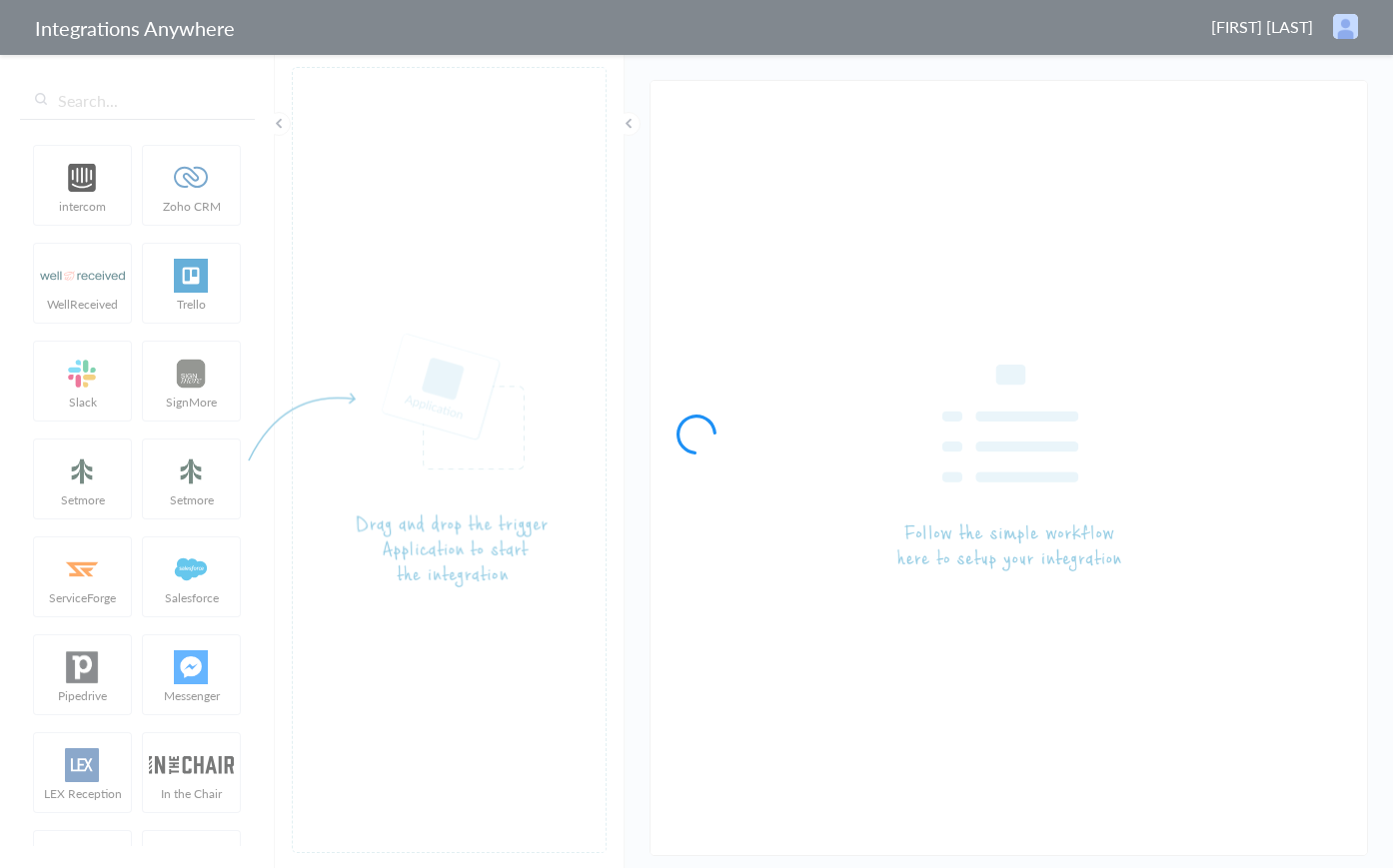 type on "[COMPANY] - [COMPANY]" 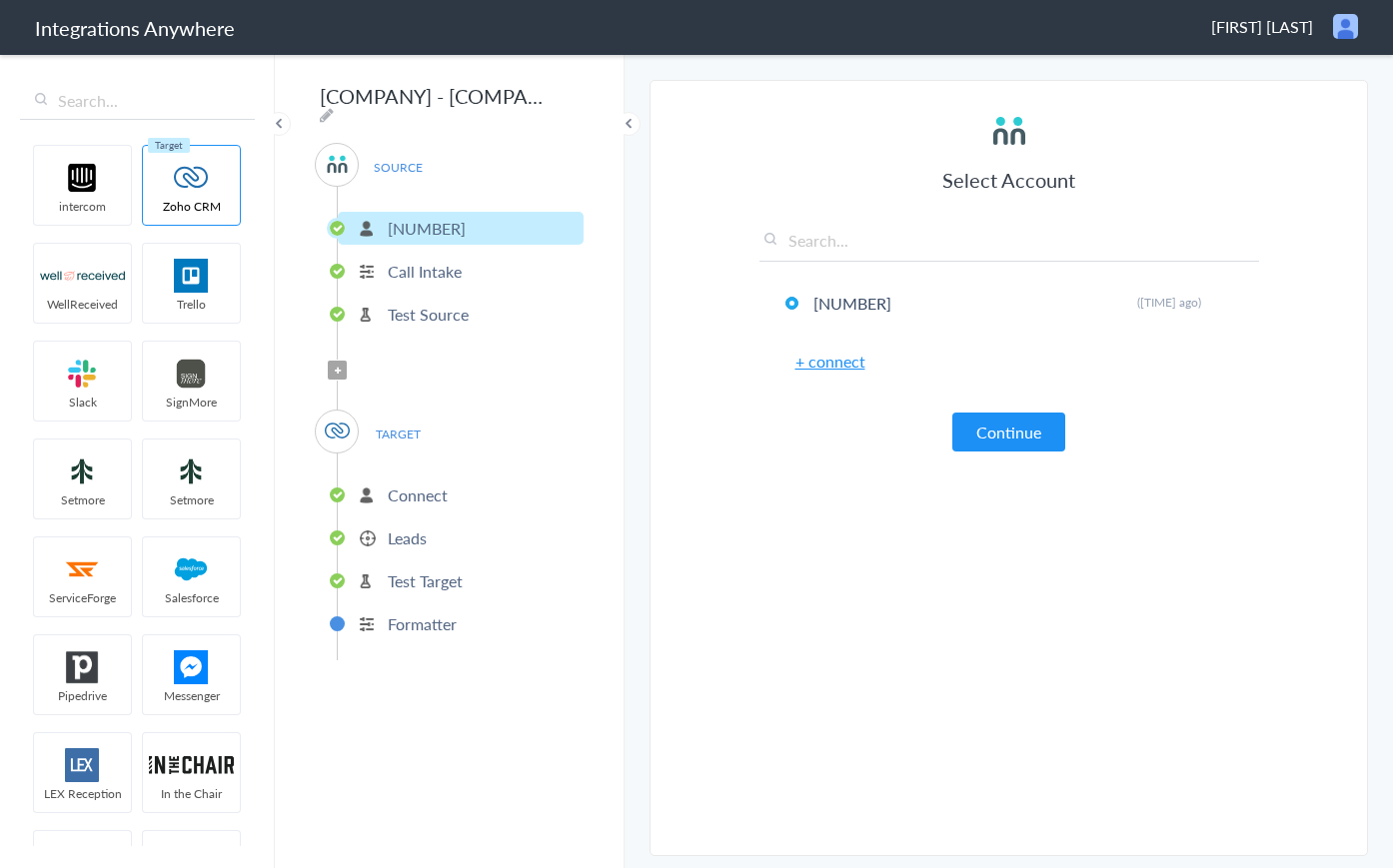 click on "Continue" at bounding box center [1008, 432] 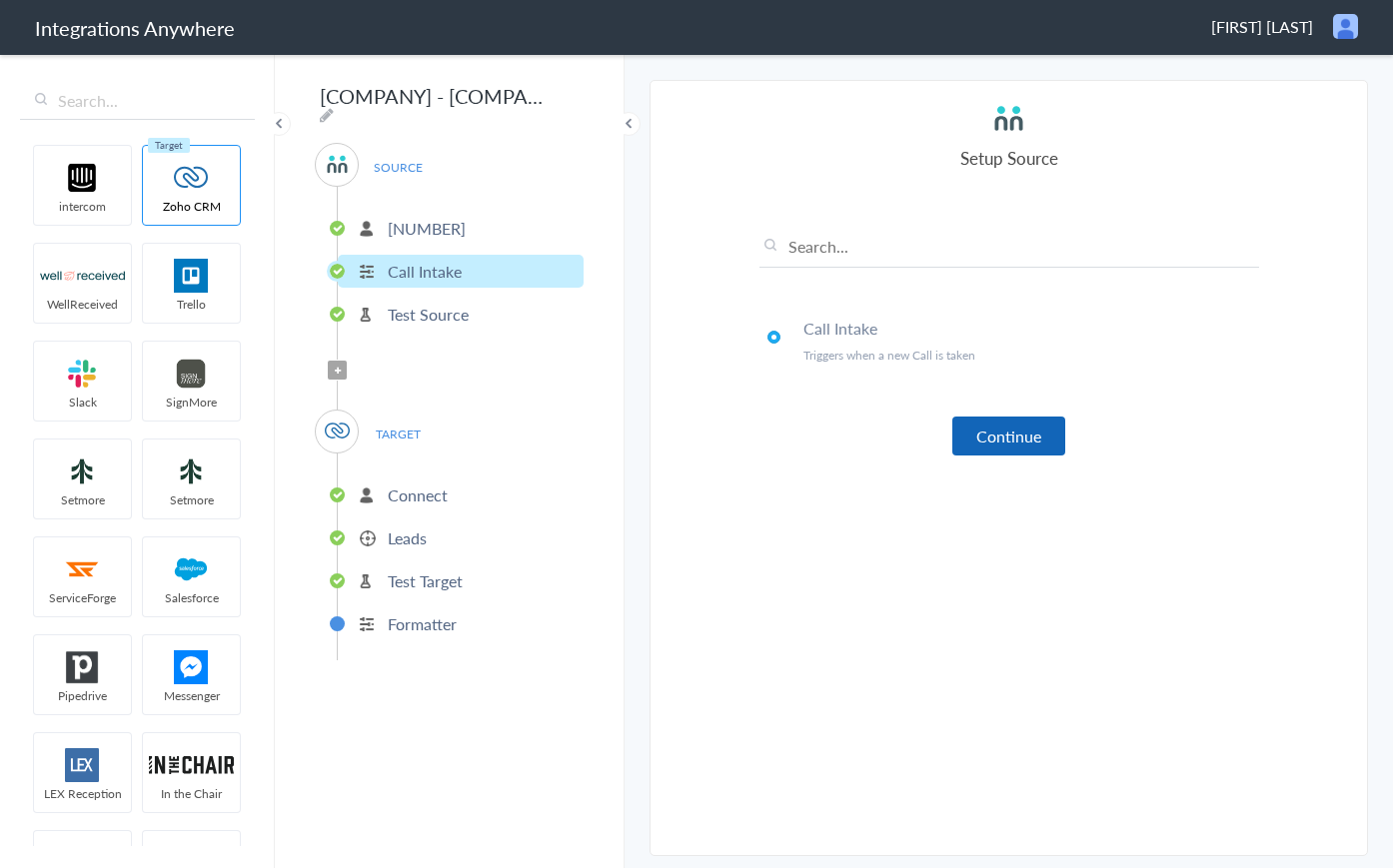 click on "Continue" at bounding box center [1008, 435] 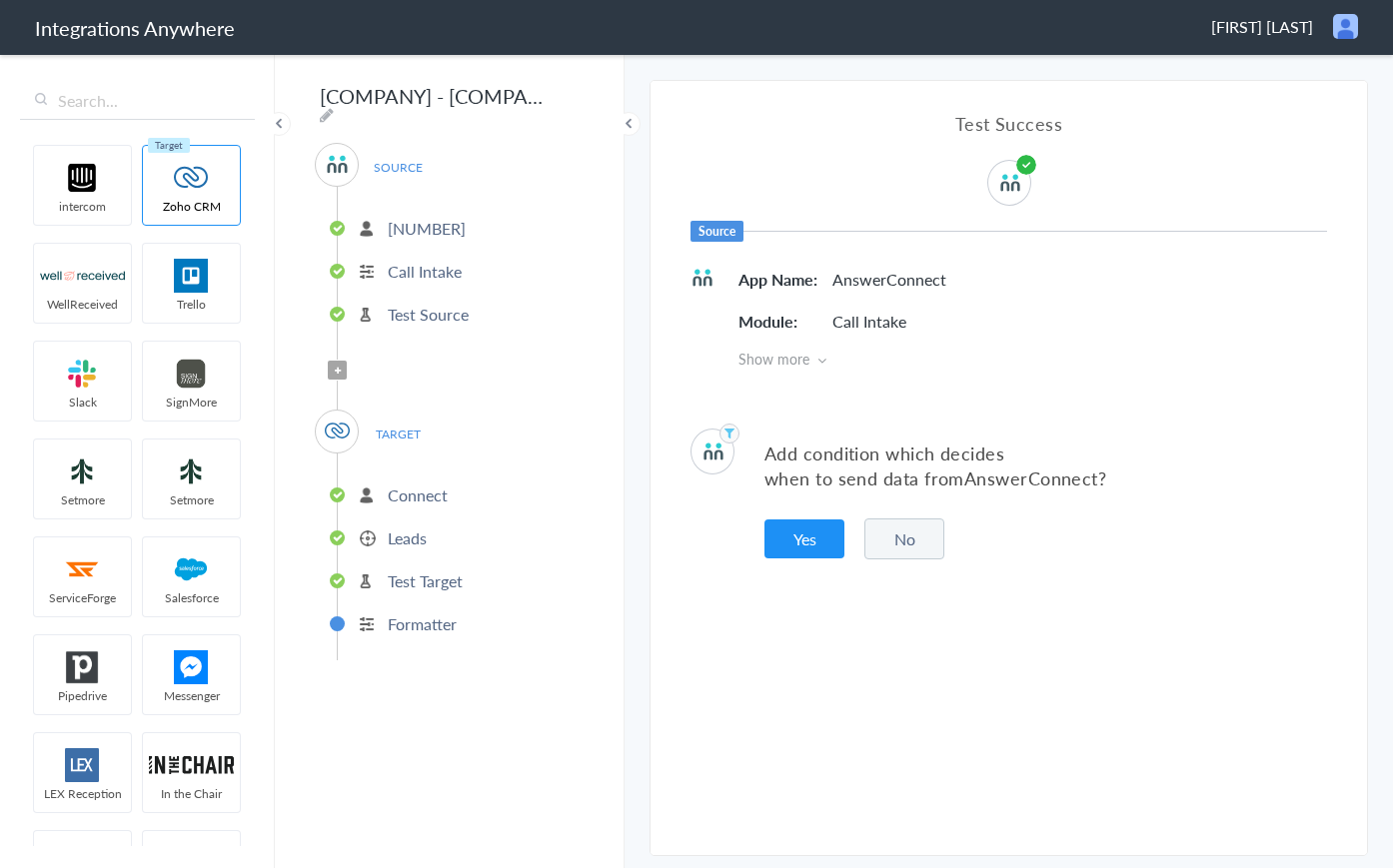 click on "Yes" at bounding box center (804, 538) 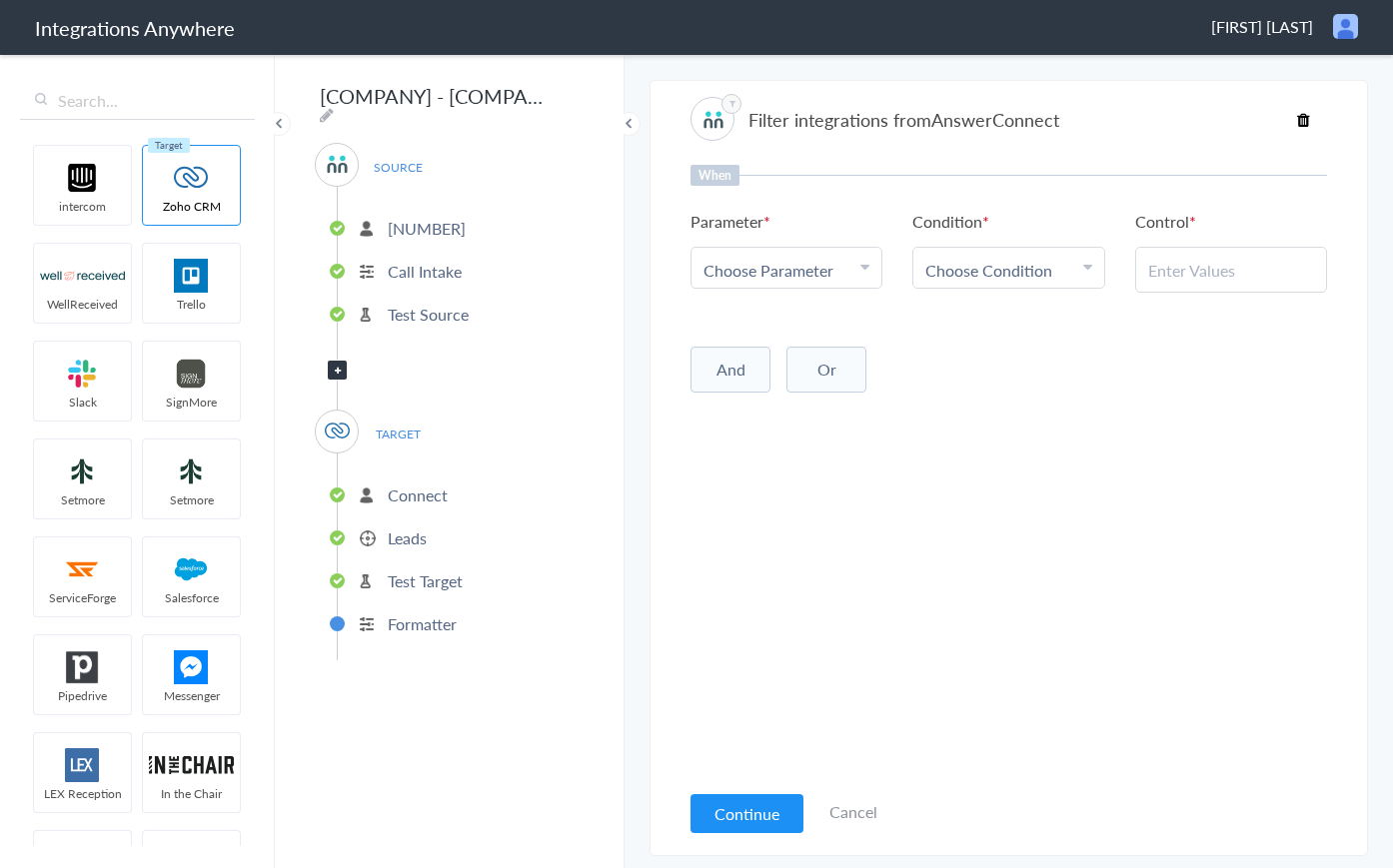 click at bounding box center (864, 267) 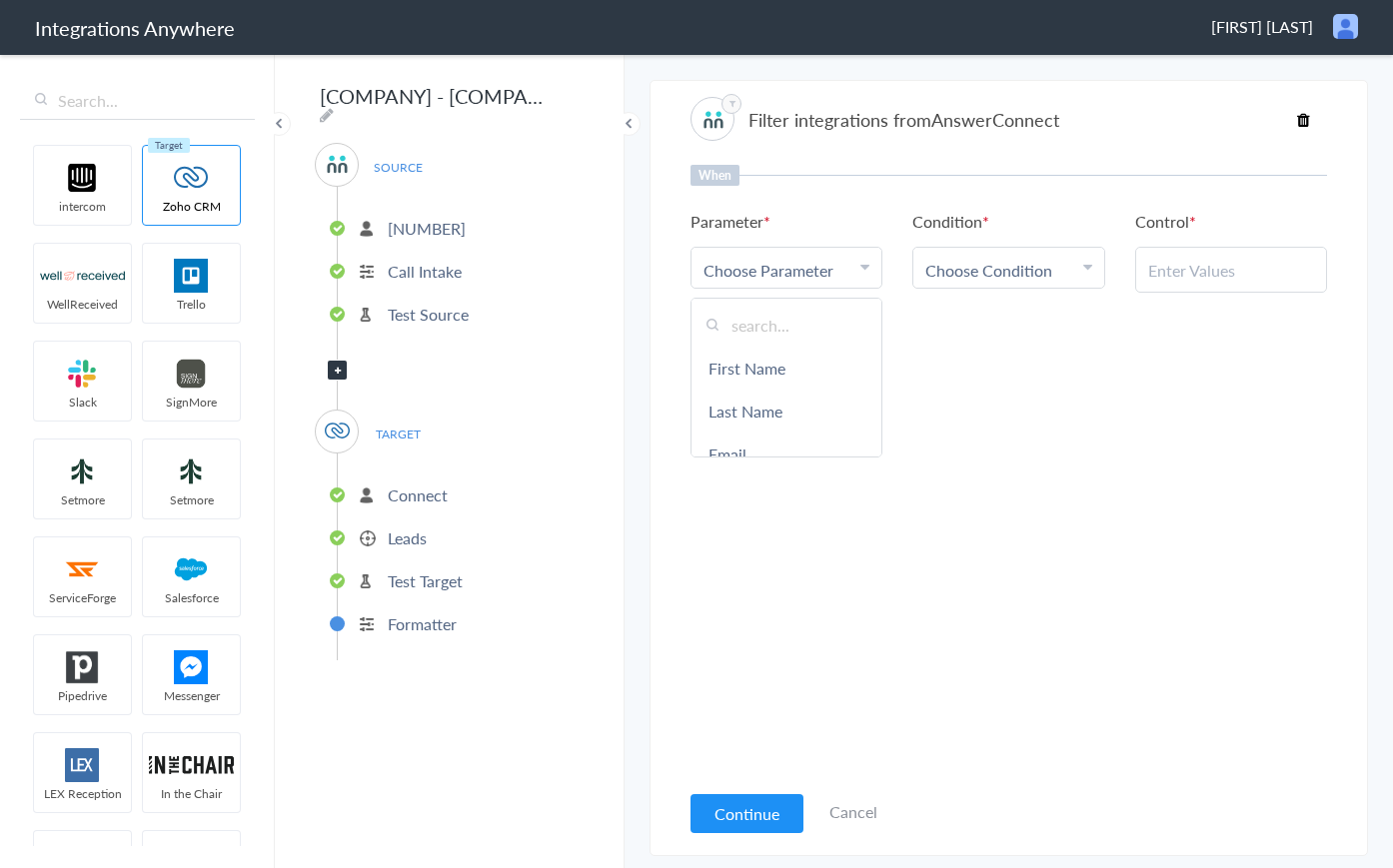 click at bounding box center (786, 325) 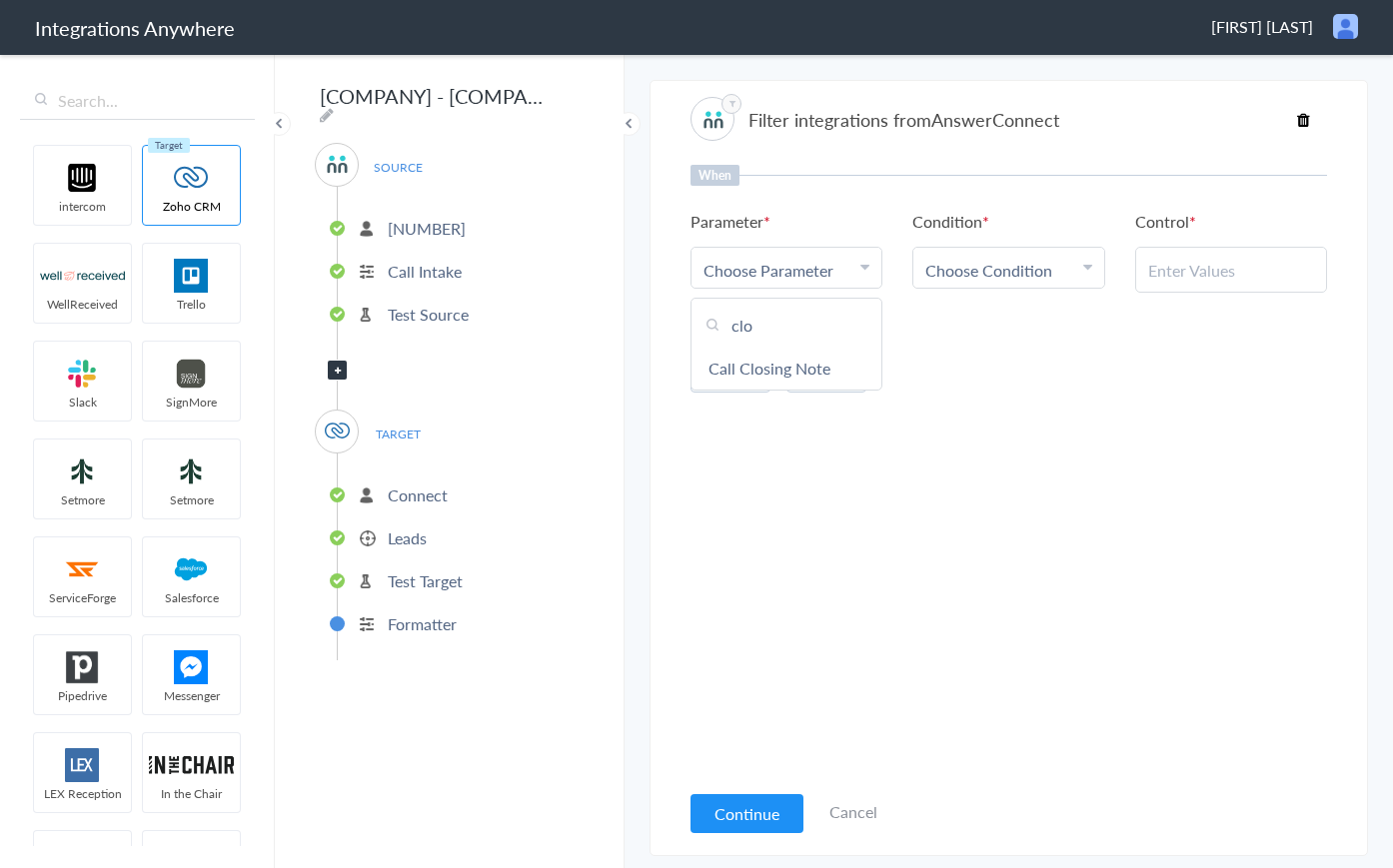 type on "clo" 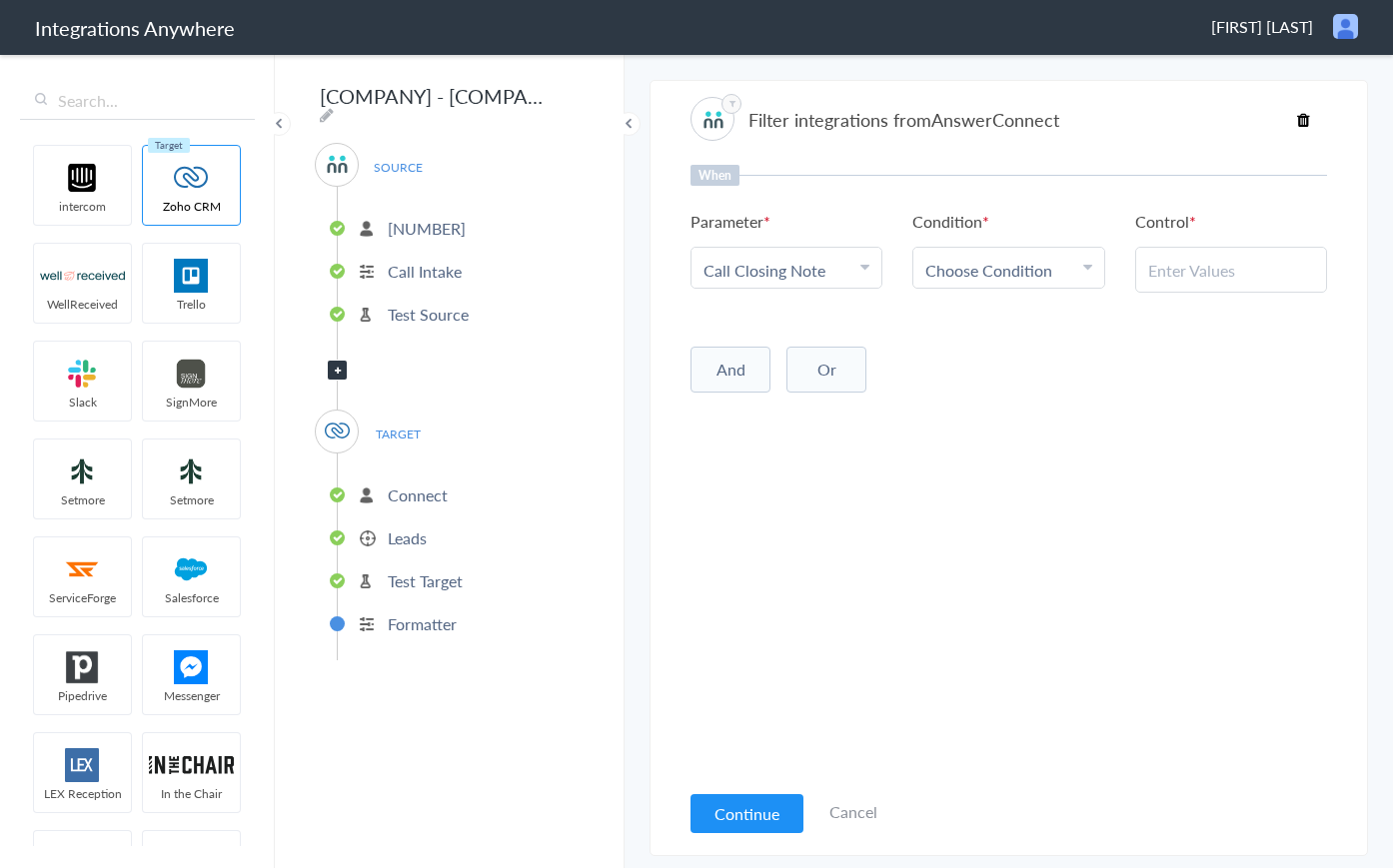 click on "Choose Condition" at bounding box center (1008, 270) 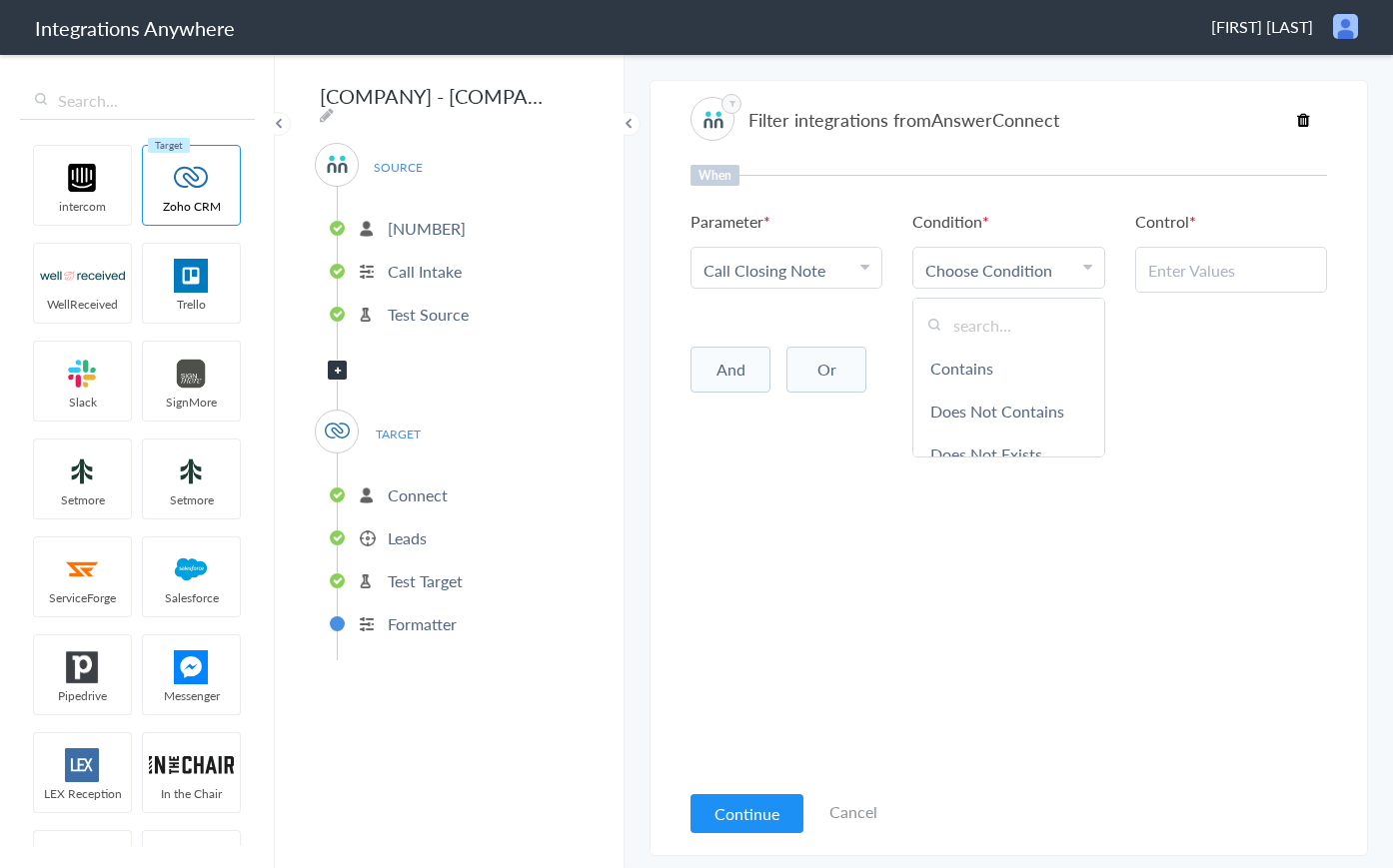 click on "Does Not Exists" at bounding box center (1008, 453) 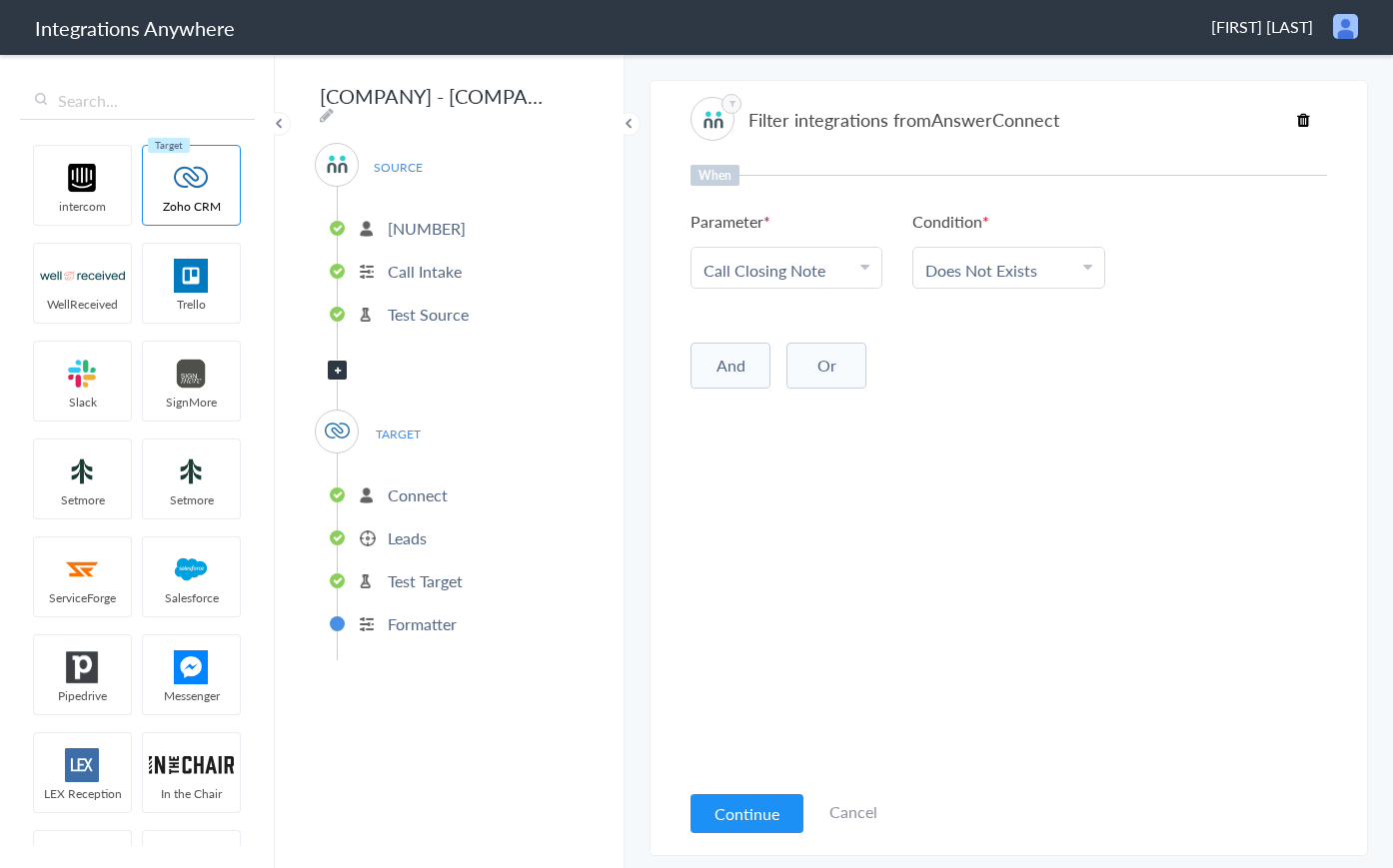click on "And" at bounding box center (730, 366) 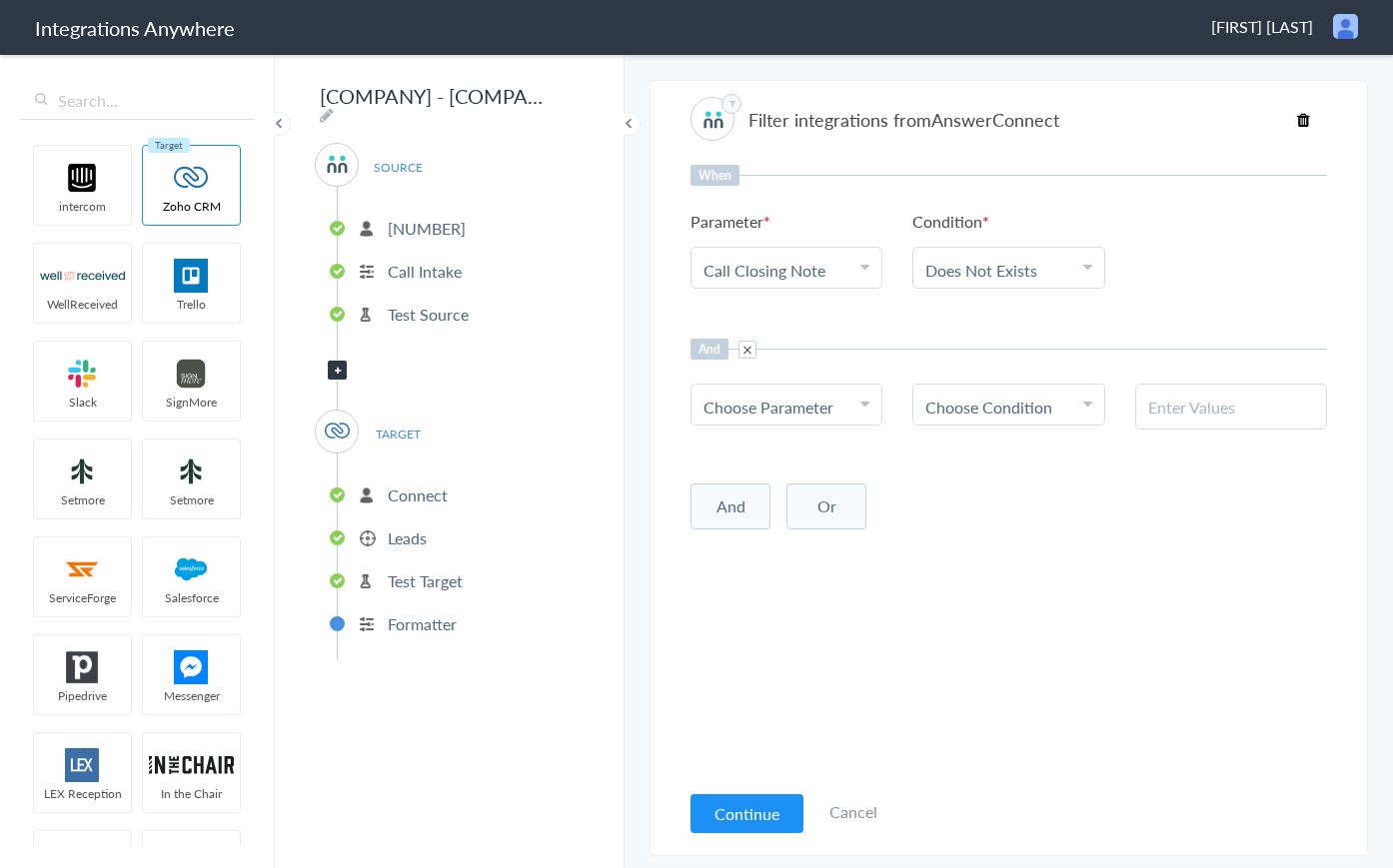click on "Choose Parameter" at bounding box center (768, 407) 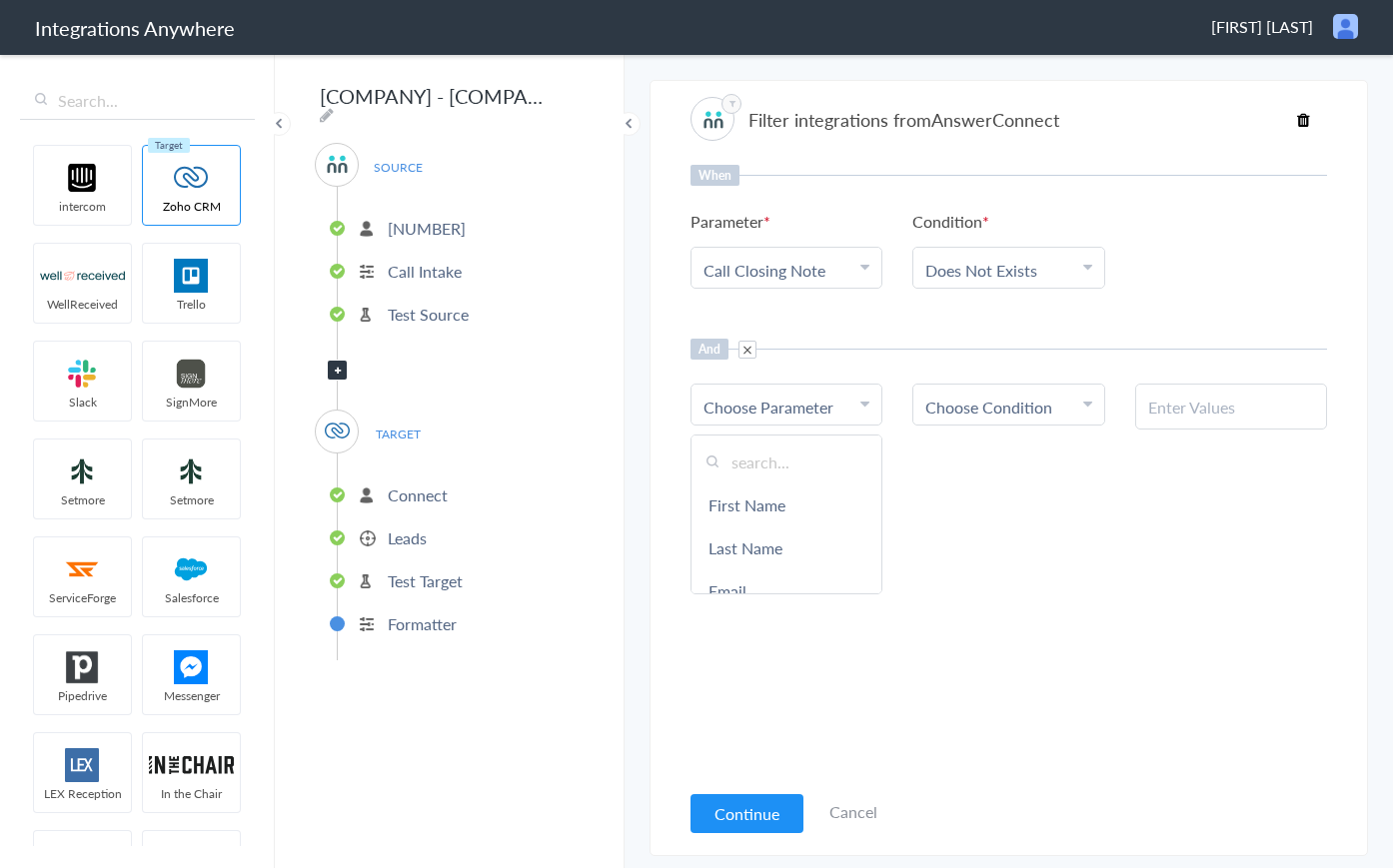 click at bounding box center (786, 461) 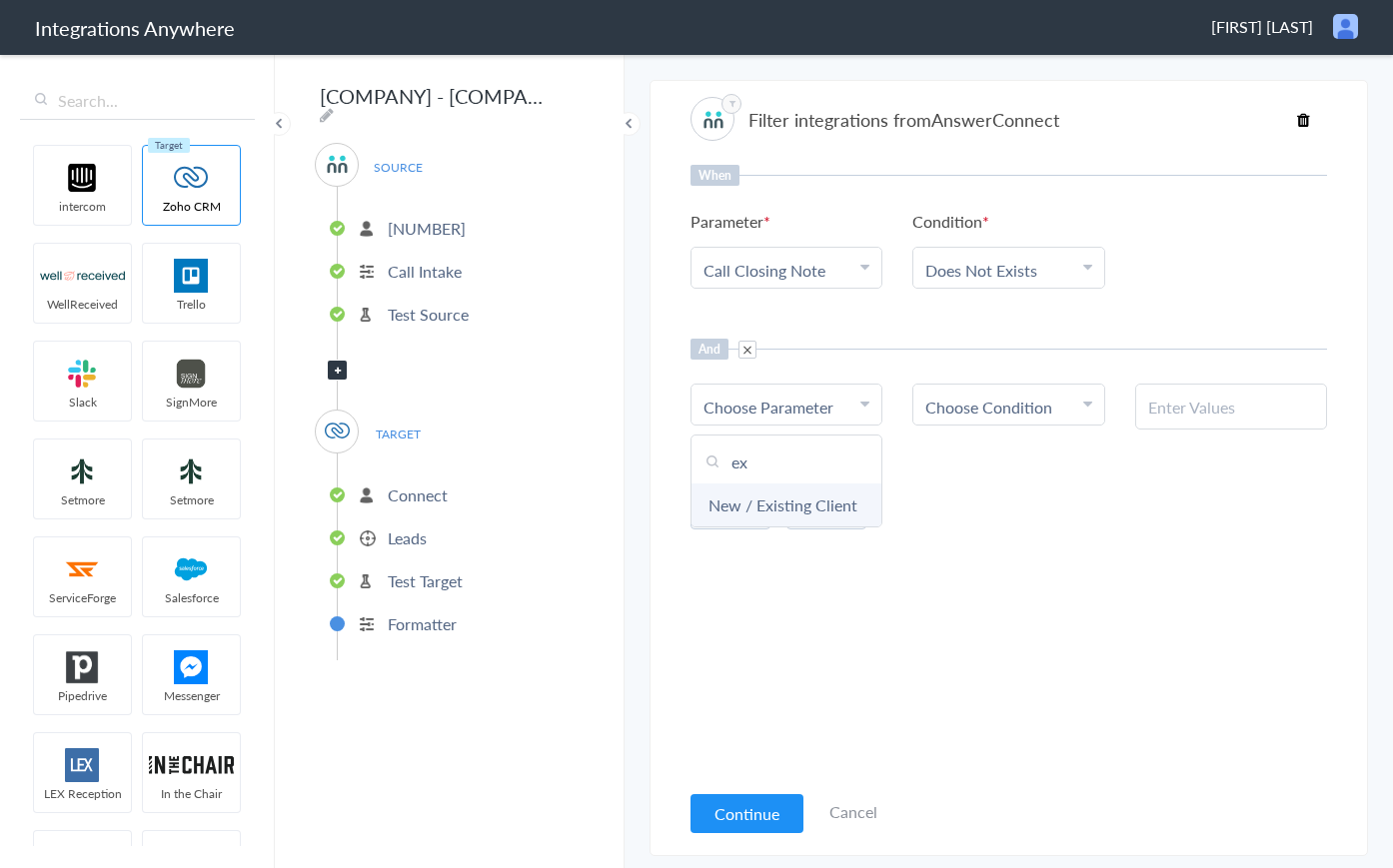 type on "ex" 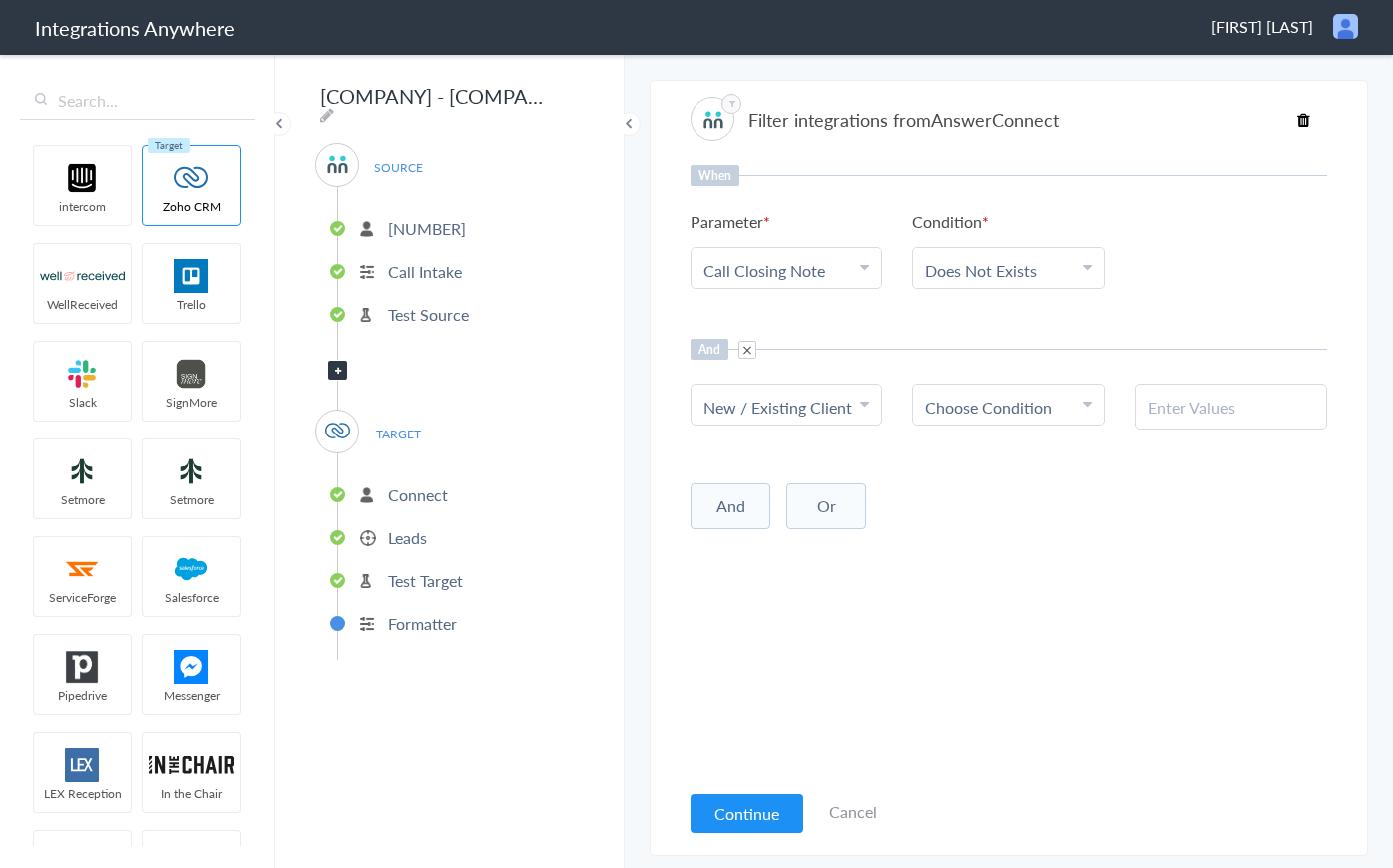 click on "Choose Condition" at bounding box center [988, 407] 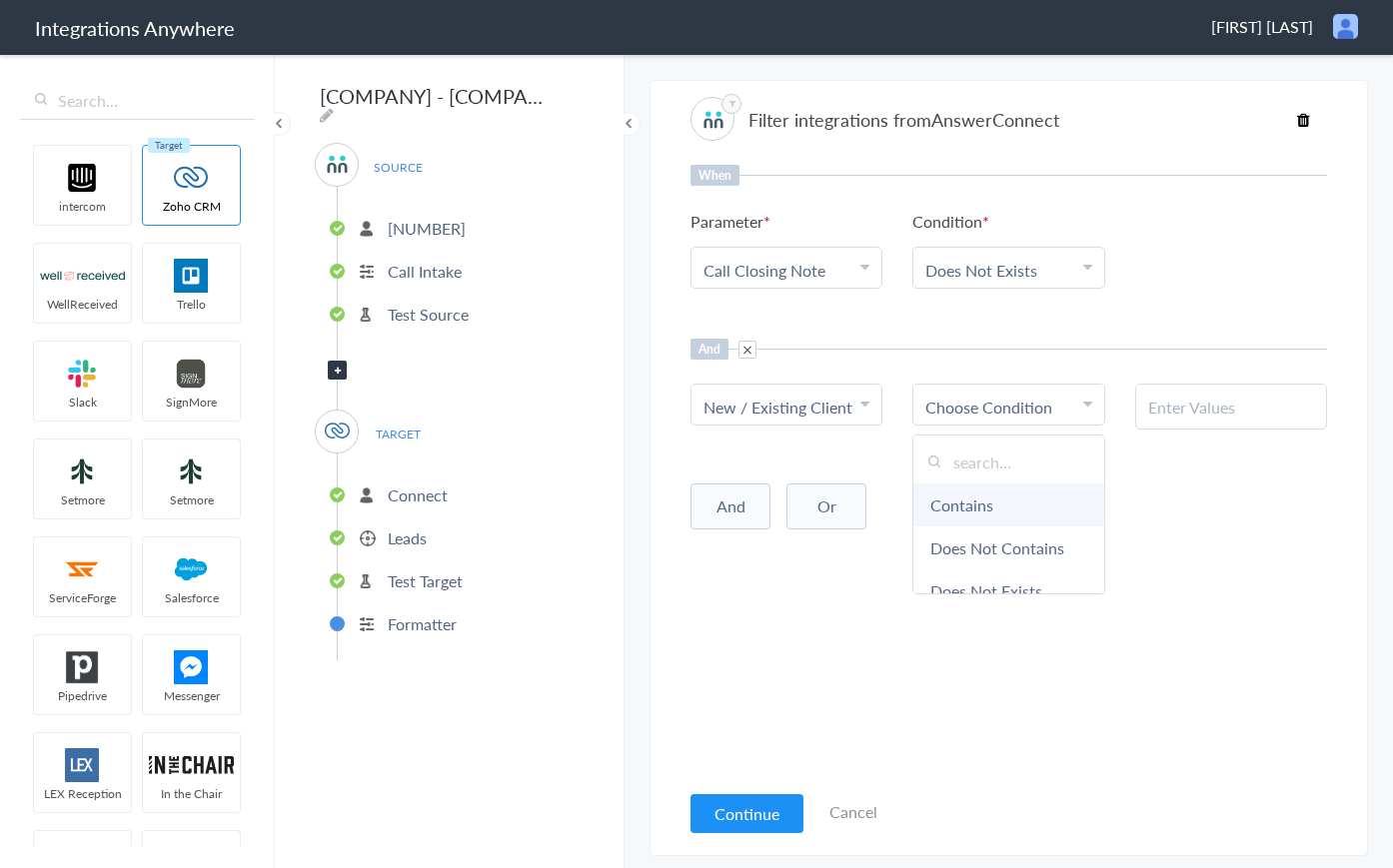 click on "Contains" at bounding box center (1008, 504) 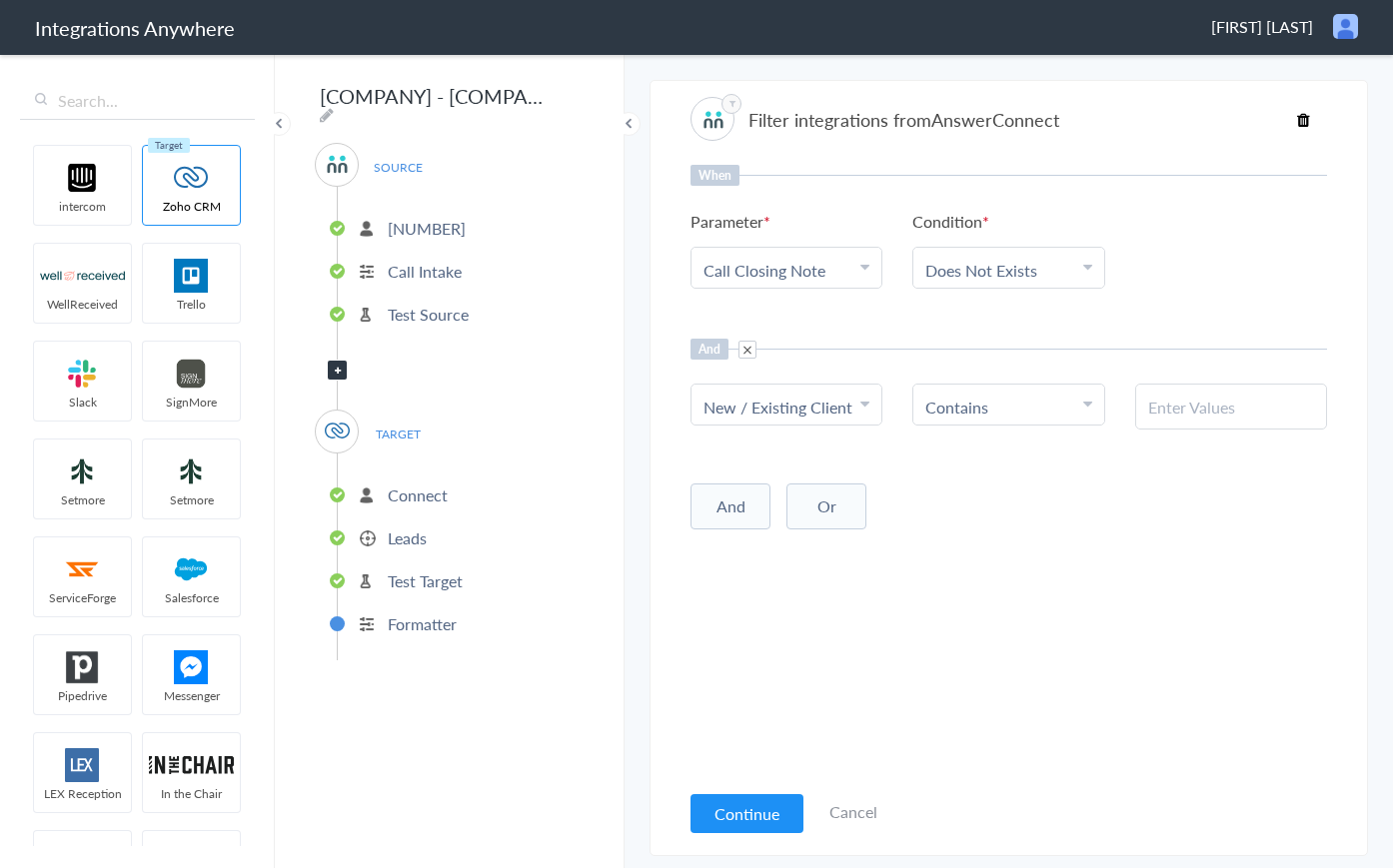 click at bounding box center (1231, 407) 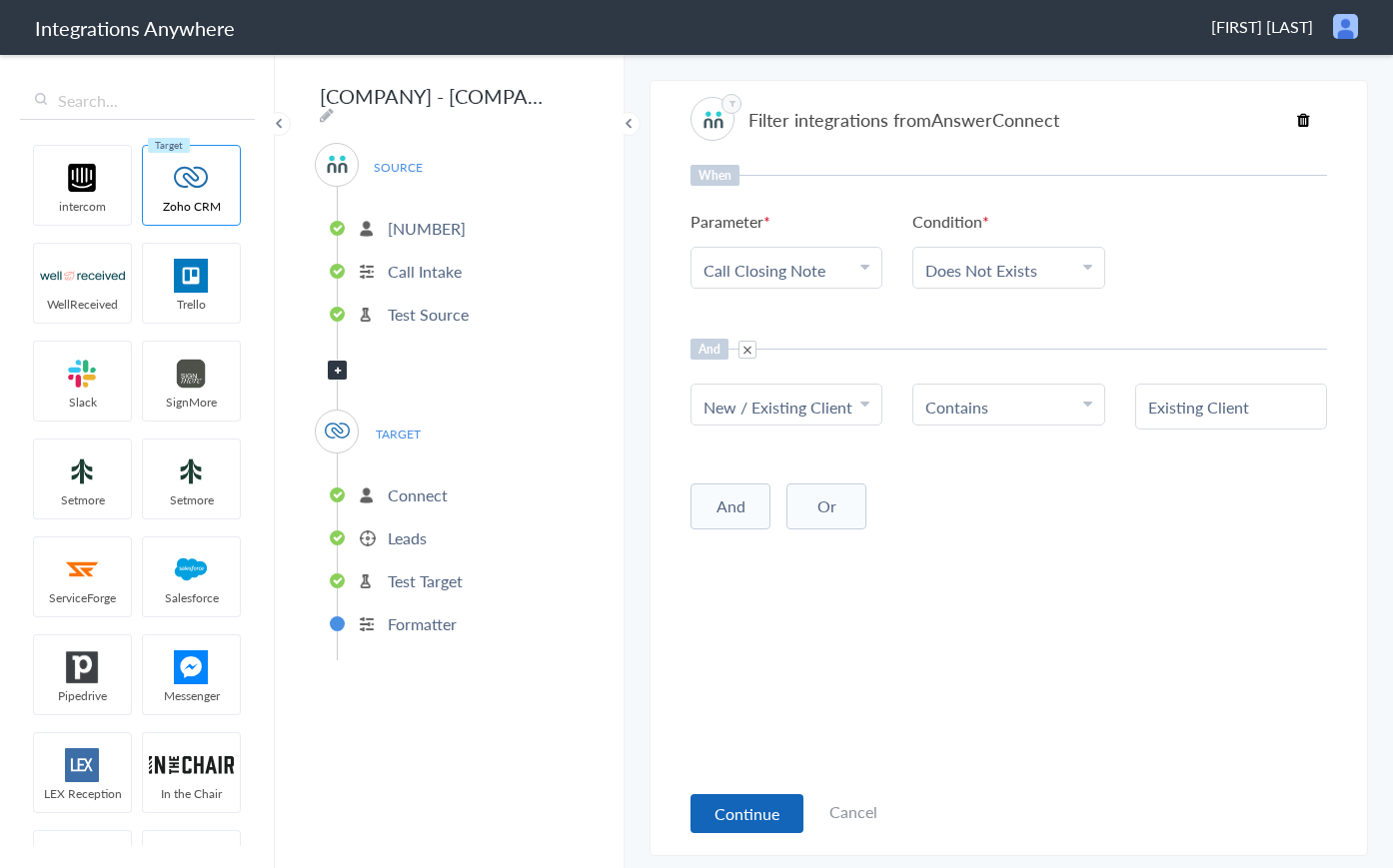 type on "Existing Client" 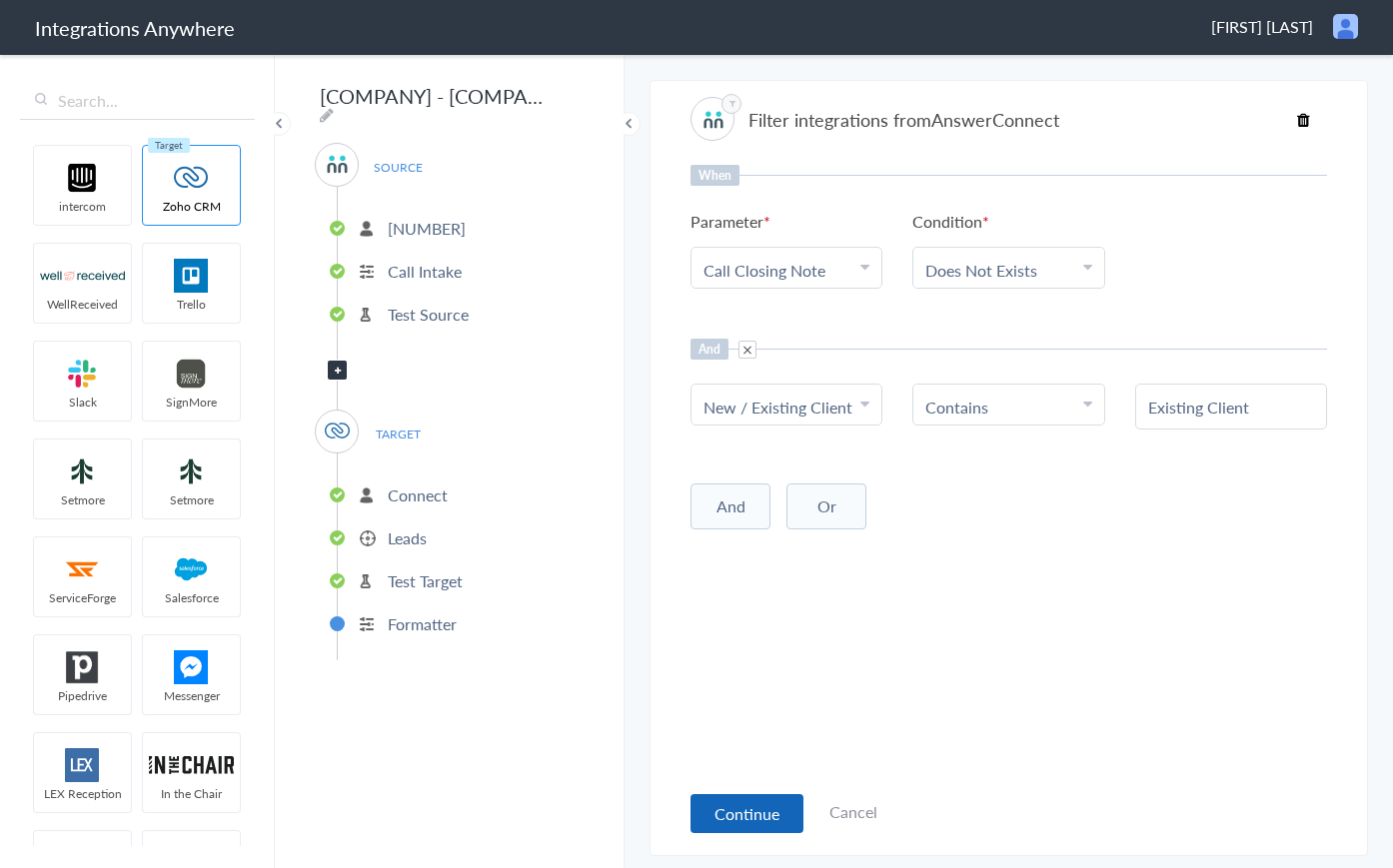 click on "Continue" at bounding box center [746, 813] 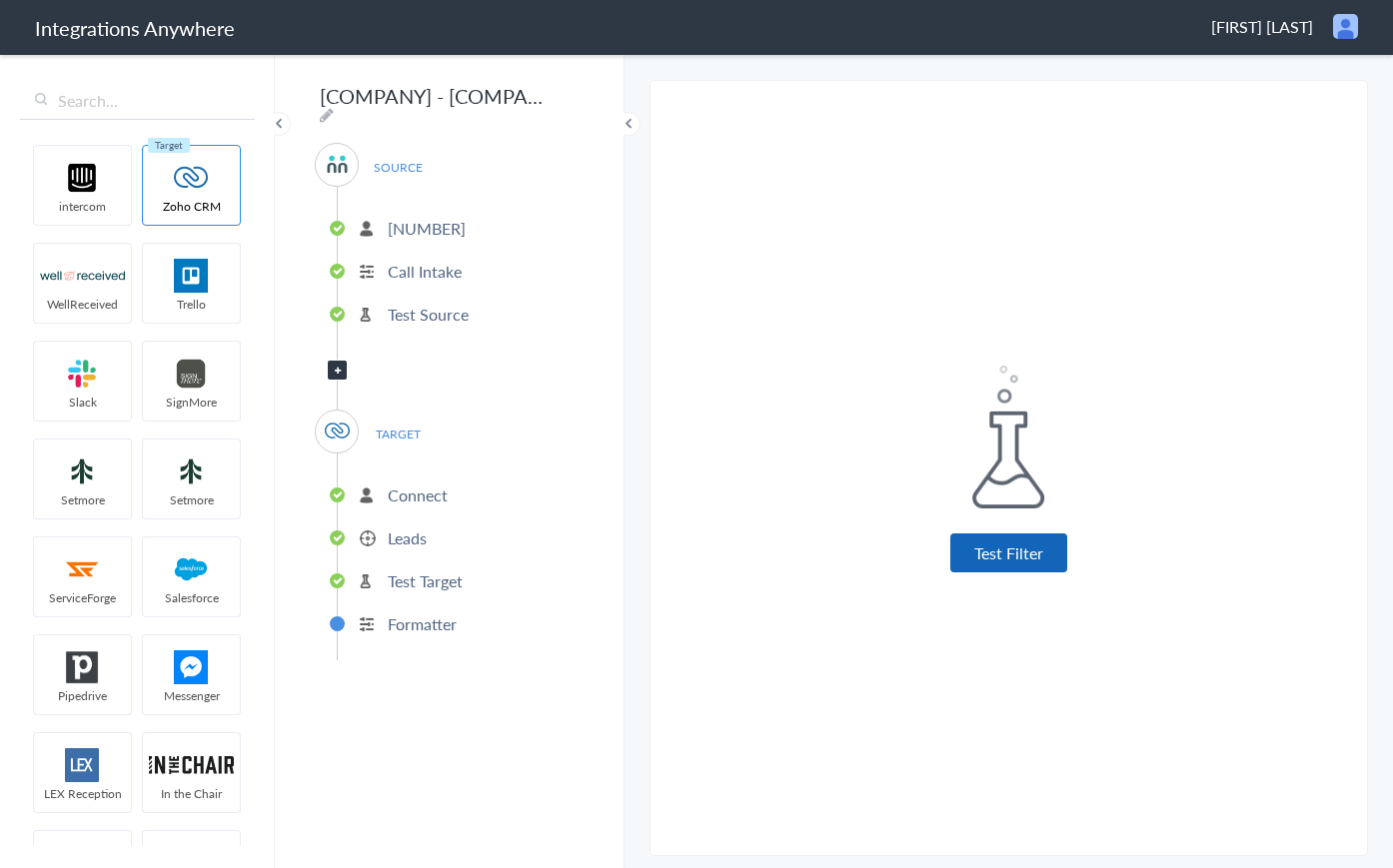 click on "Test Filter" at bounding box center (1008, 552) 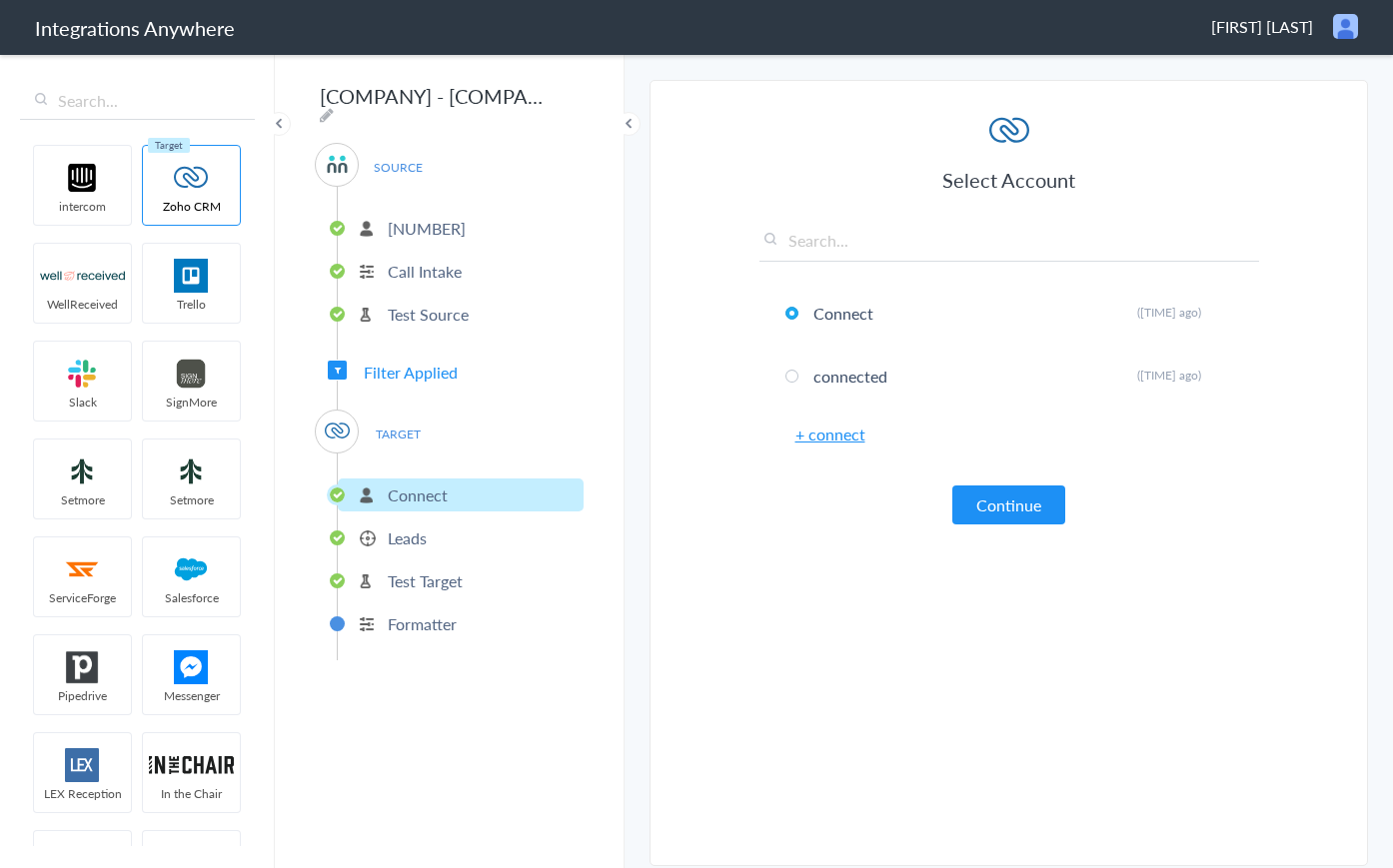 drag, startPoint x: 1029, startPoint y: 509, endPoint x: 1013, endPoint y: 540, distance: 34.88553 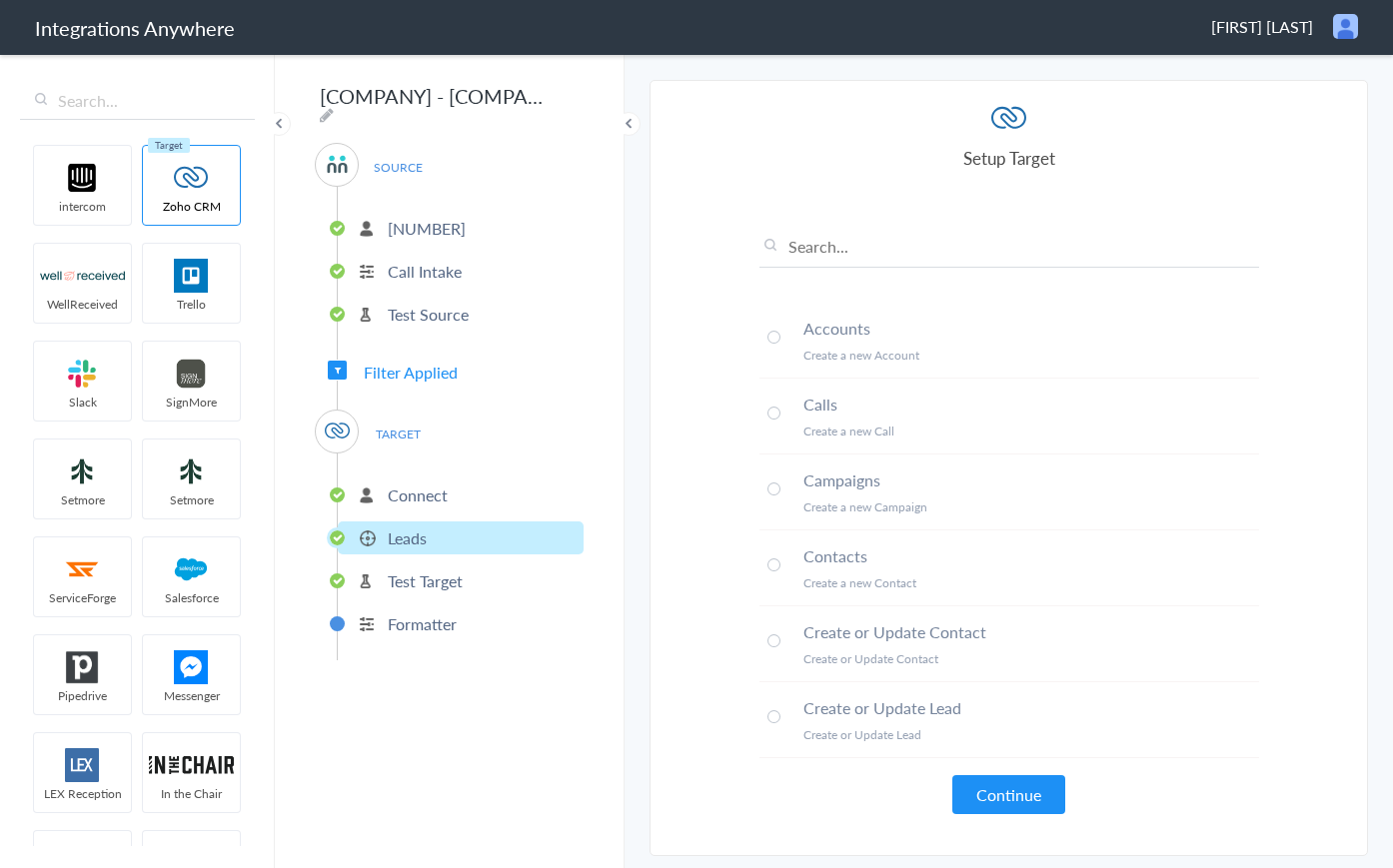 click on "Continue" at bounding box center [1008, 794] 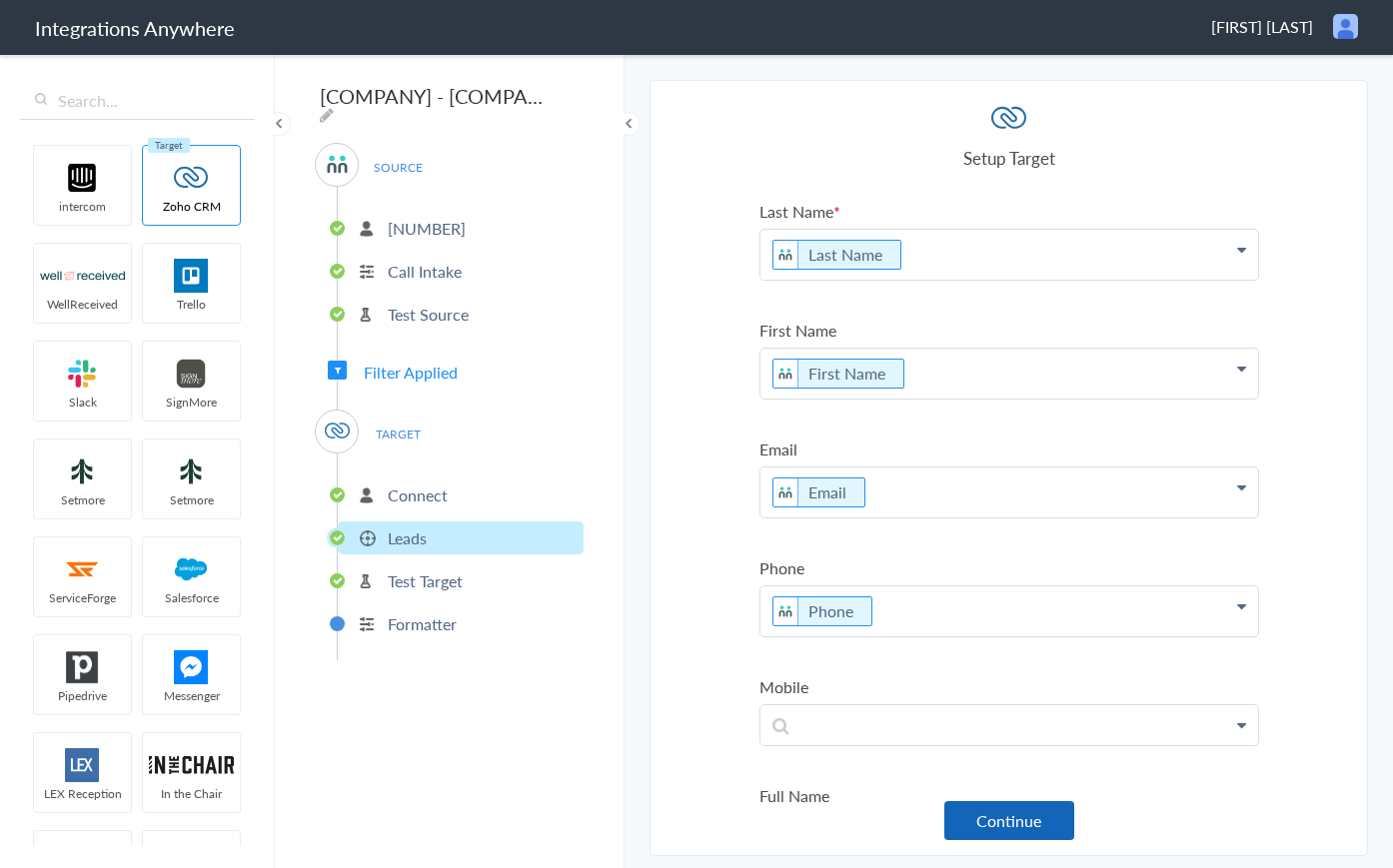 click on "Continue" at bounding box center [1009, 820] 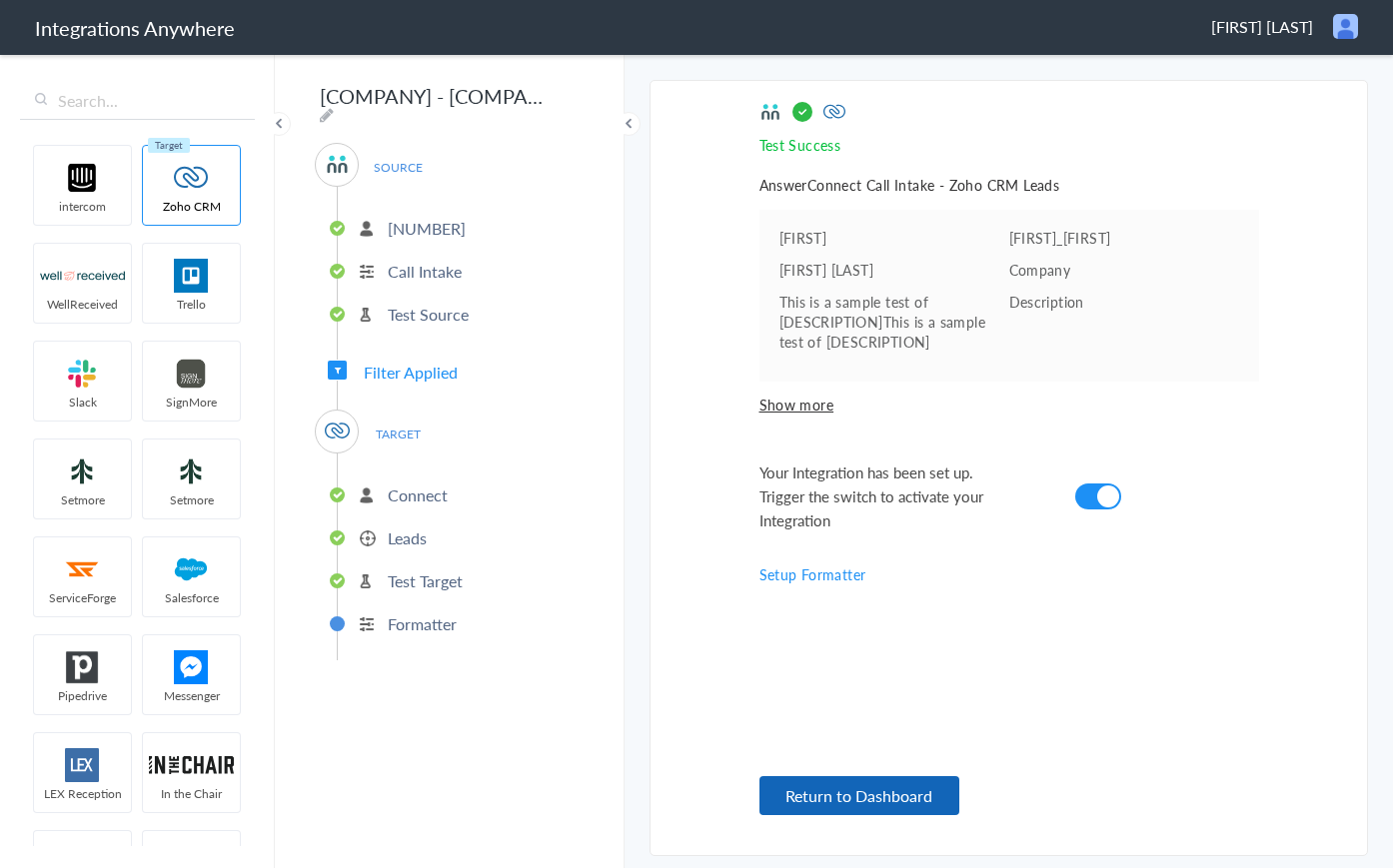 click on "Return to Dashboard" at bounding box center (859, 795) 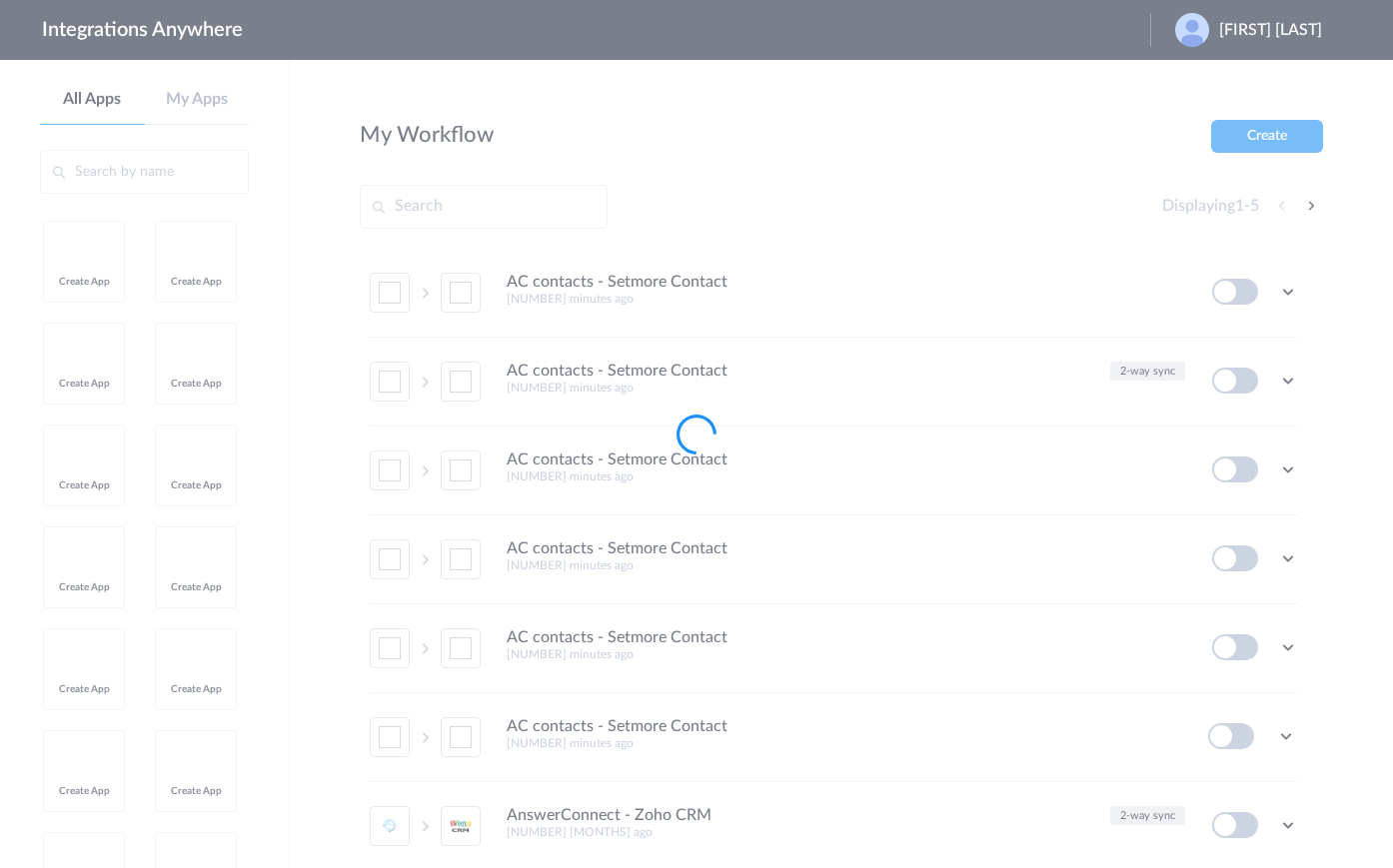 scroll, scrollTop: 0, scrollLeft: 0, axis: both 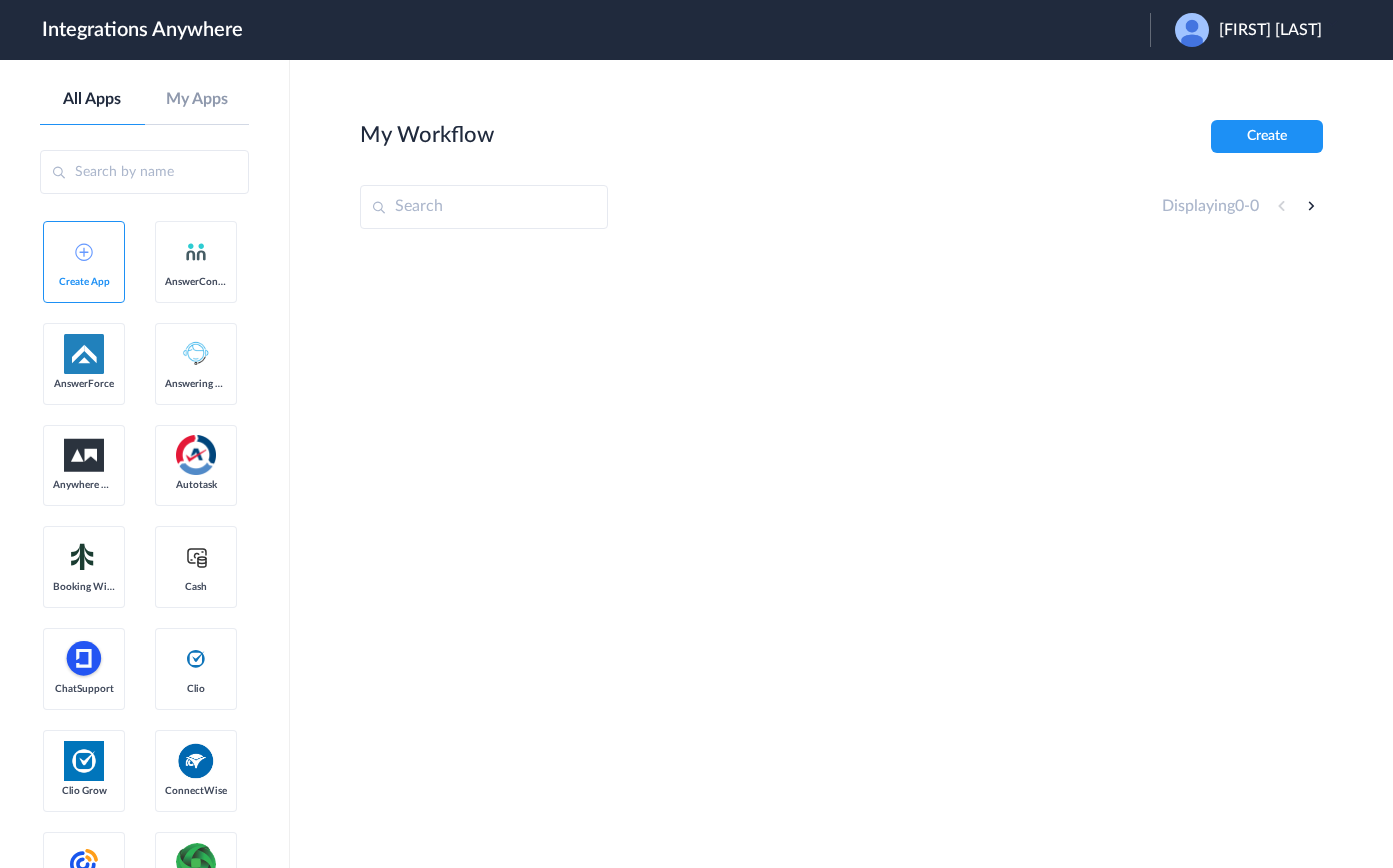 click on "Erin Williams" at bounding box center [1270, 30] 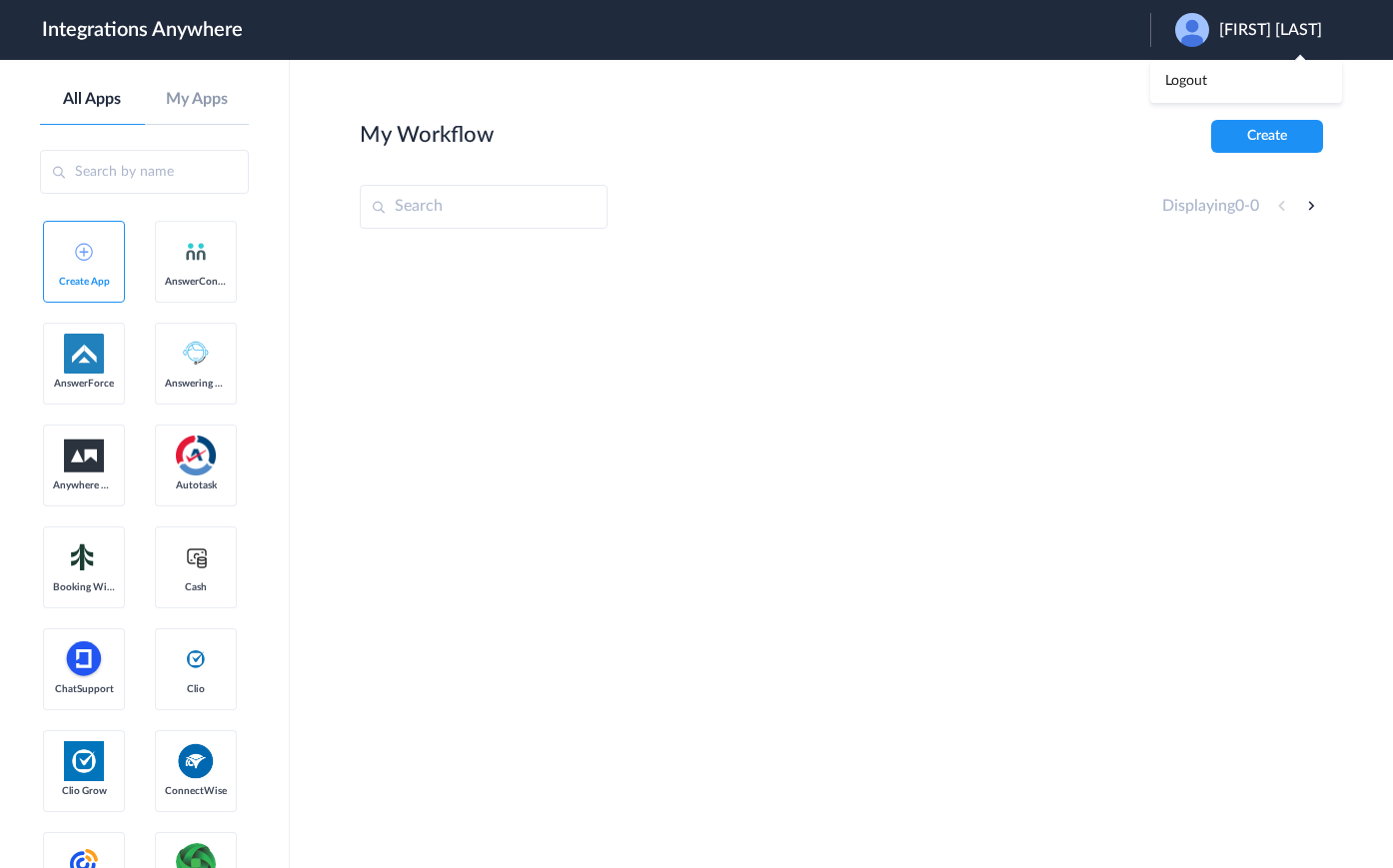 click on "Logout" at bounding box center (1246, 81) 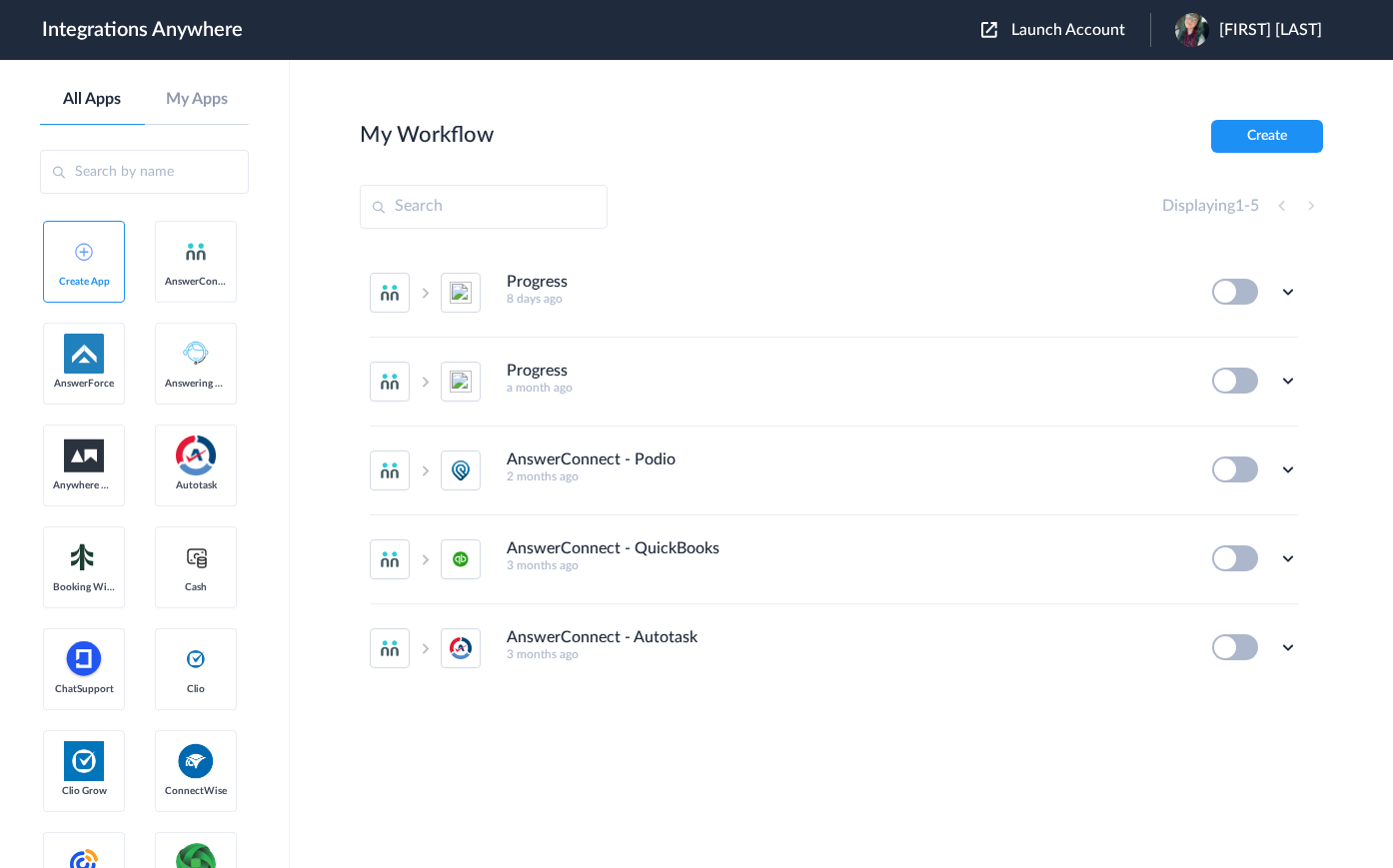 scroll, scrollTop: 0, scrollLeft: 0, axis: both 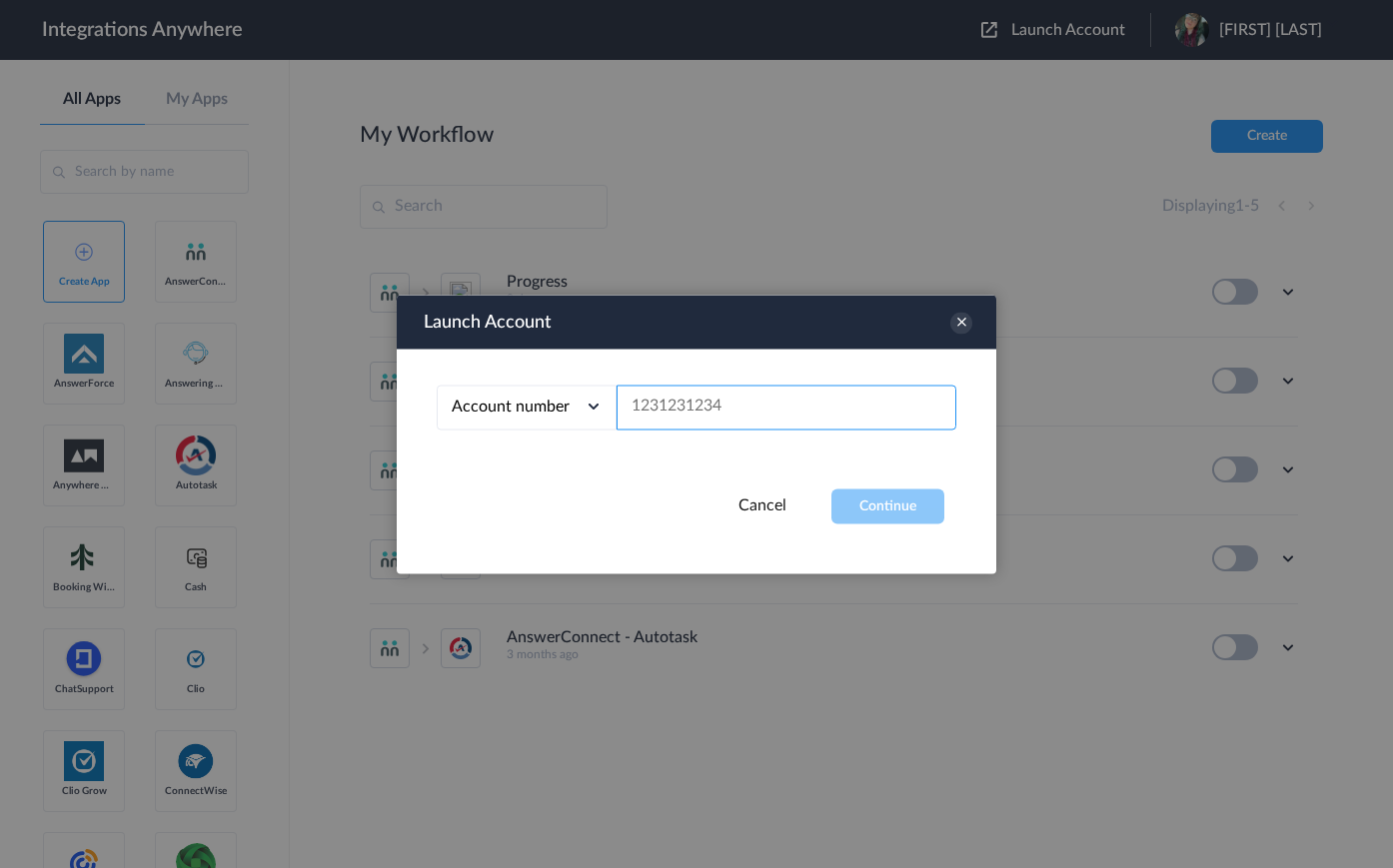 click at bounding box center [786, 407] 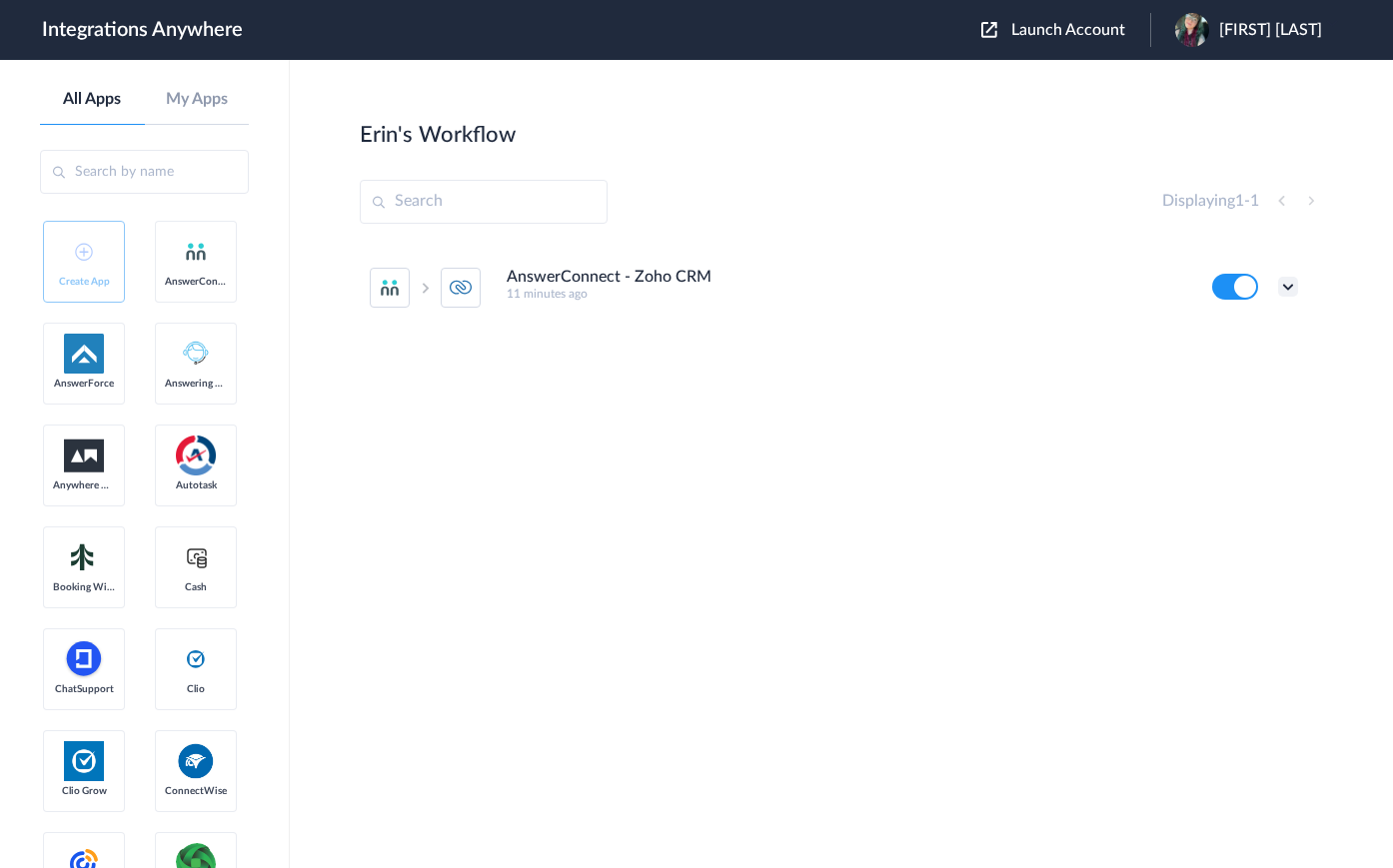 click at bounding box center [1288, 287] 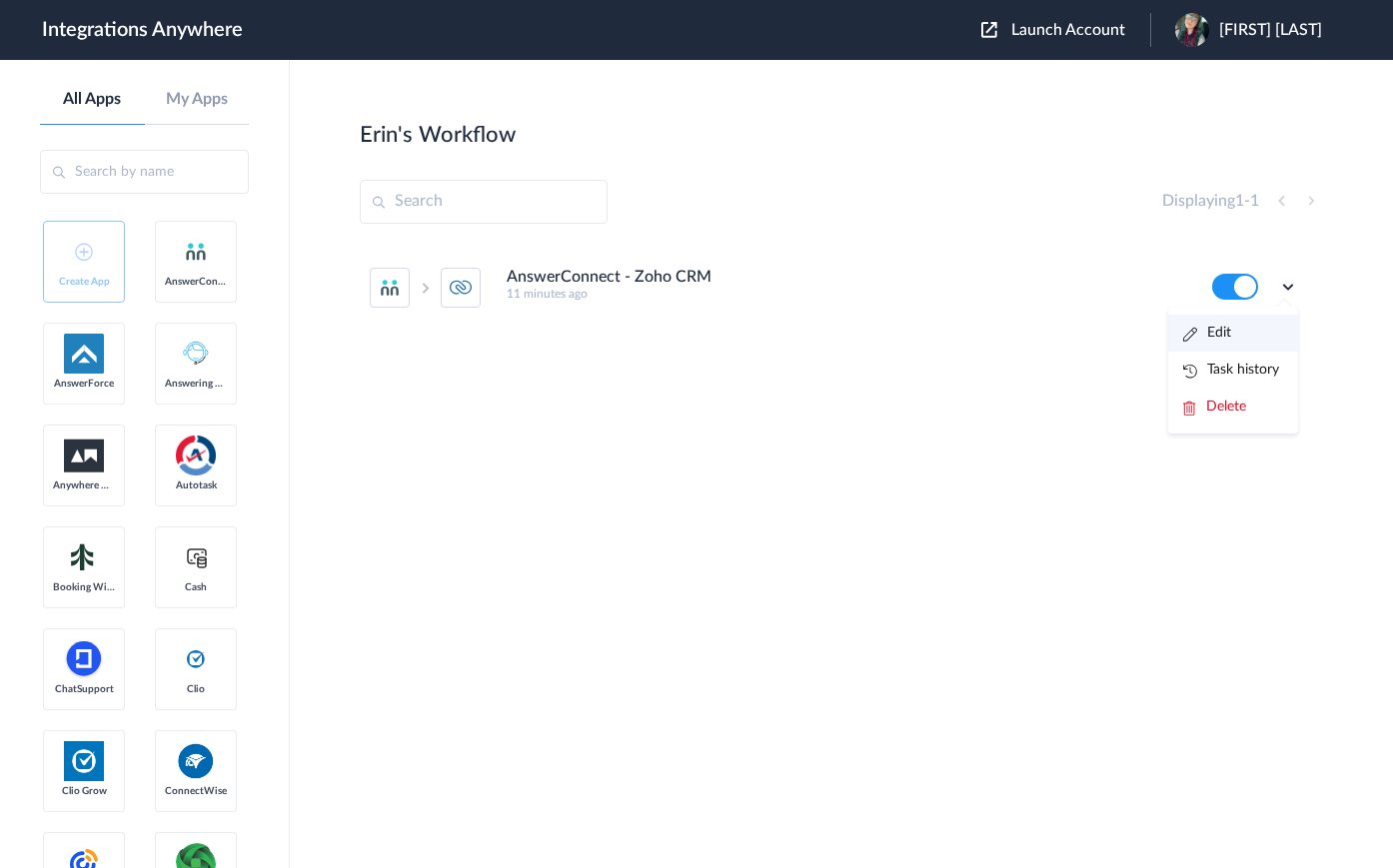 click on "Edit" at bounding box center [1233, 333] 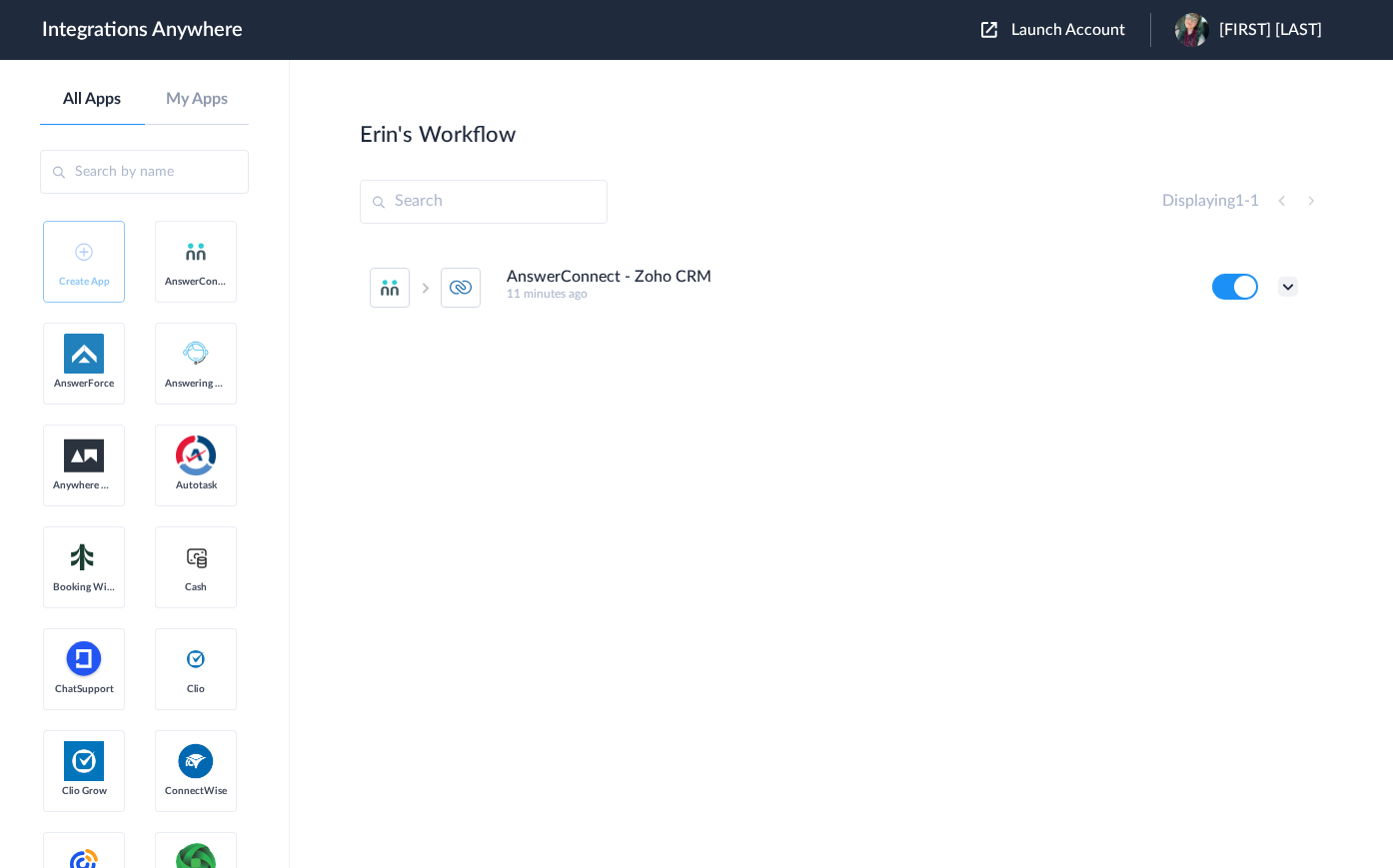 click at bounding box center (1288, 287) 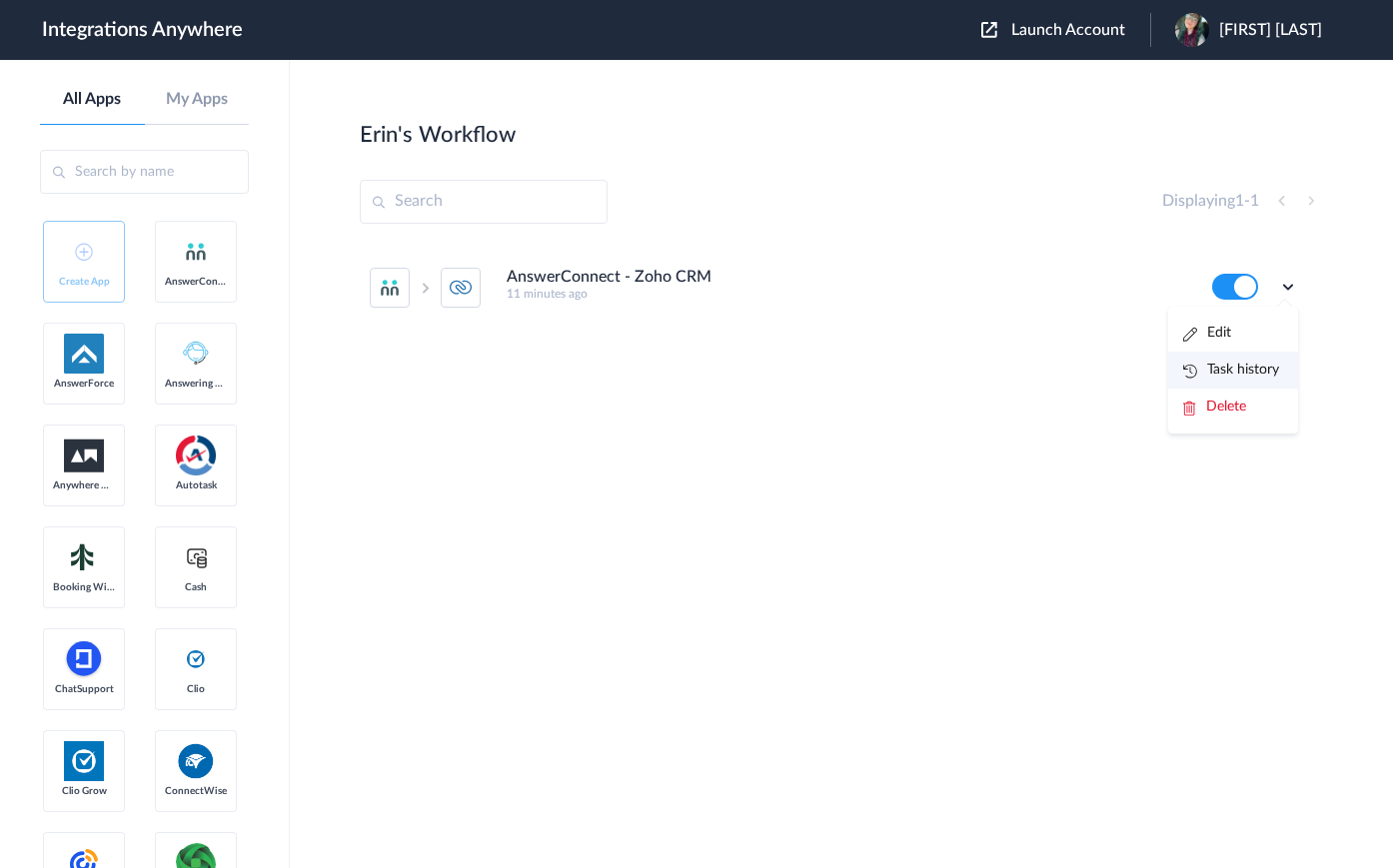 click on "Task history" at bounding box center [1231, 370] 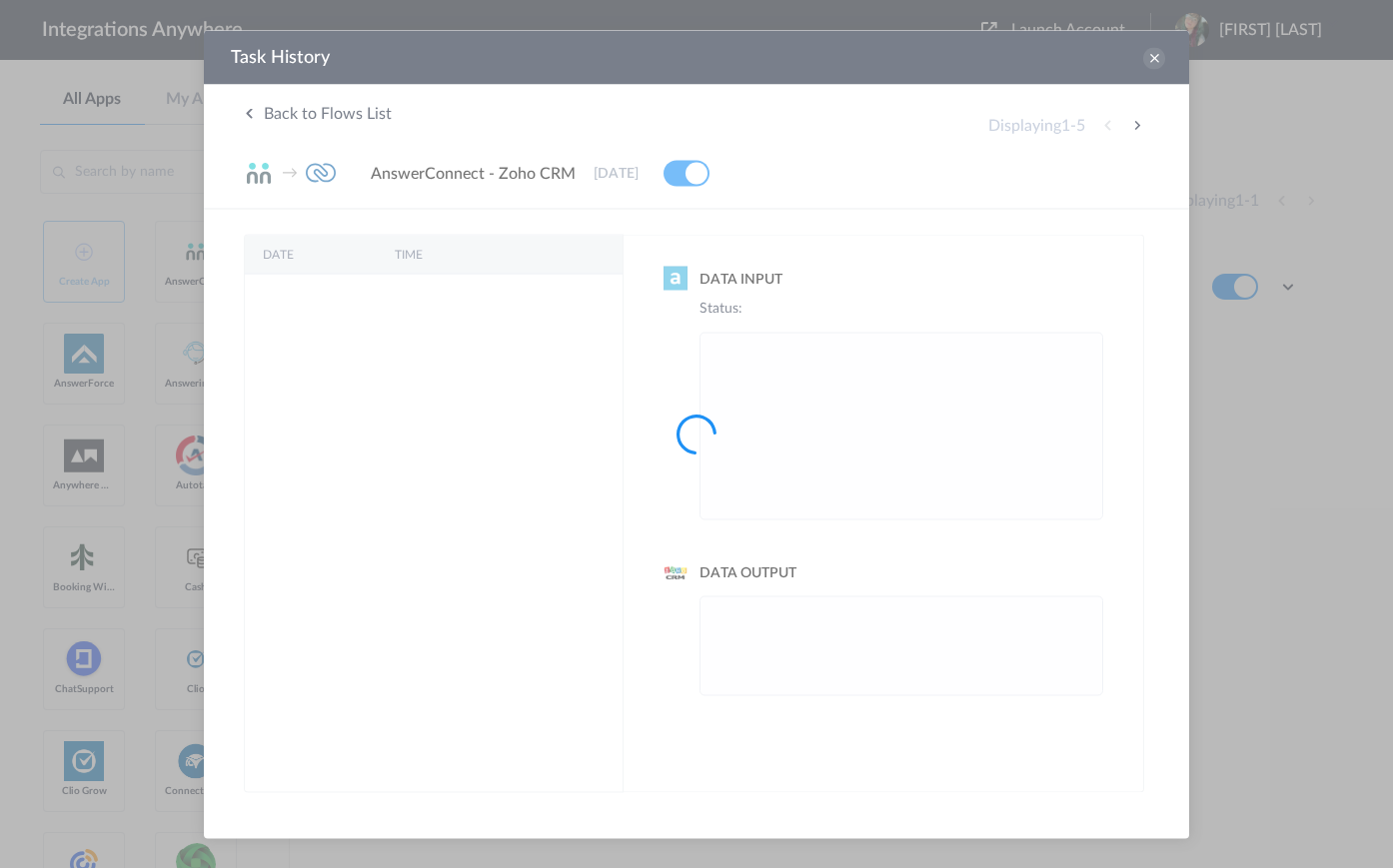 scroll, scrollTop: 0, scrollLeft: 0, axis: both 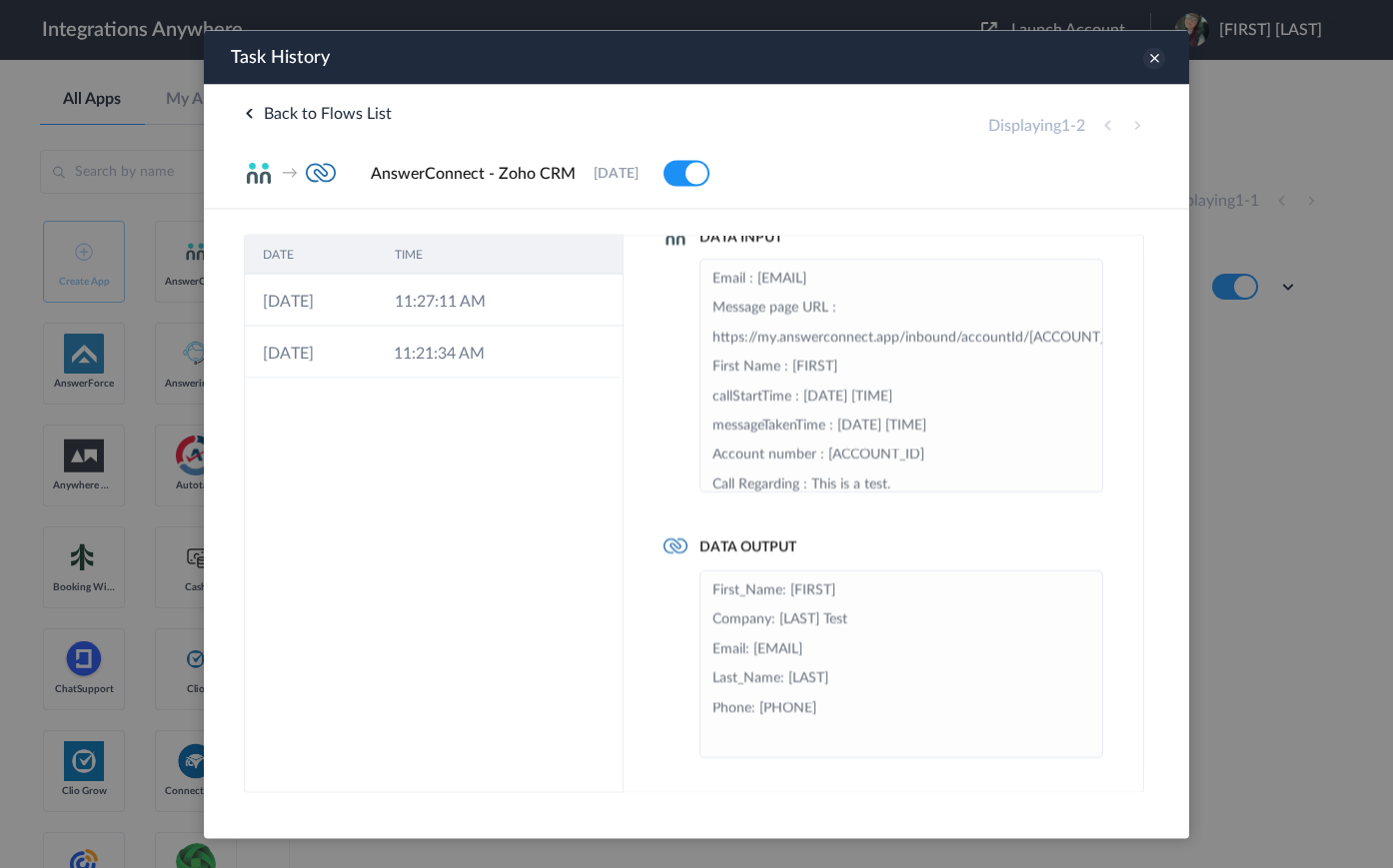 click at bounding box center (1154, 58) 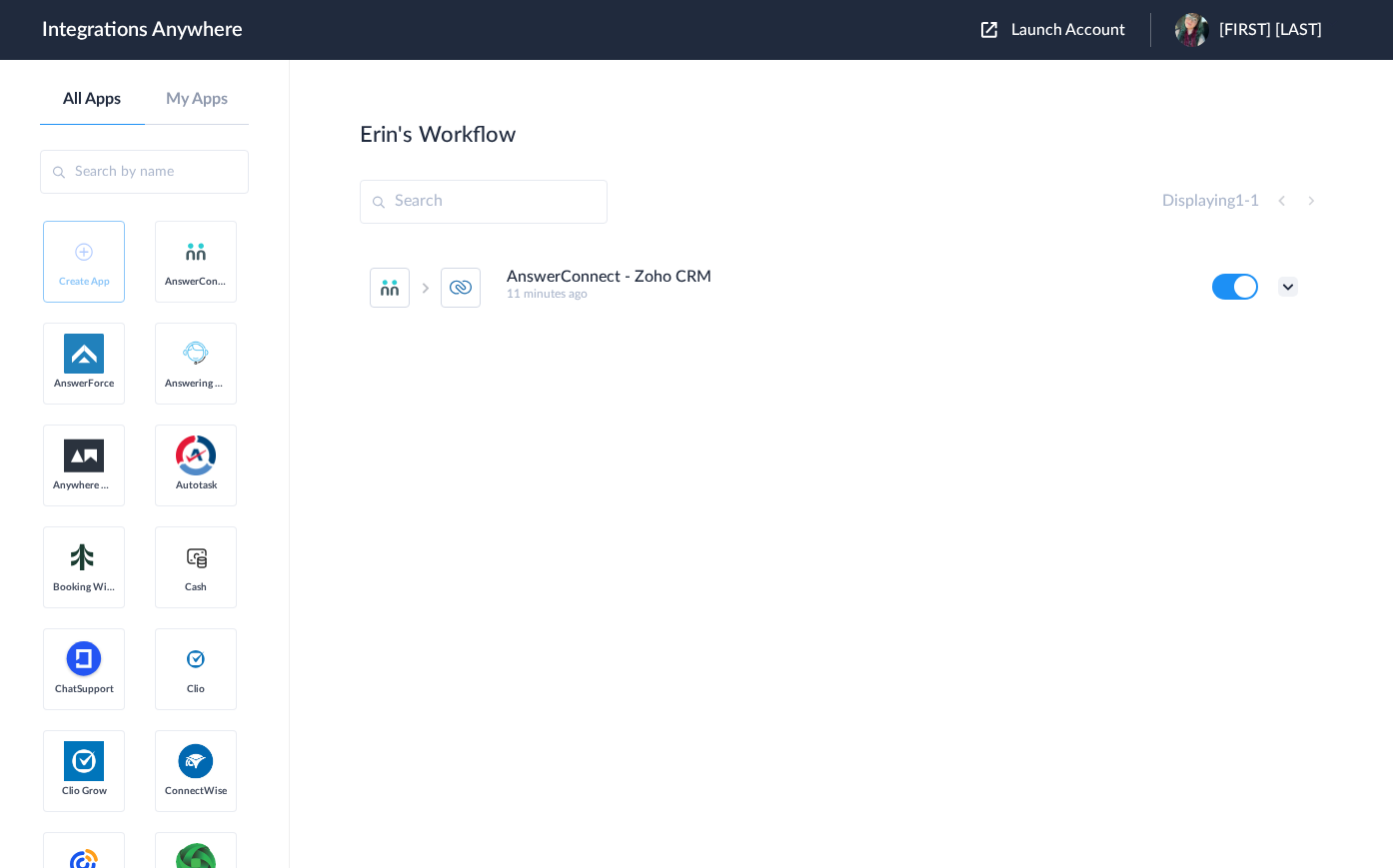 click at bounding box center [1288, 287] 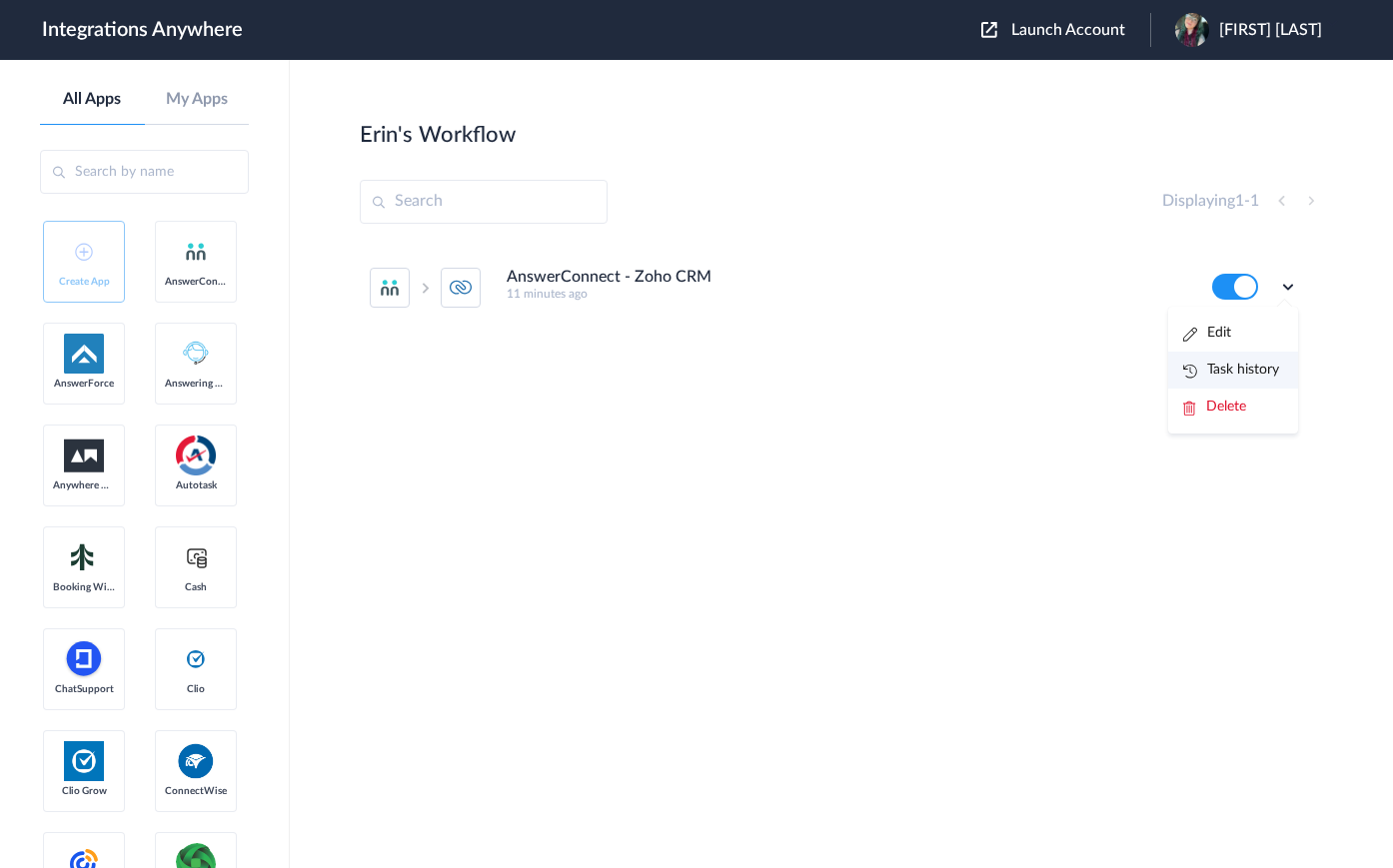 click on "Task history" at bounding box center (1231, 370) 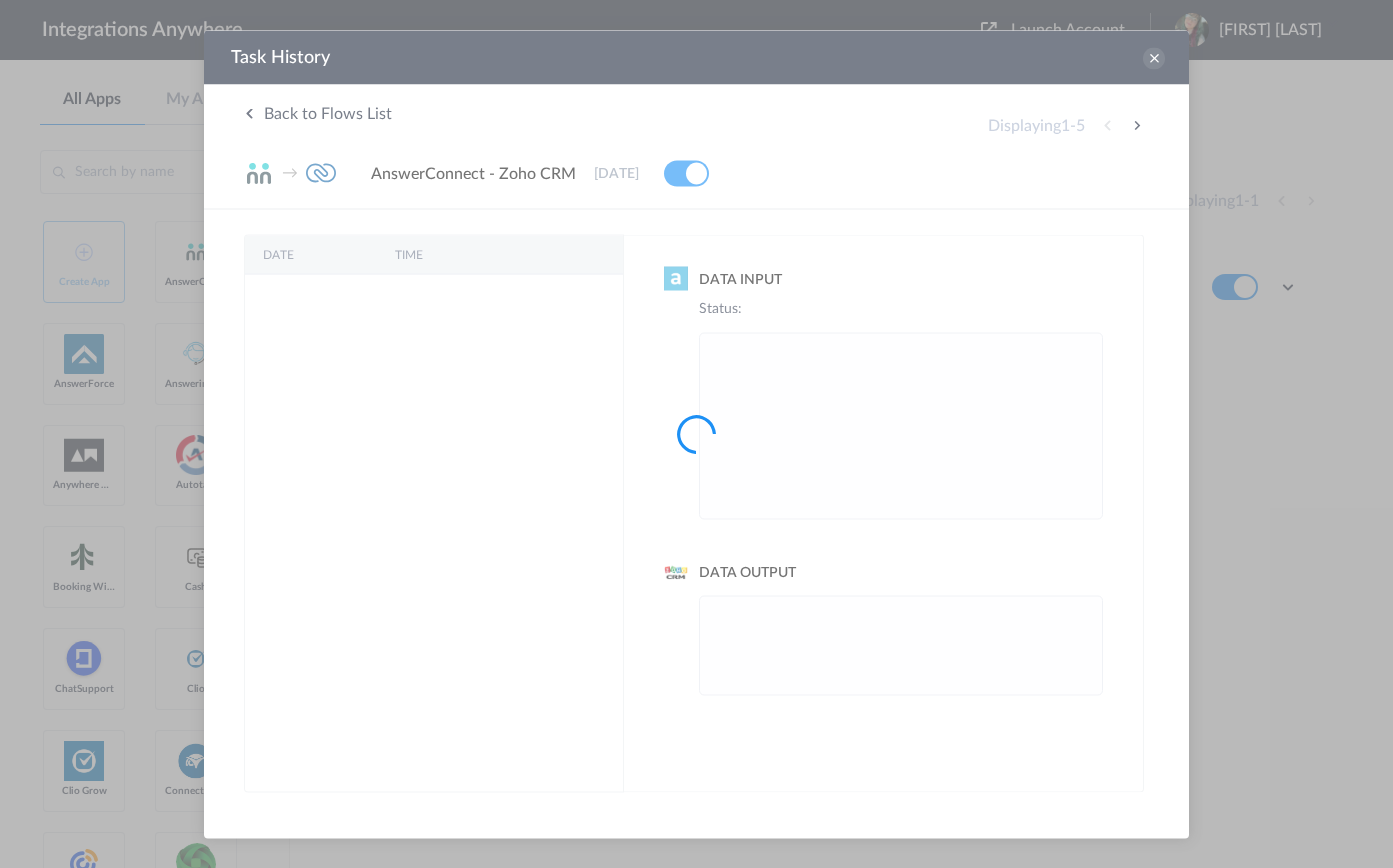 scroll, scrollTop: 0, scrollLeft: 0, axis: both 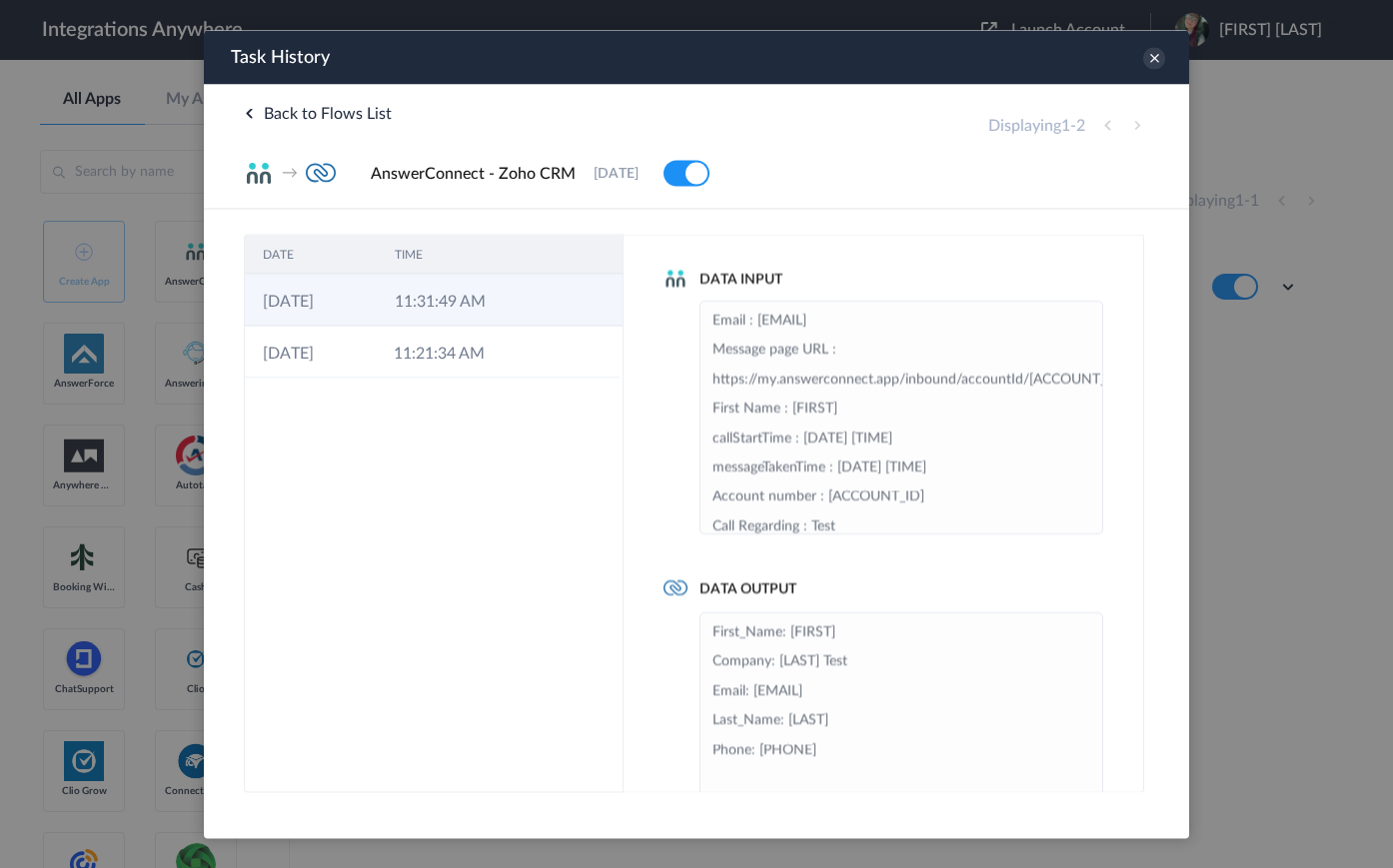 click on "11:31:49 AM" at bounding box center (443, 300) 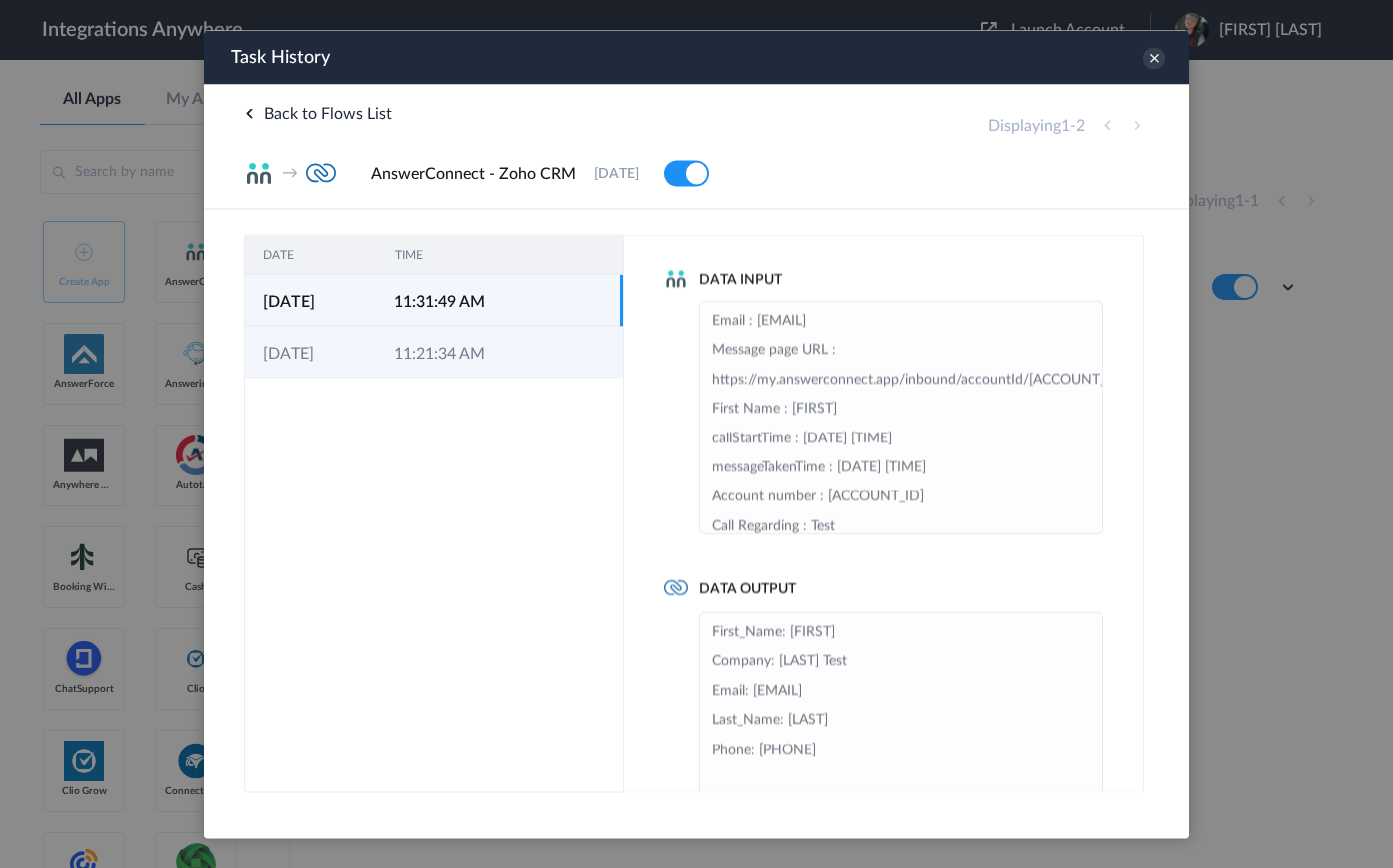 click on "11:21:34 AM" at bounding box center (441, 352) 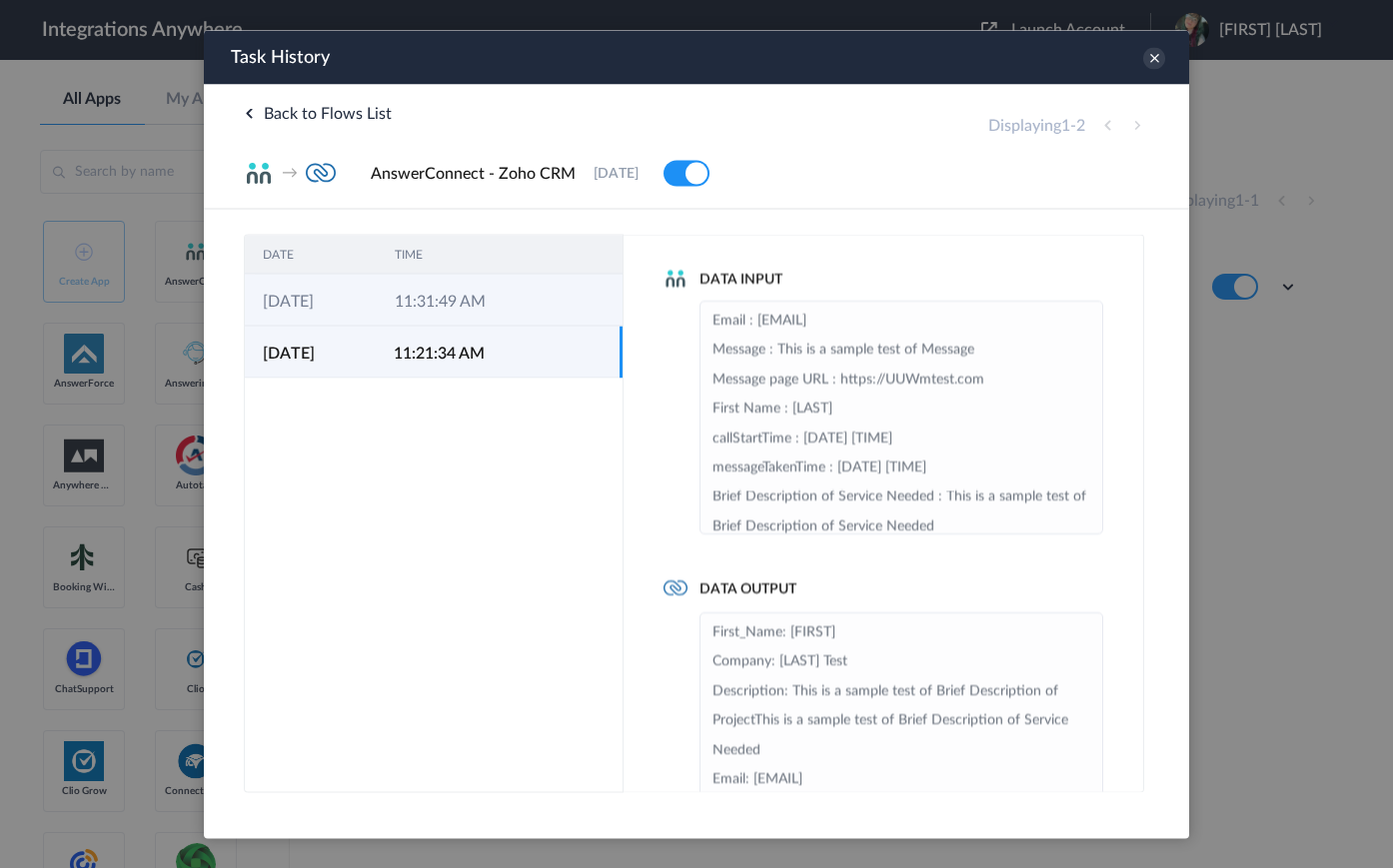 click on "11:31:49 AM" at bounding box center [443, 300] 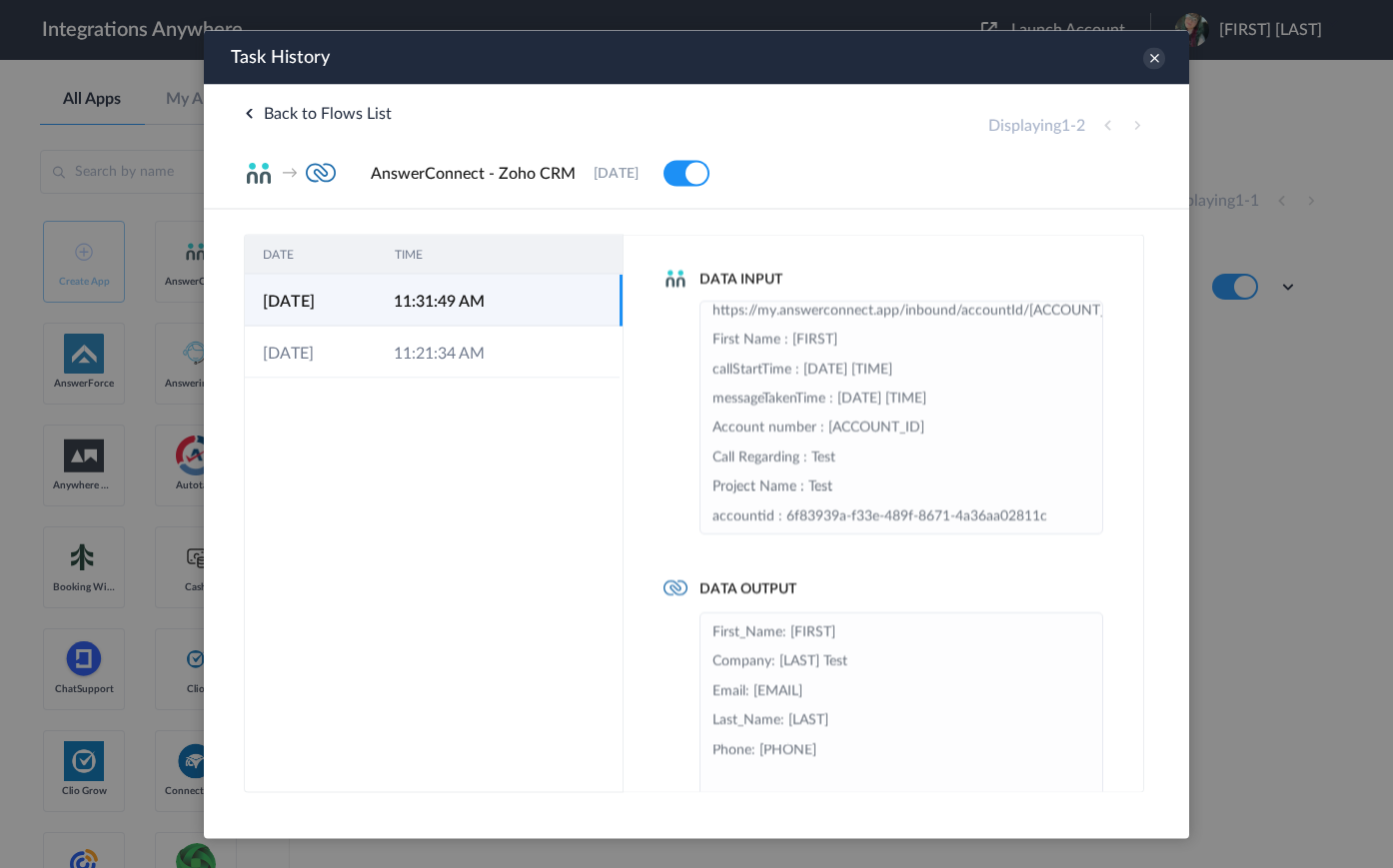scroll, scrollTop: 0, scrollLeft: 0, axis: both 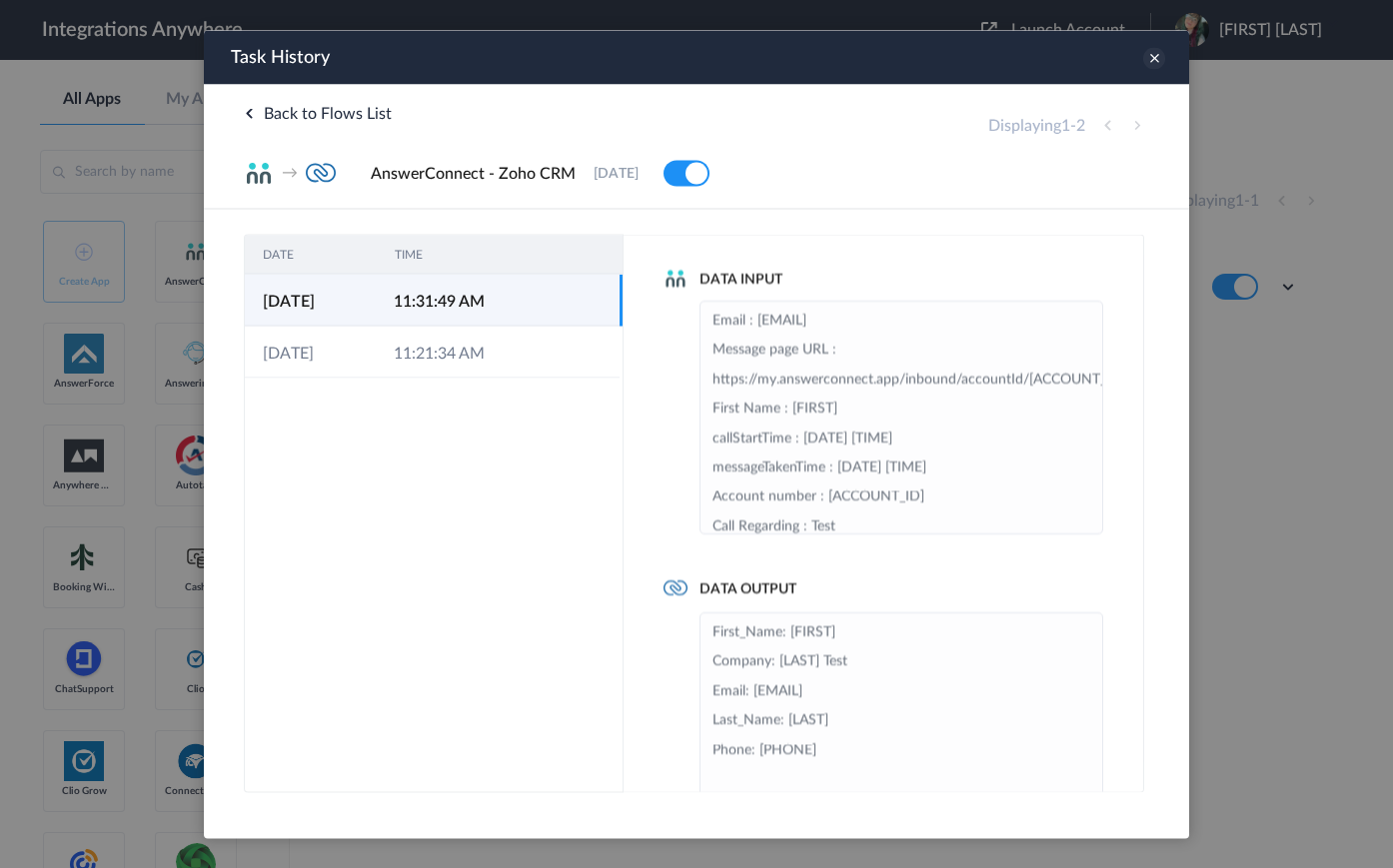 click at bounding box center [1154, 58] 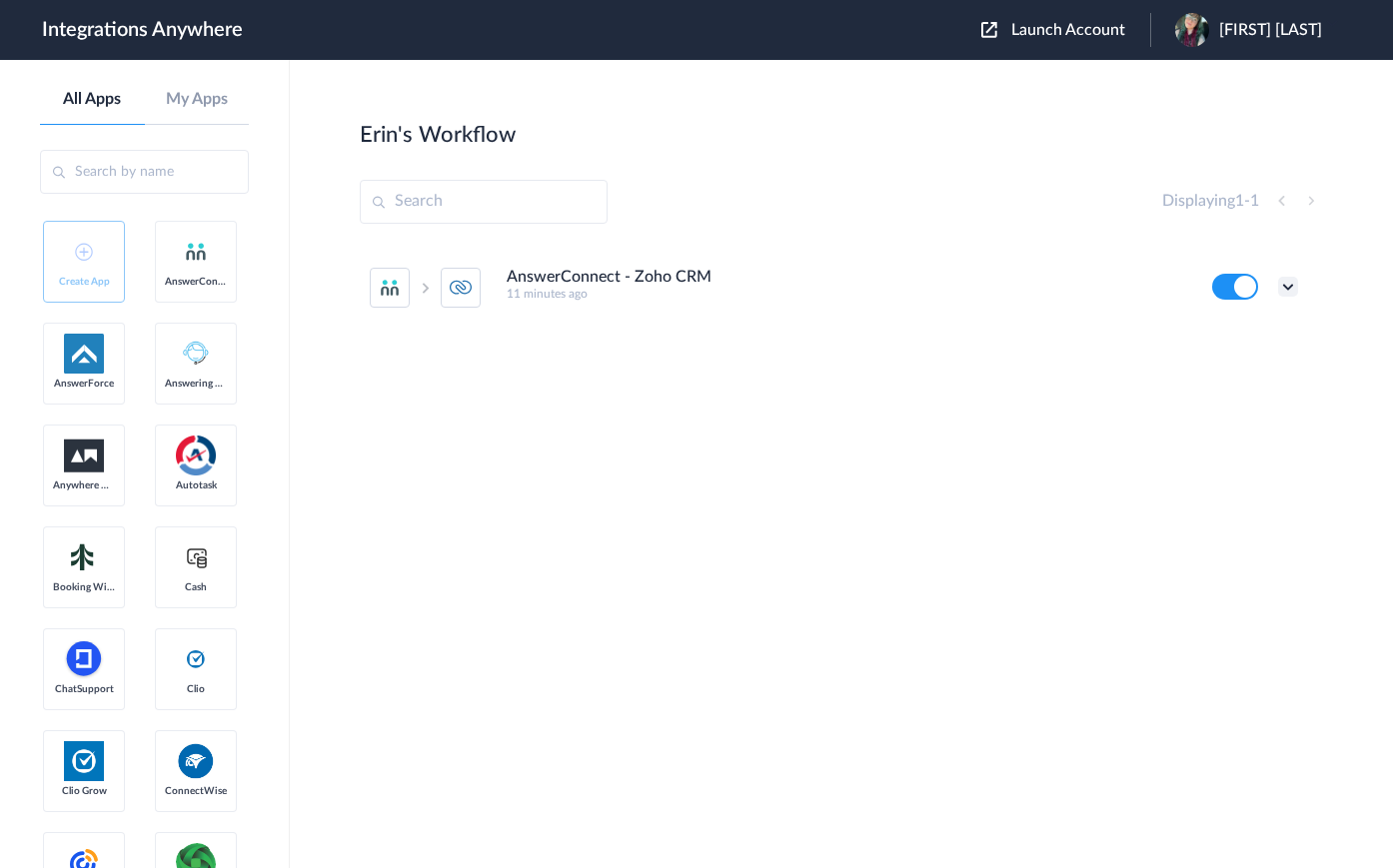 click at bounding box center (1288, 287) 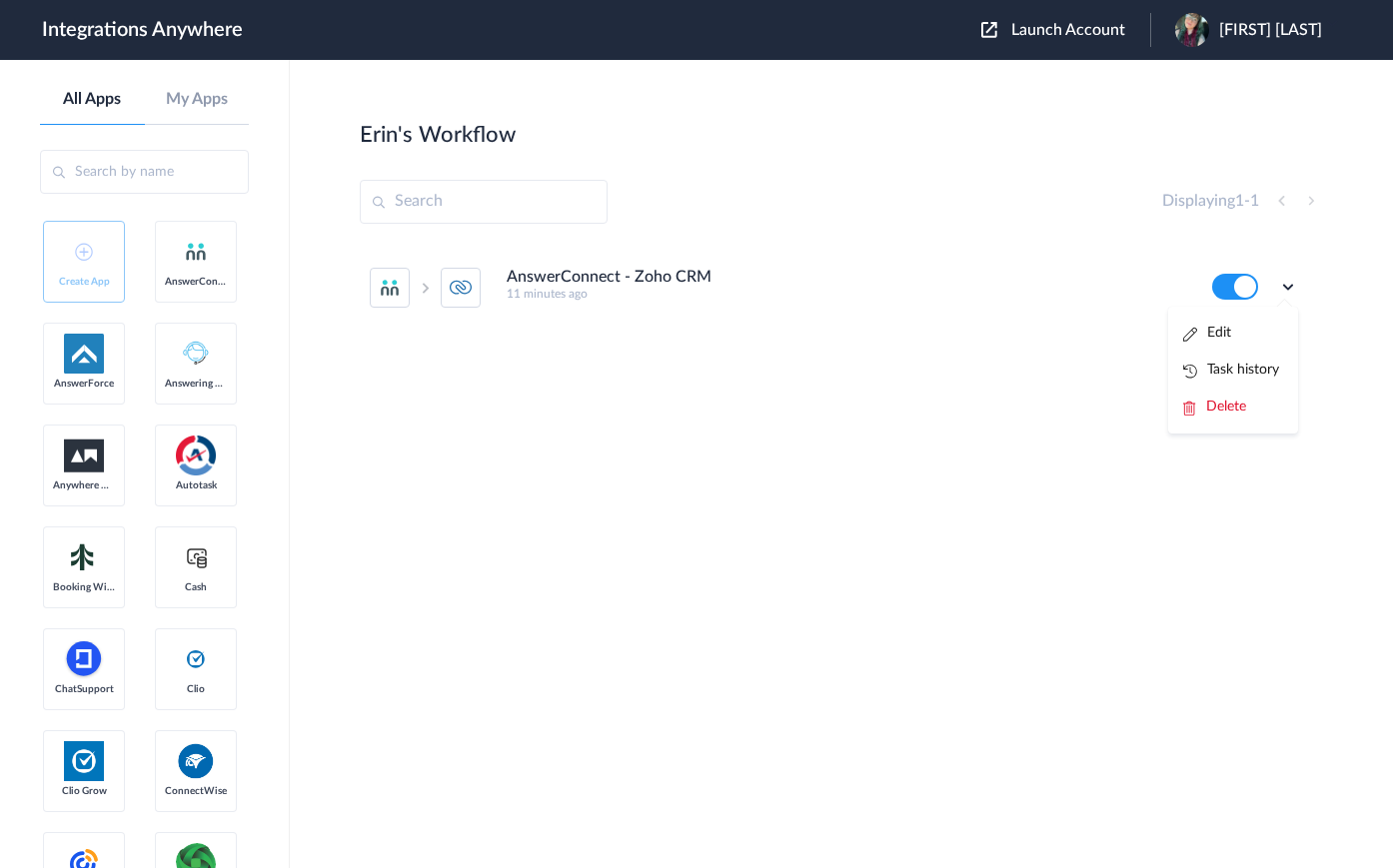 click on "Edit" at bounding box center (1207, 333) 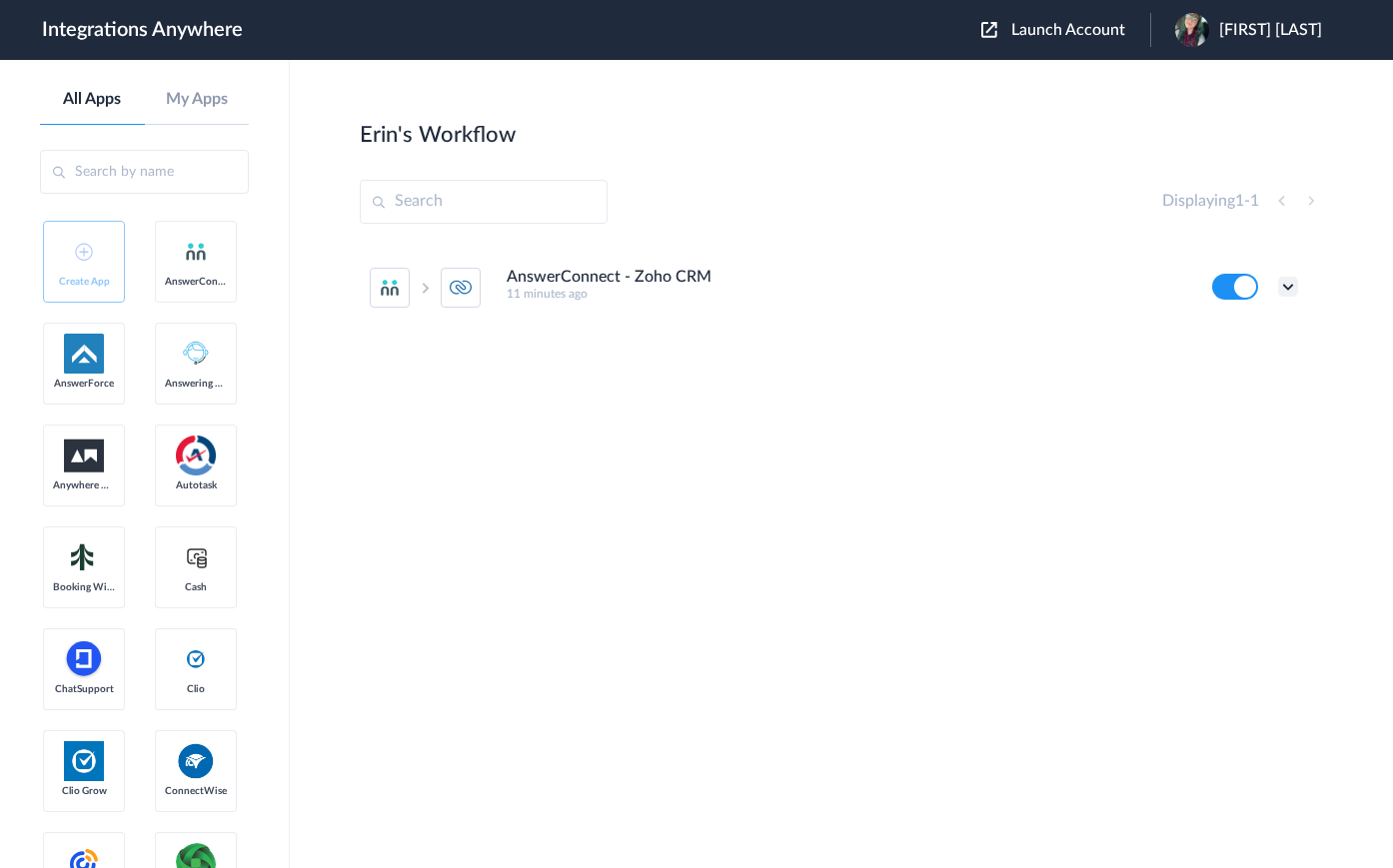 click at bounding box center (1288, 287) 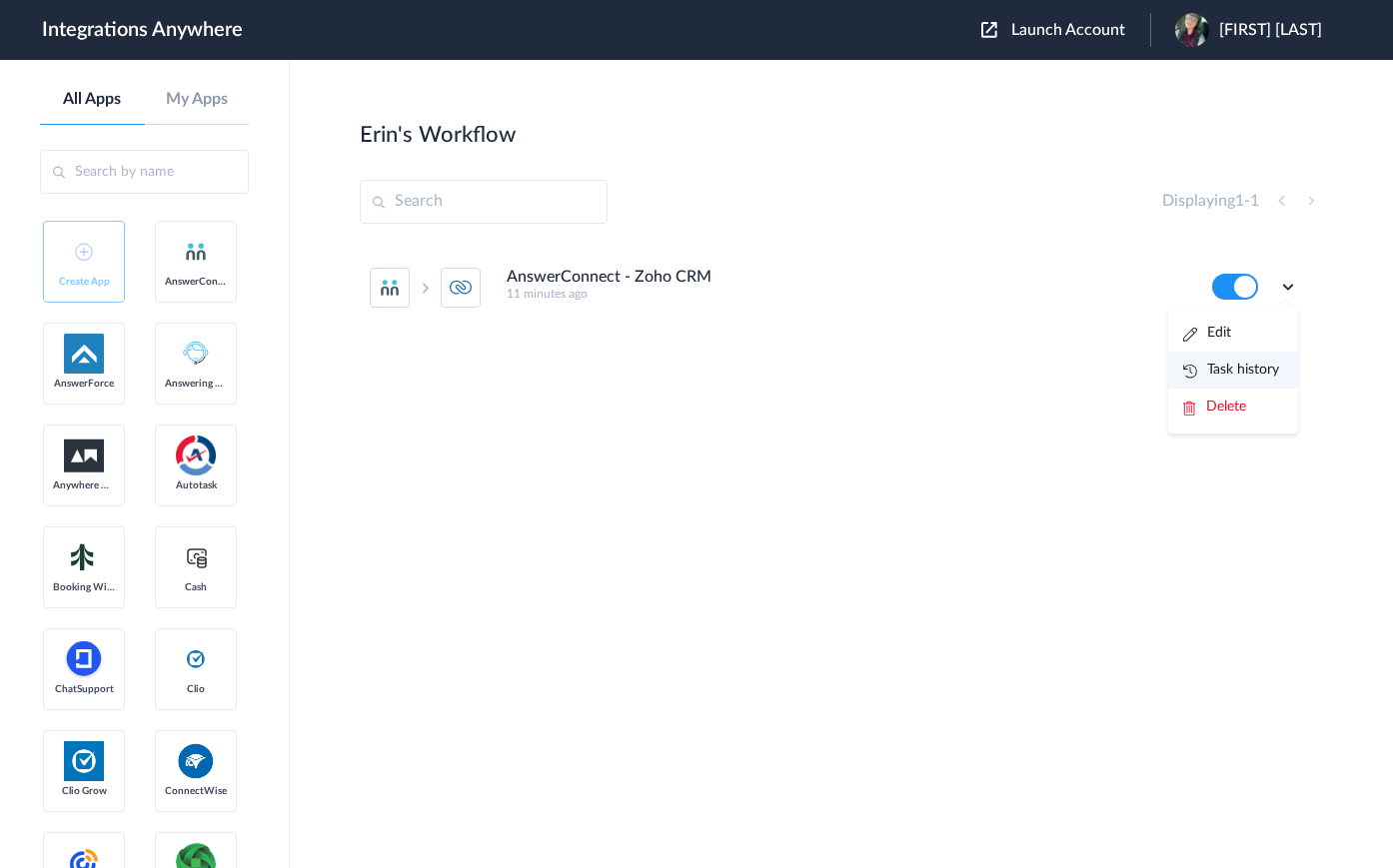 click on "Task history" at bounding box center [1231, 370] 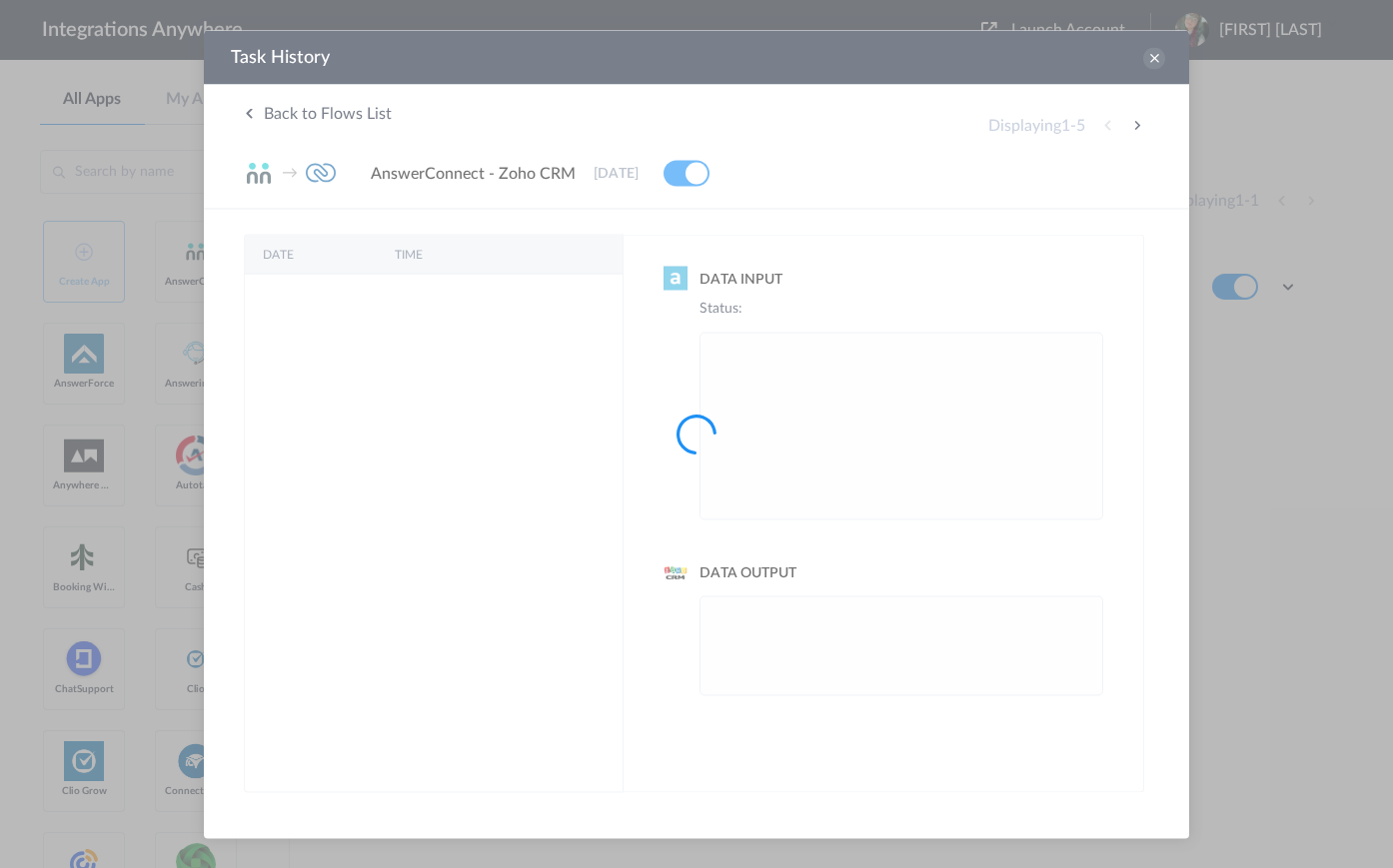 scroll, scrollTop: 0, scrollLeft: 0, axis: both 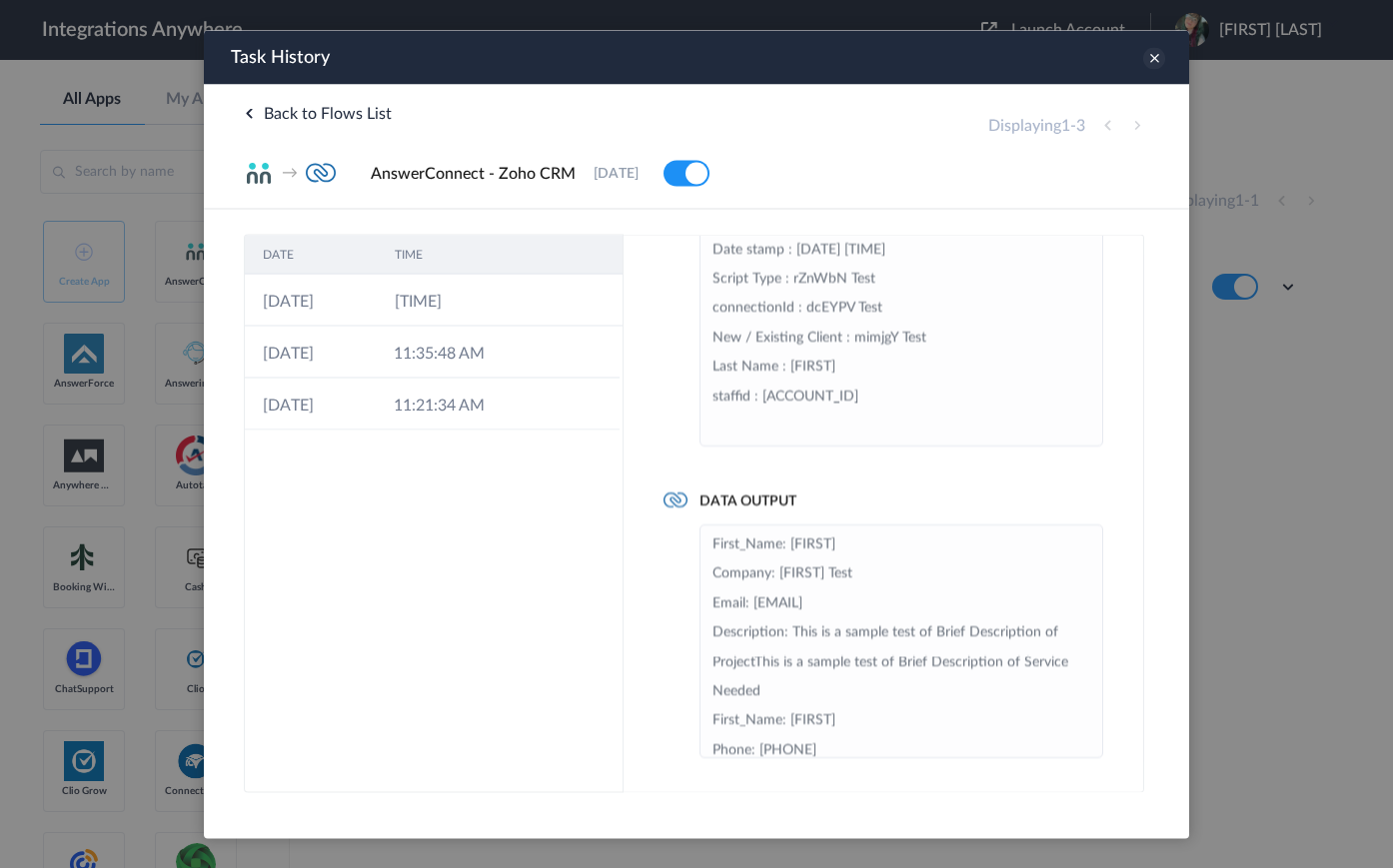 click at bounding box center [1154, 58] 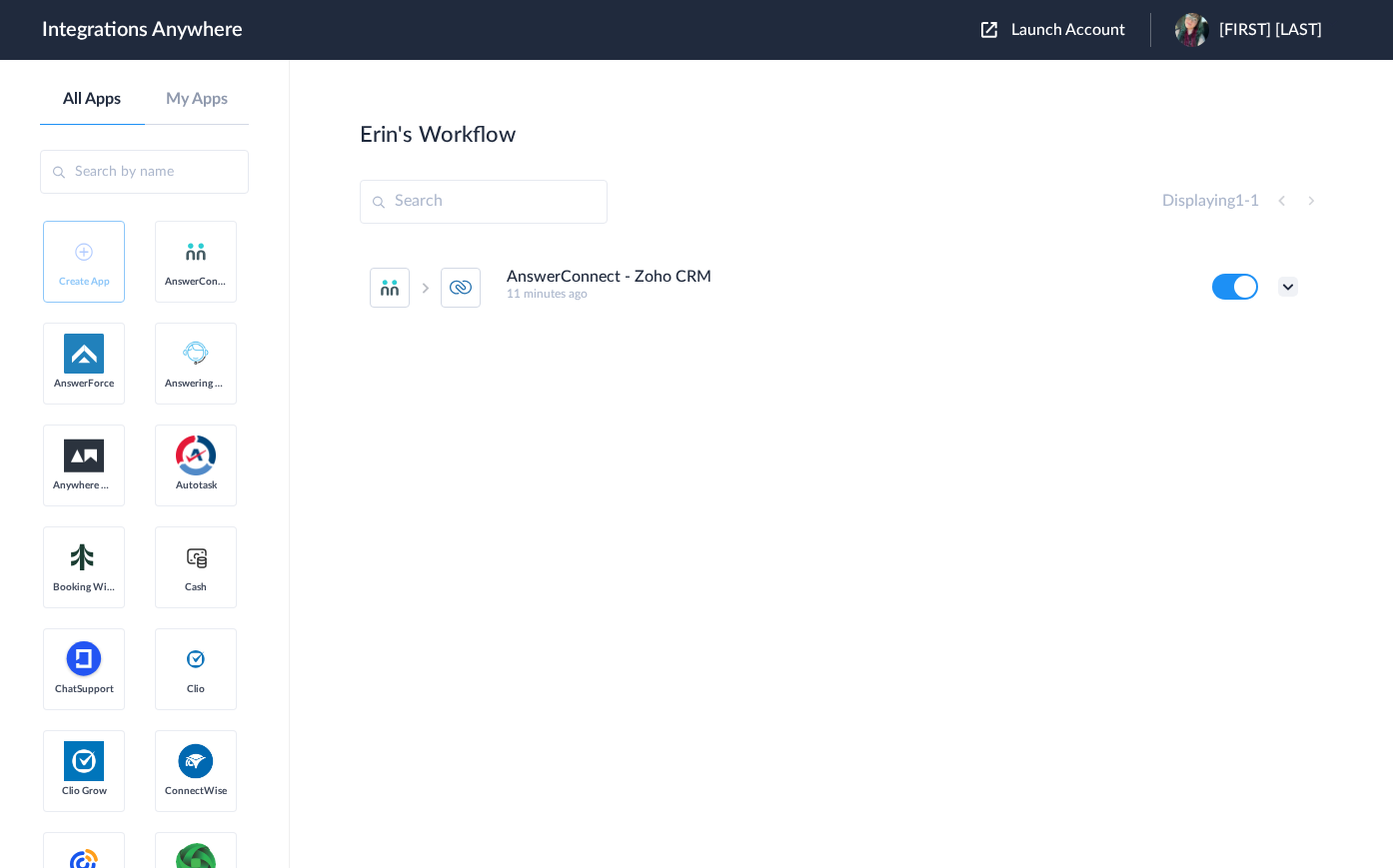 click at bounding box center (1288, 287) 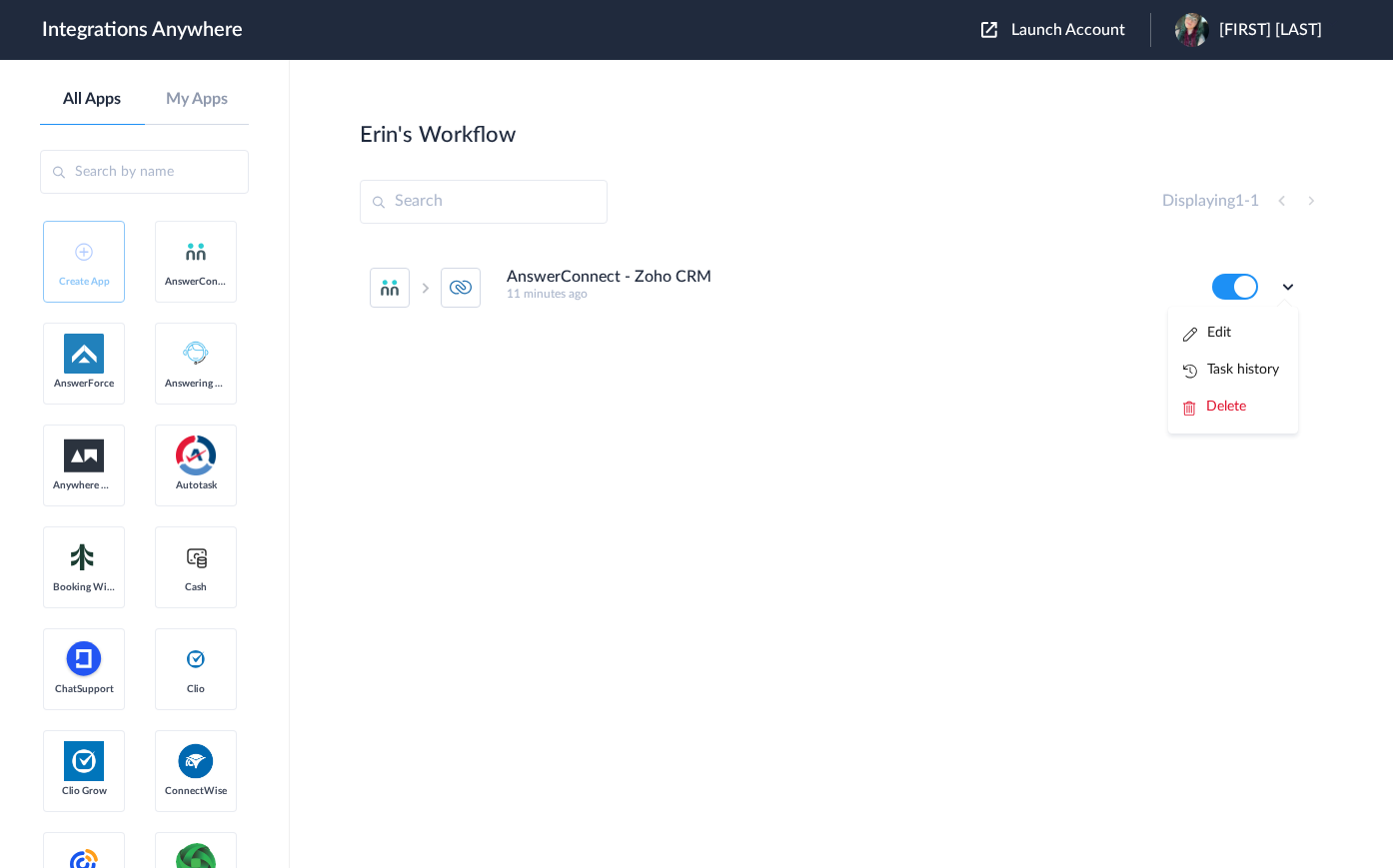 drag, startPoint x: 1219, startPoint y: 377, endPoint x: 1192, endPoint y: 387, distance: 28.79236 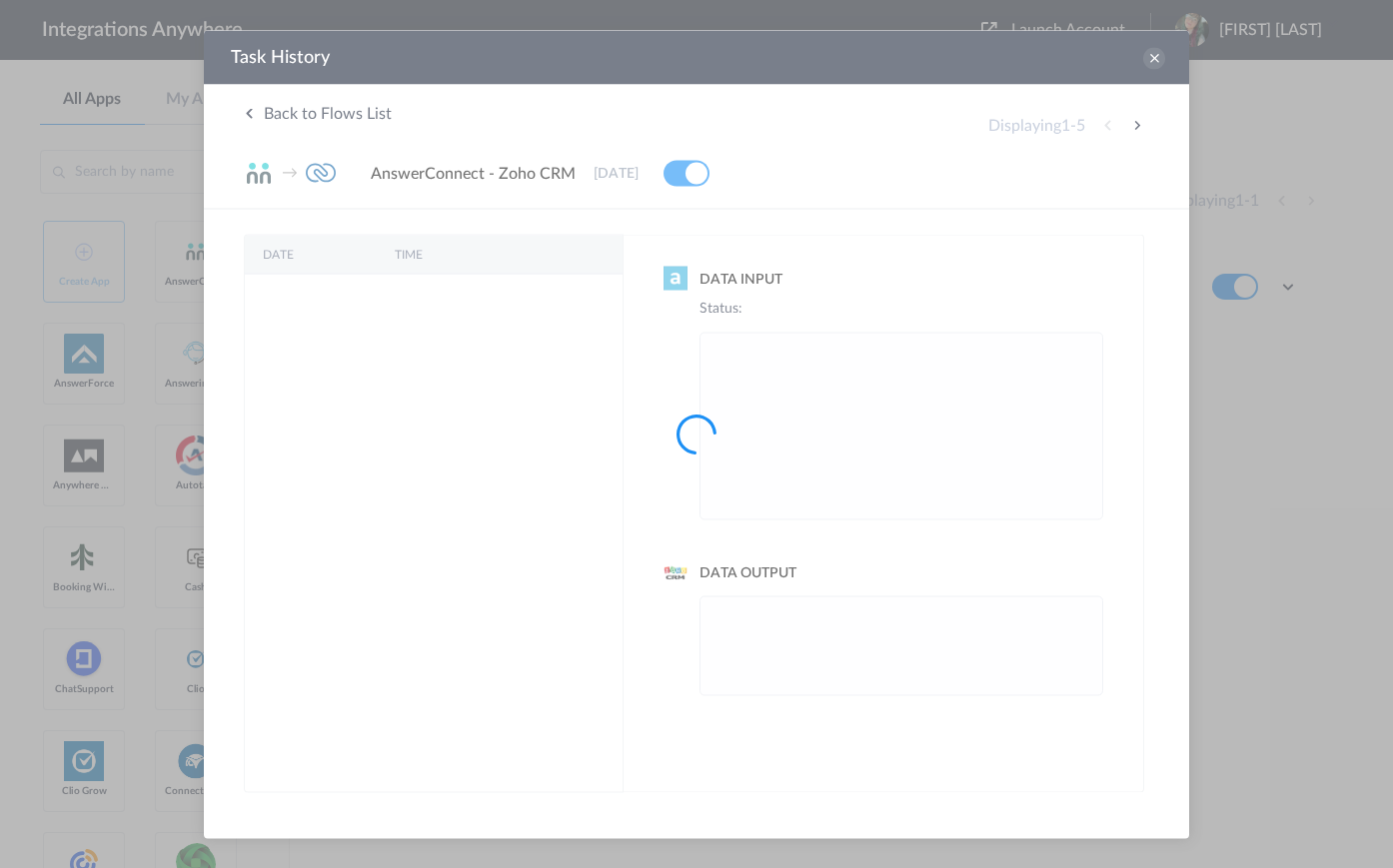 scroll, scrollTop: 0, scrollLeft: 0, axis: both 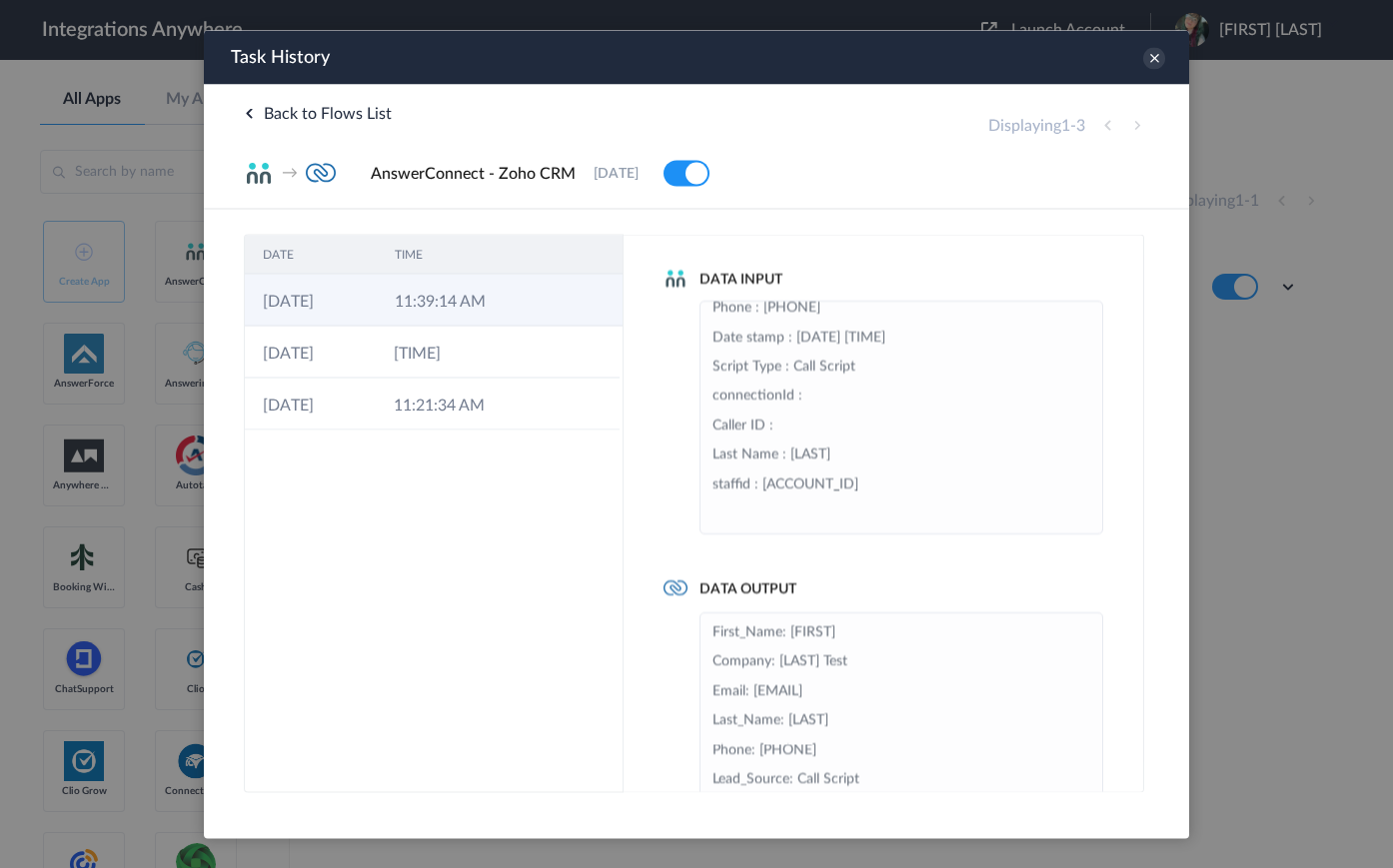click on "11:39:14 AM" at bounding box center [443, 300] 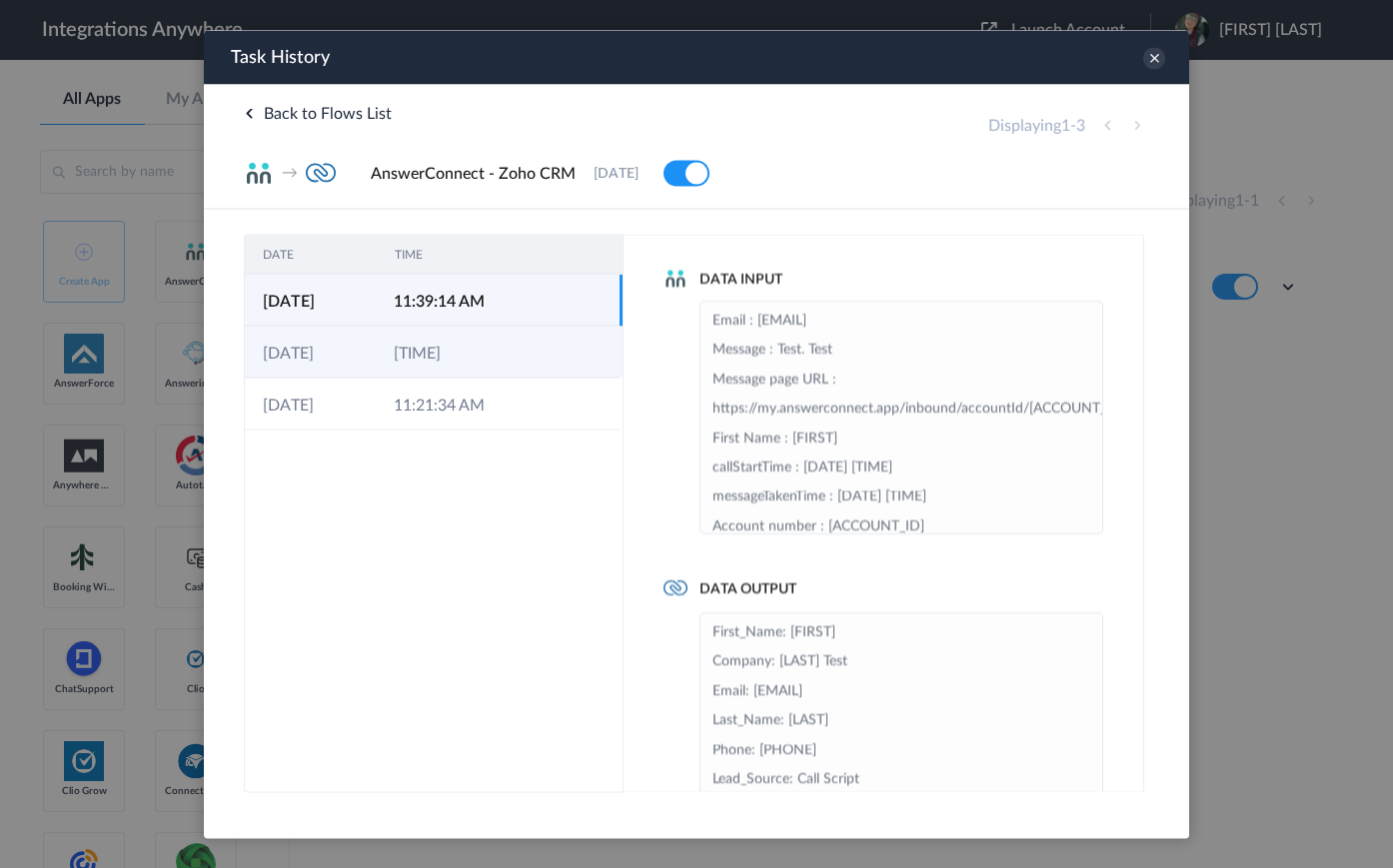 click on "11:37:54 AM" at bounding box center [441, 352] 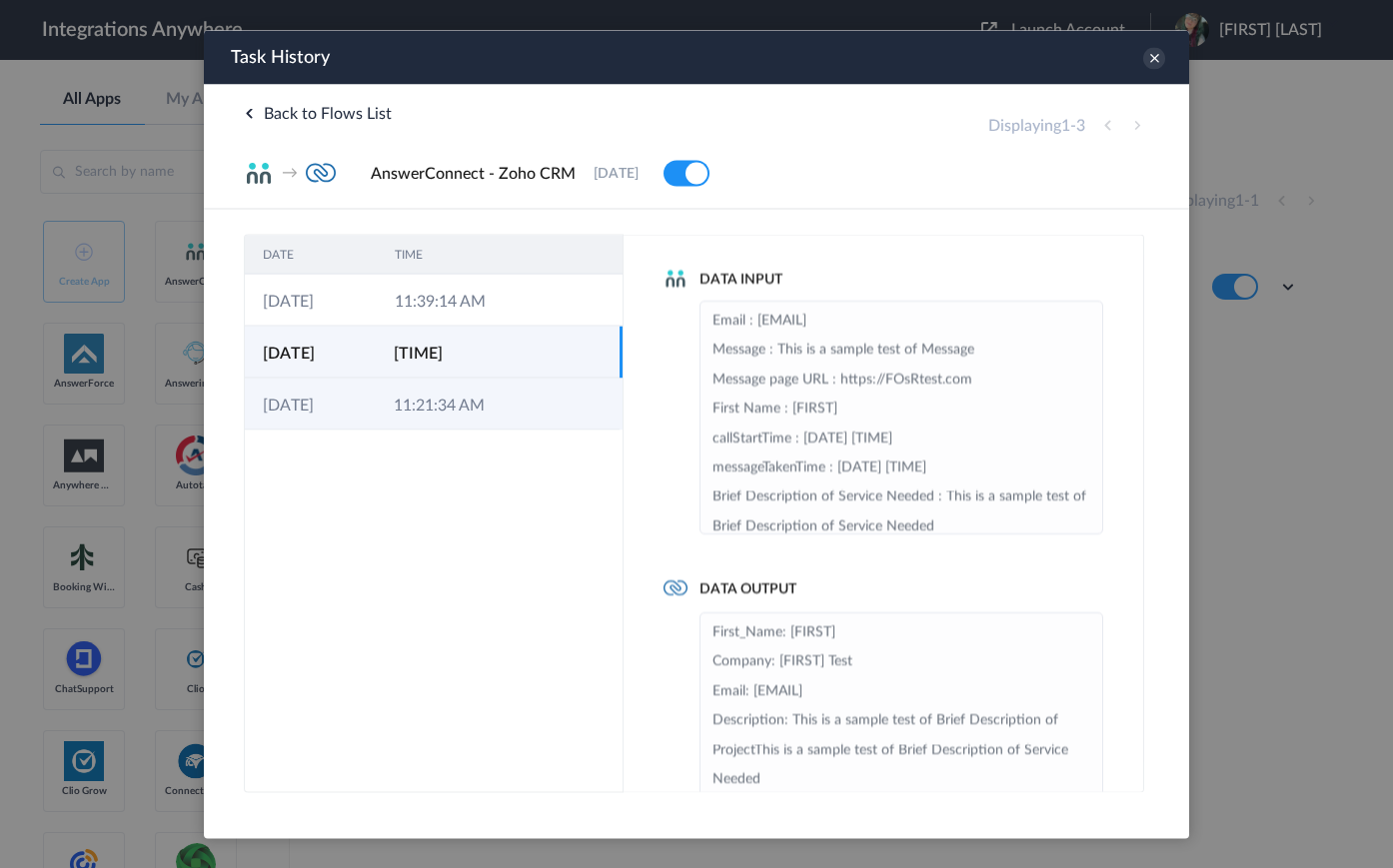 click on "11:21:34 AM" at bounding box center (441, 404) 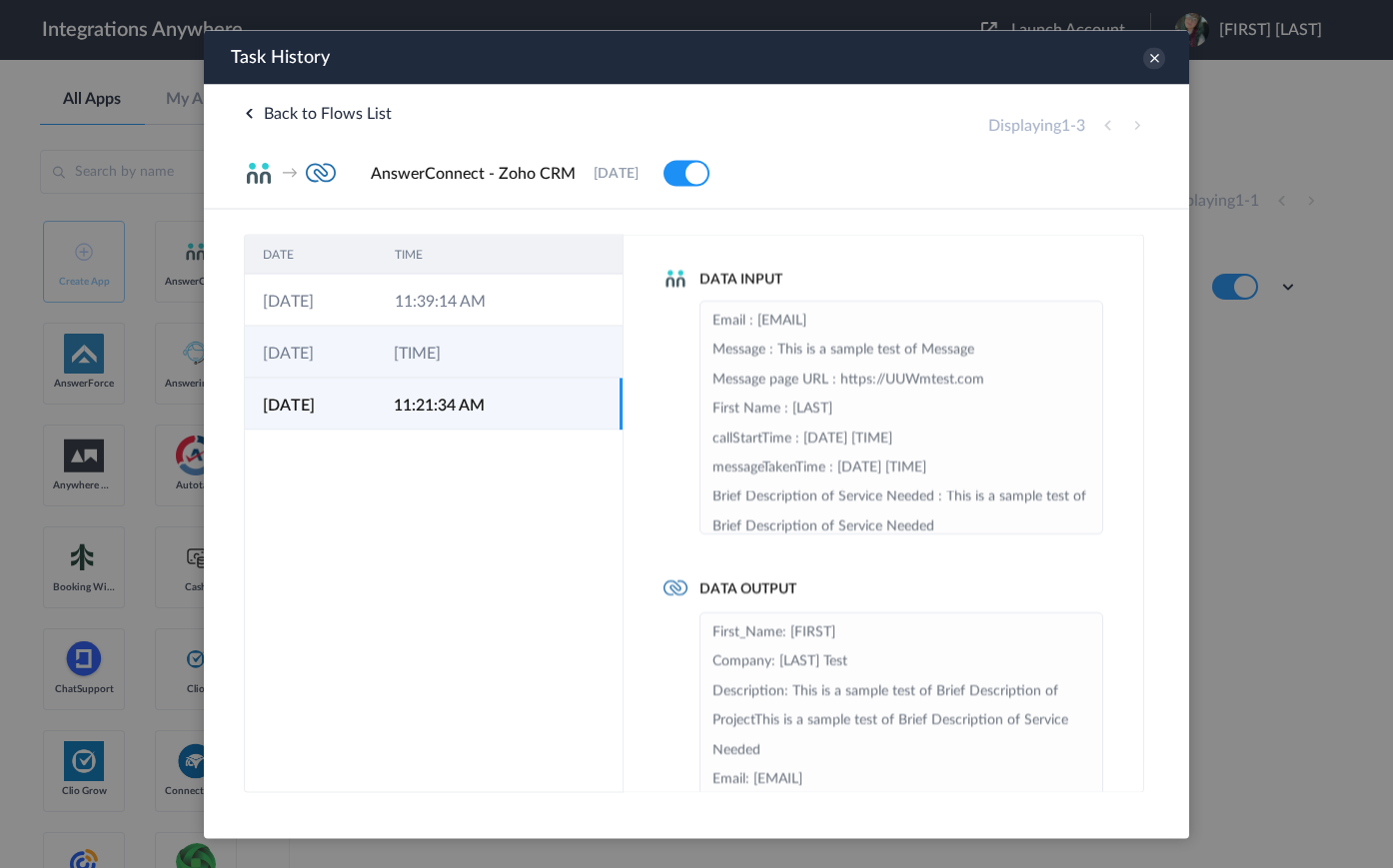 click on "11:37:54 AM" at bounding box center [441, 352] 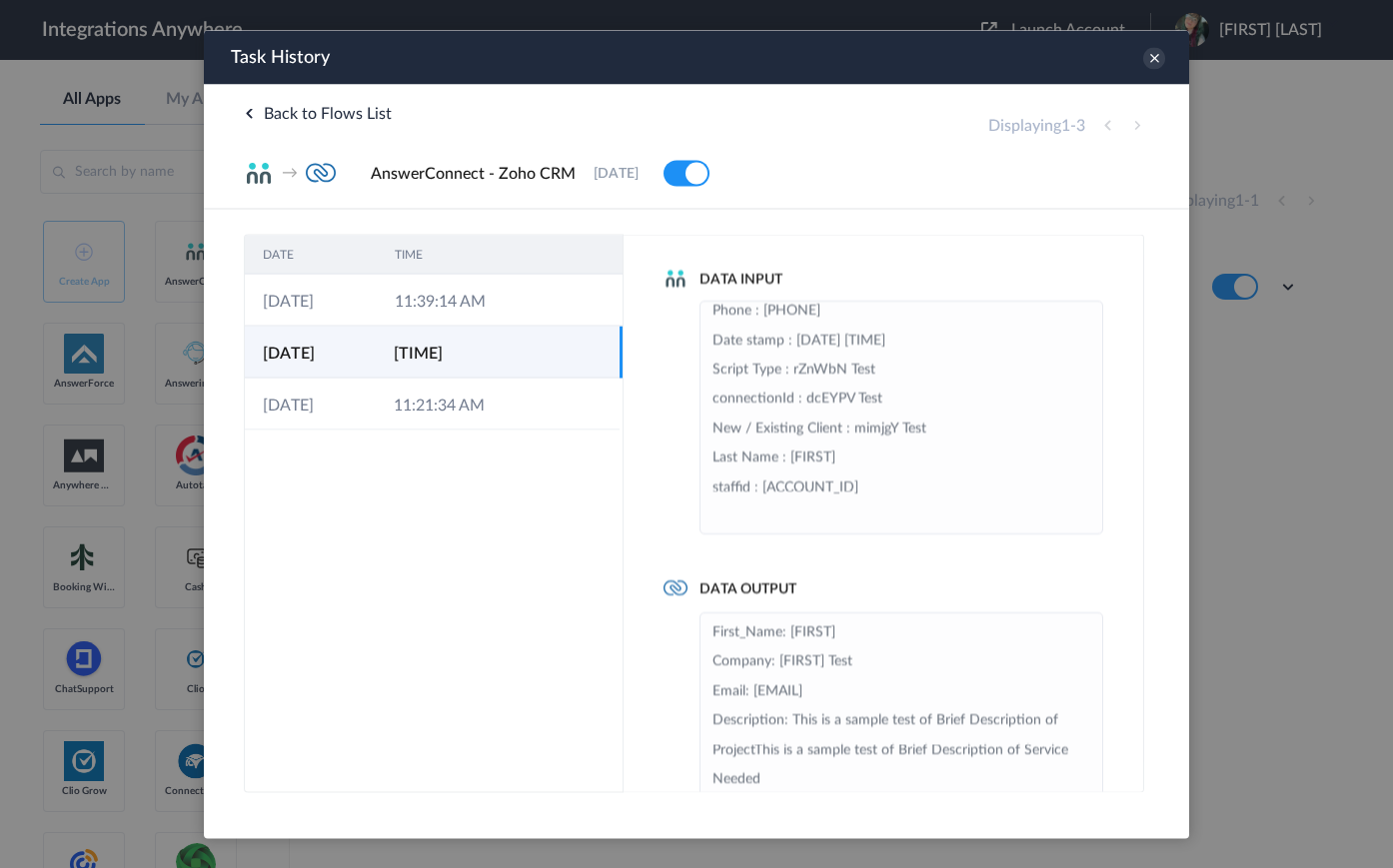 scroll, scrollTop: 482, scrollLeft: 0, axis: vertical 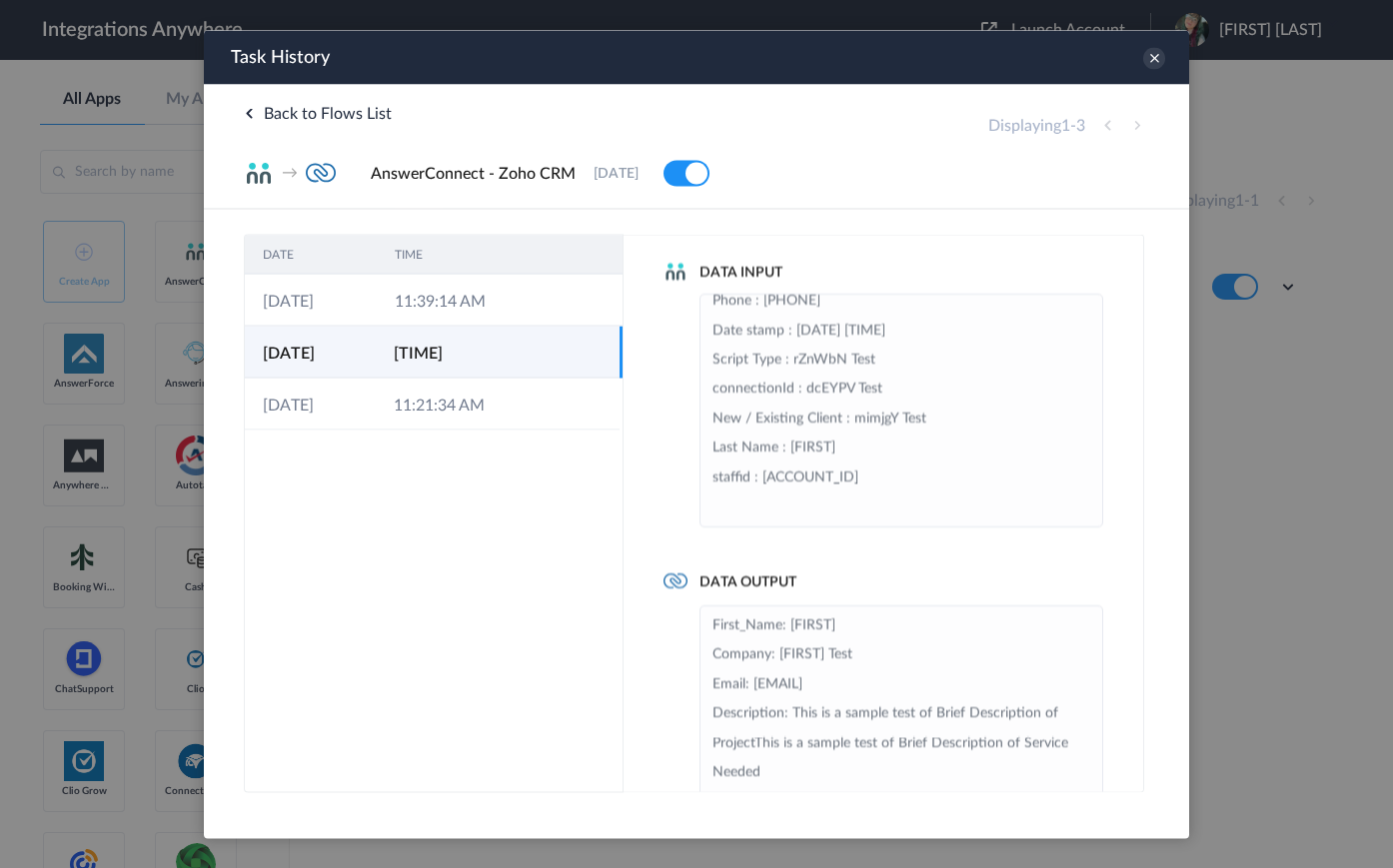 drag, startPoint x: 789, startPoint y: 361, endPoint x: 839, endPoint y: 361, distance: 50 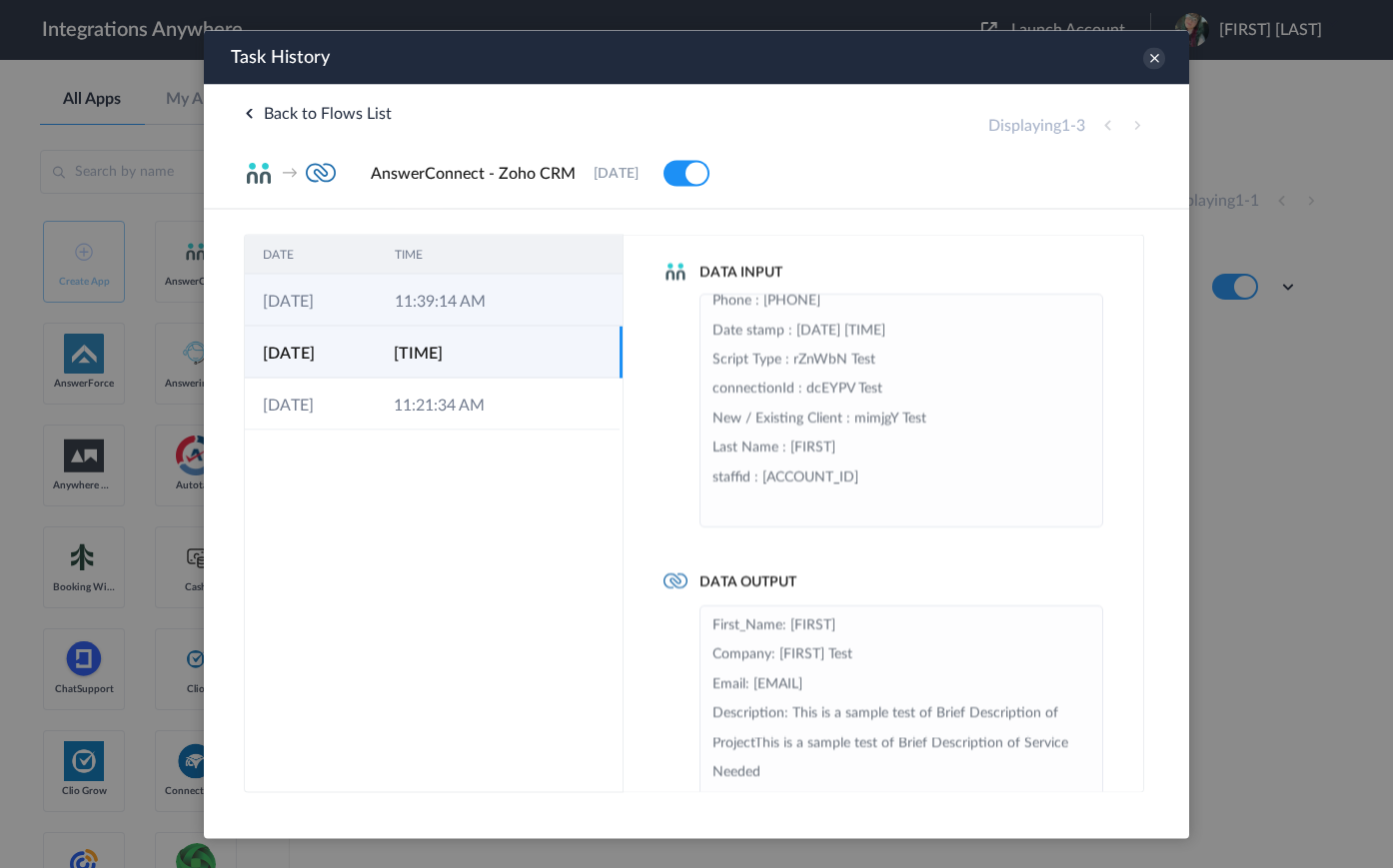 click on "11:39:14 AM" at bounding box center [443, 300] 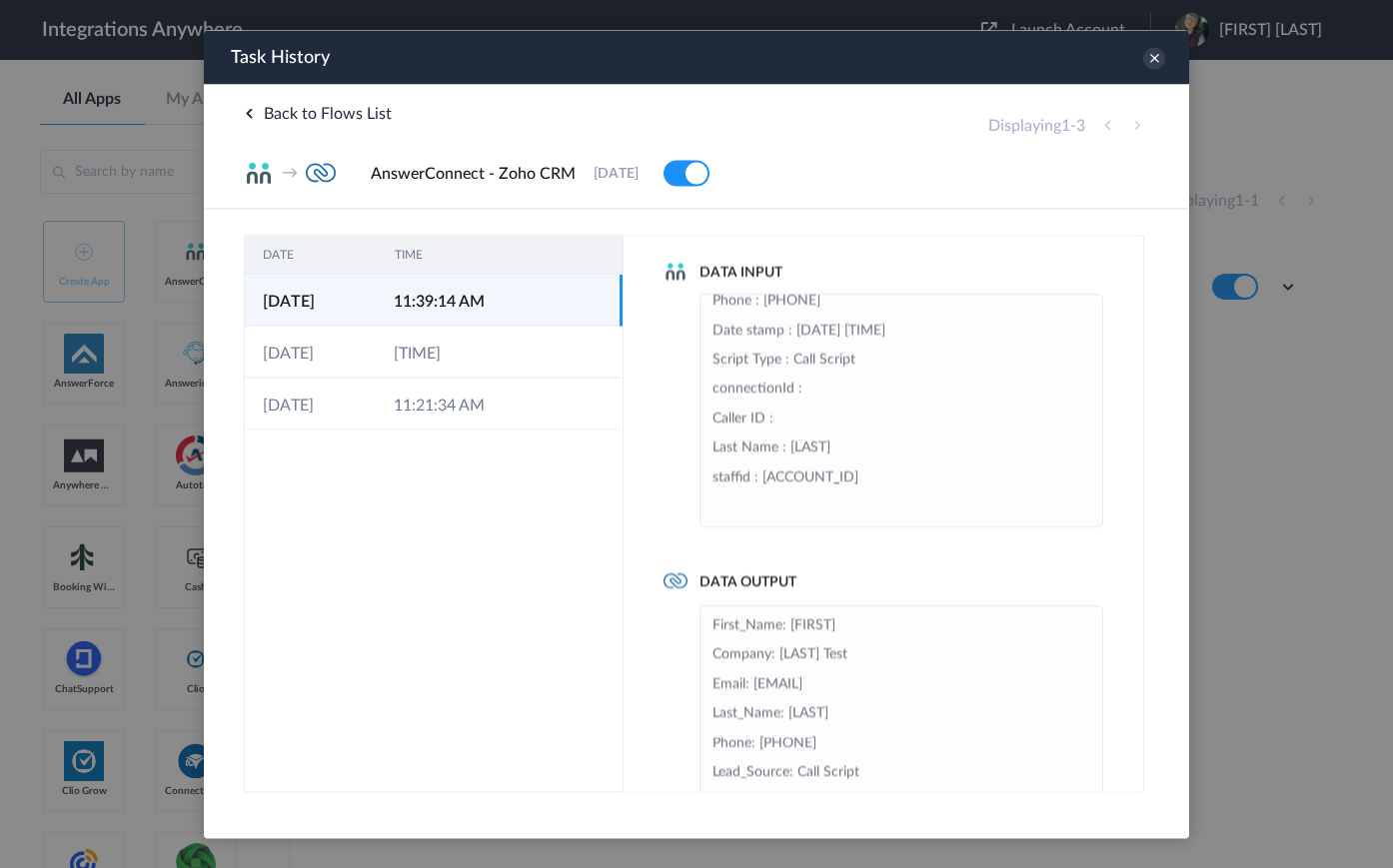 scroll, scrollTop: 395, scrollLeft: 0, axis: vertical 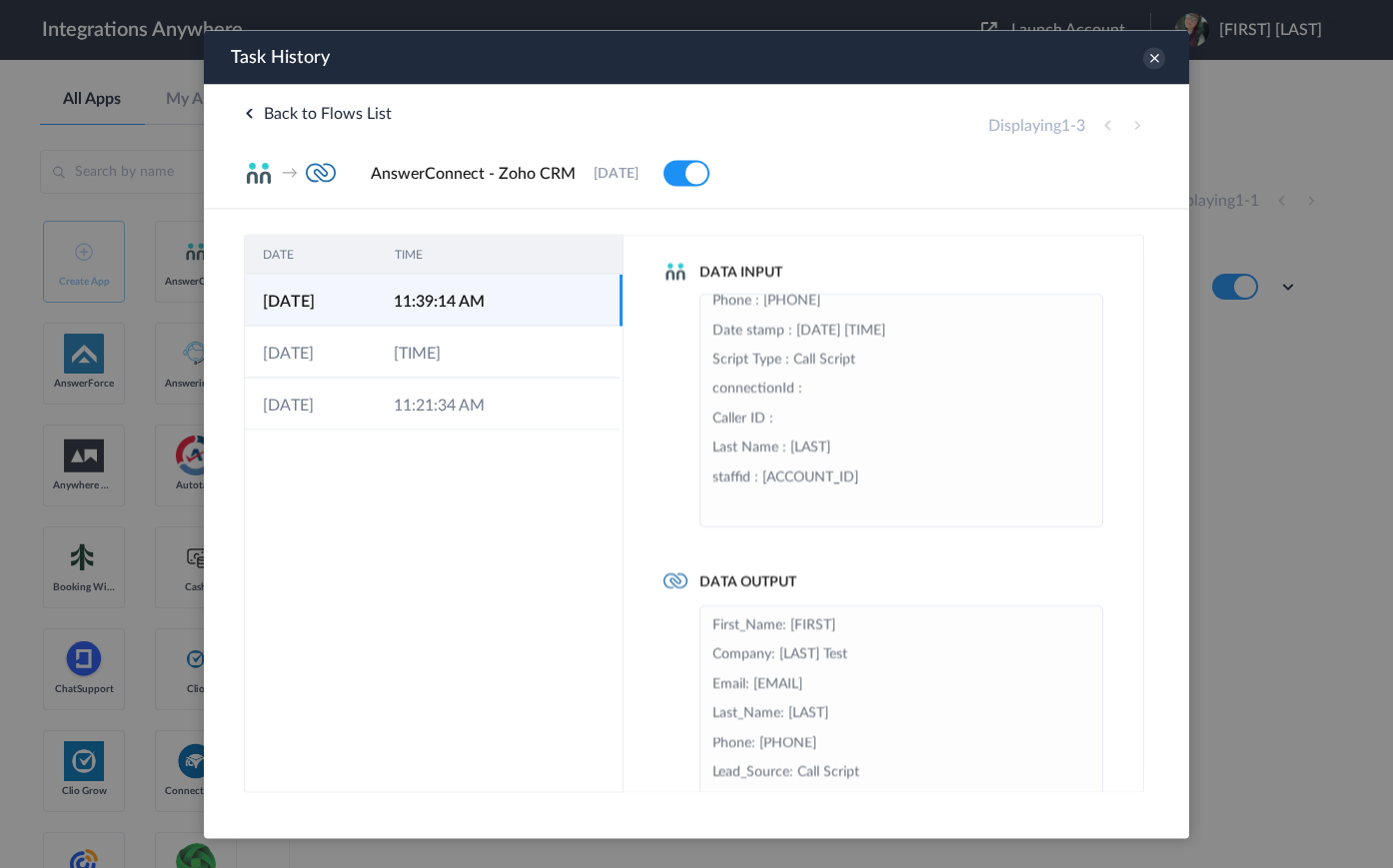drag, startPoint x: 789, startPoint y: 362, endPoint x: 869, endPoint y: 362, distance: 80 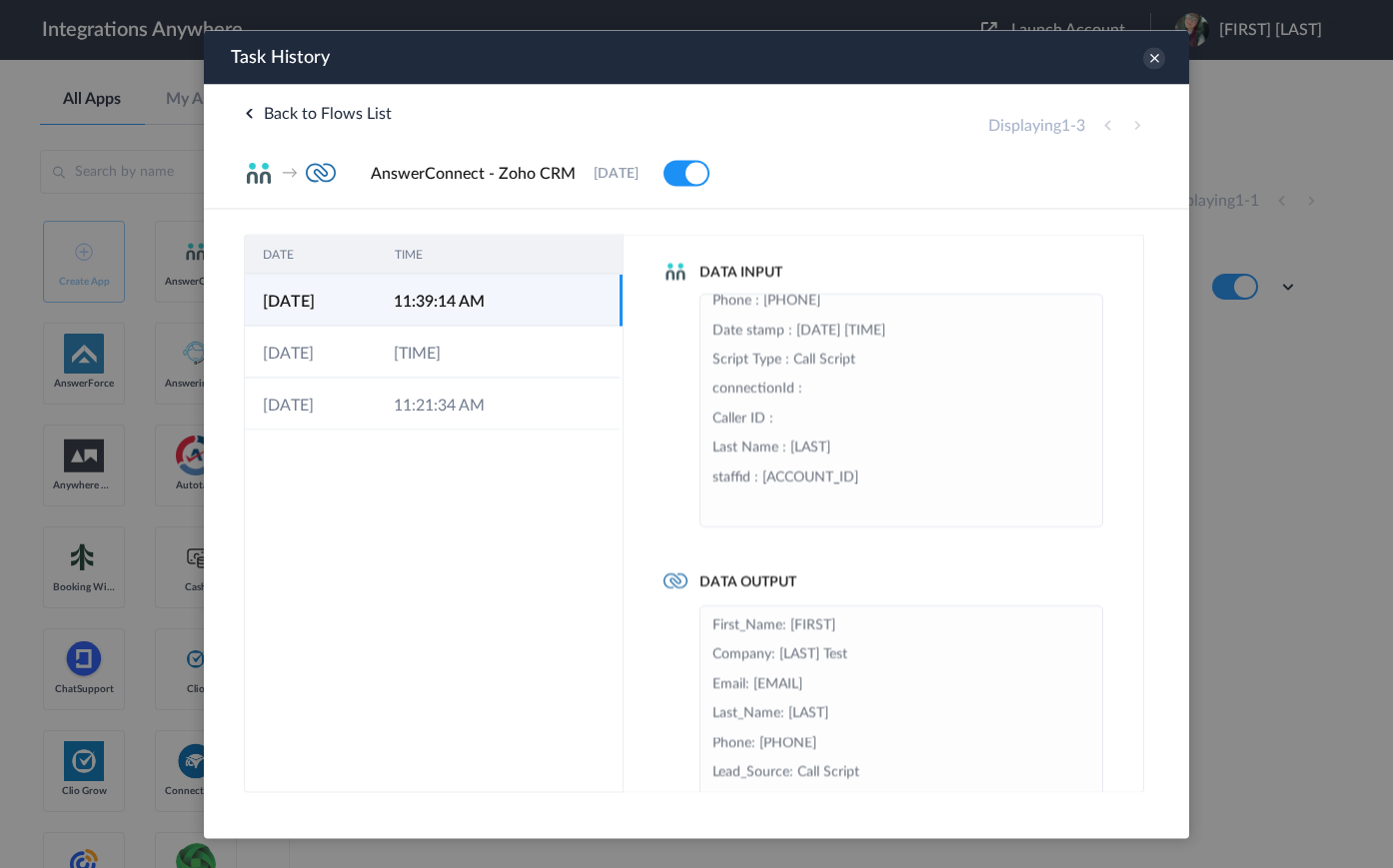 scroll, scrollTop: 72, scrollLeft: 0, axis: vertical 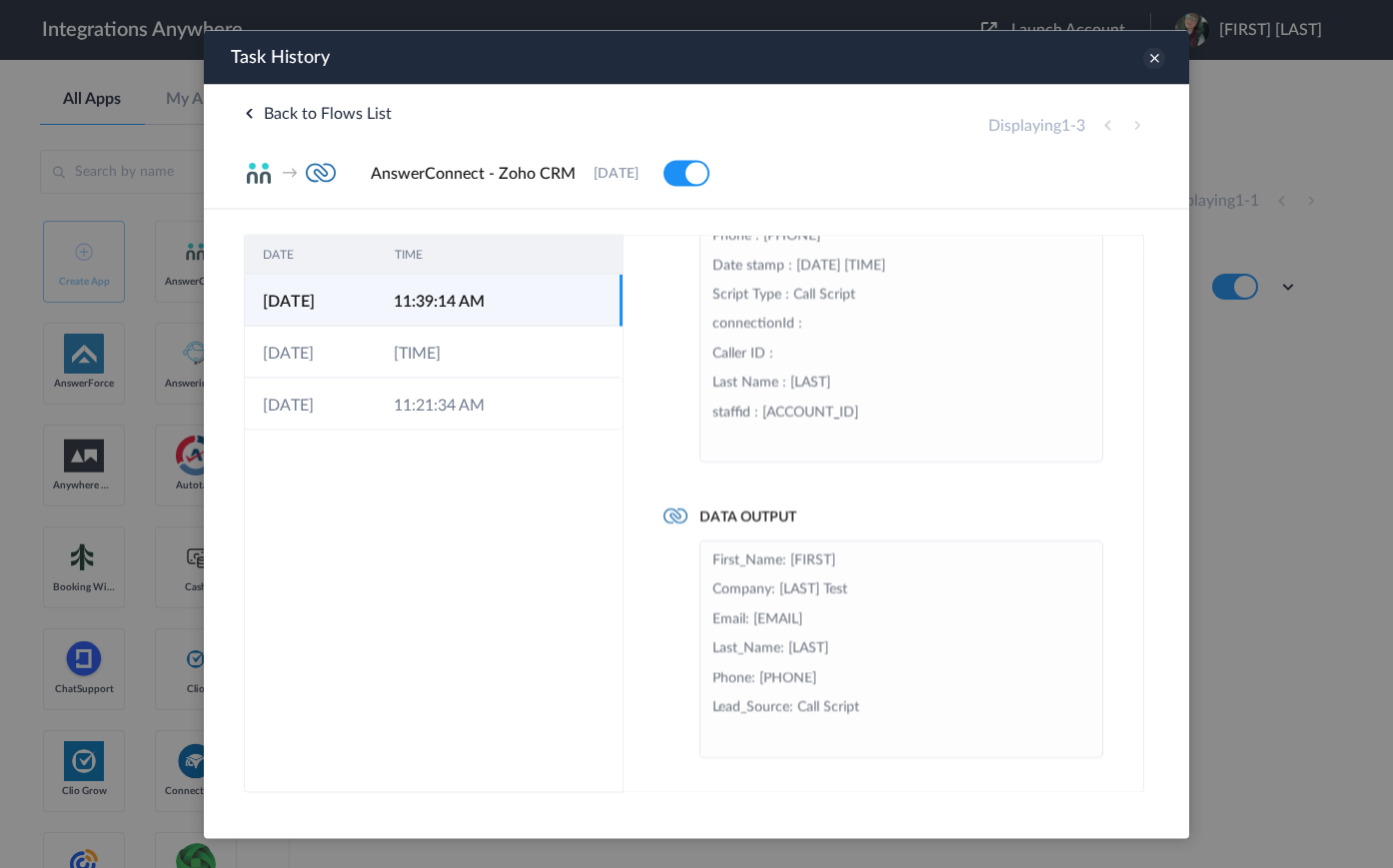 click at bounding box center [1154, 58] 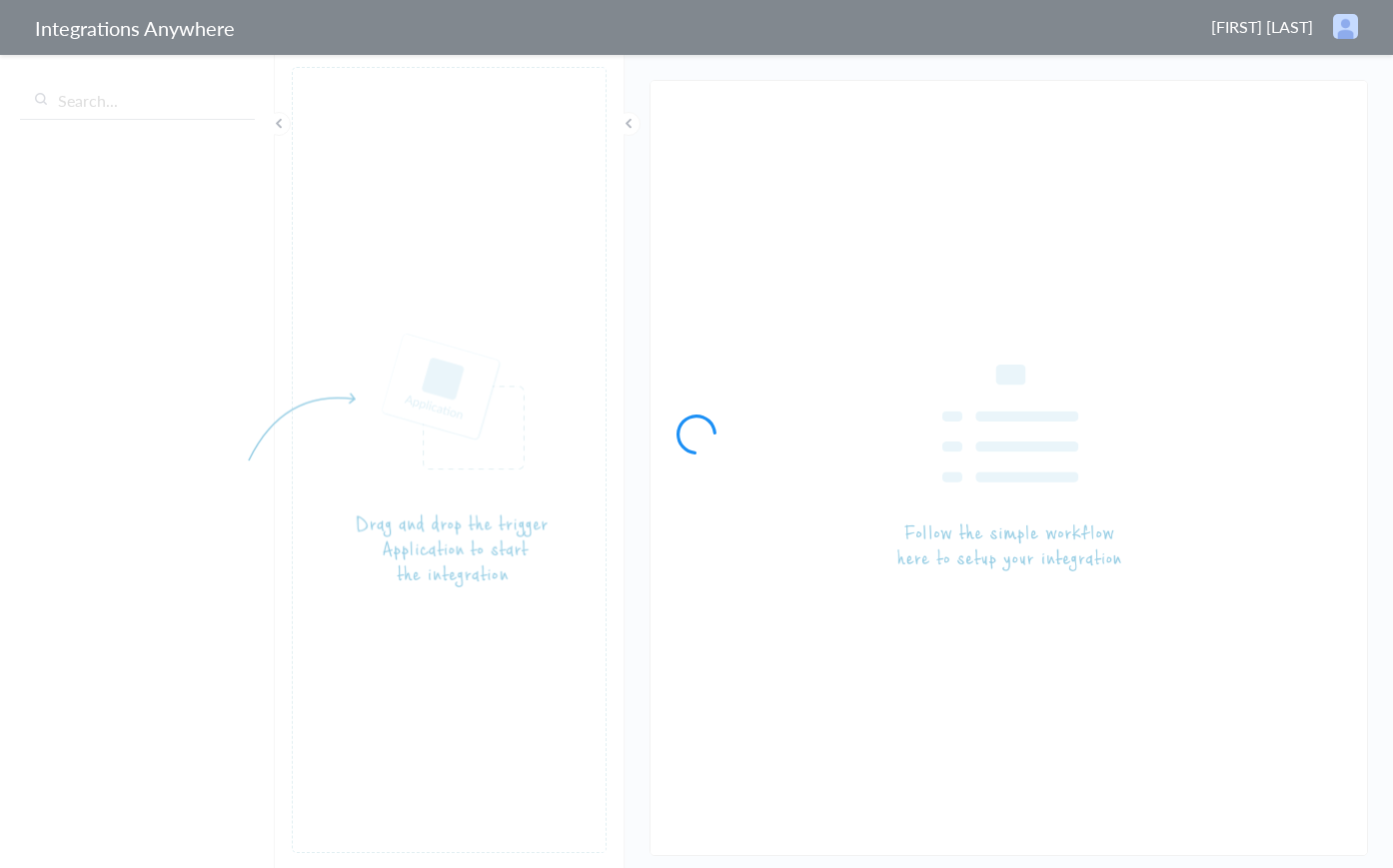 scroll, scrollTop: 0, scrollLeft: 0, axis: both 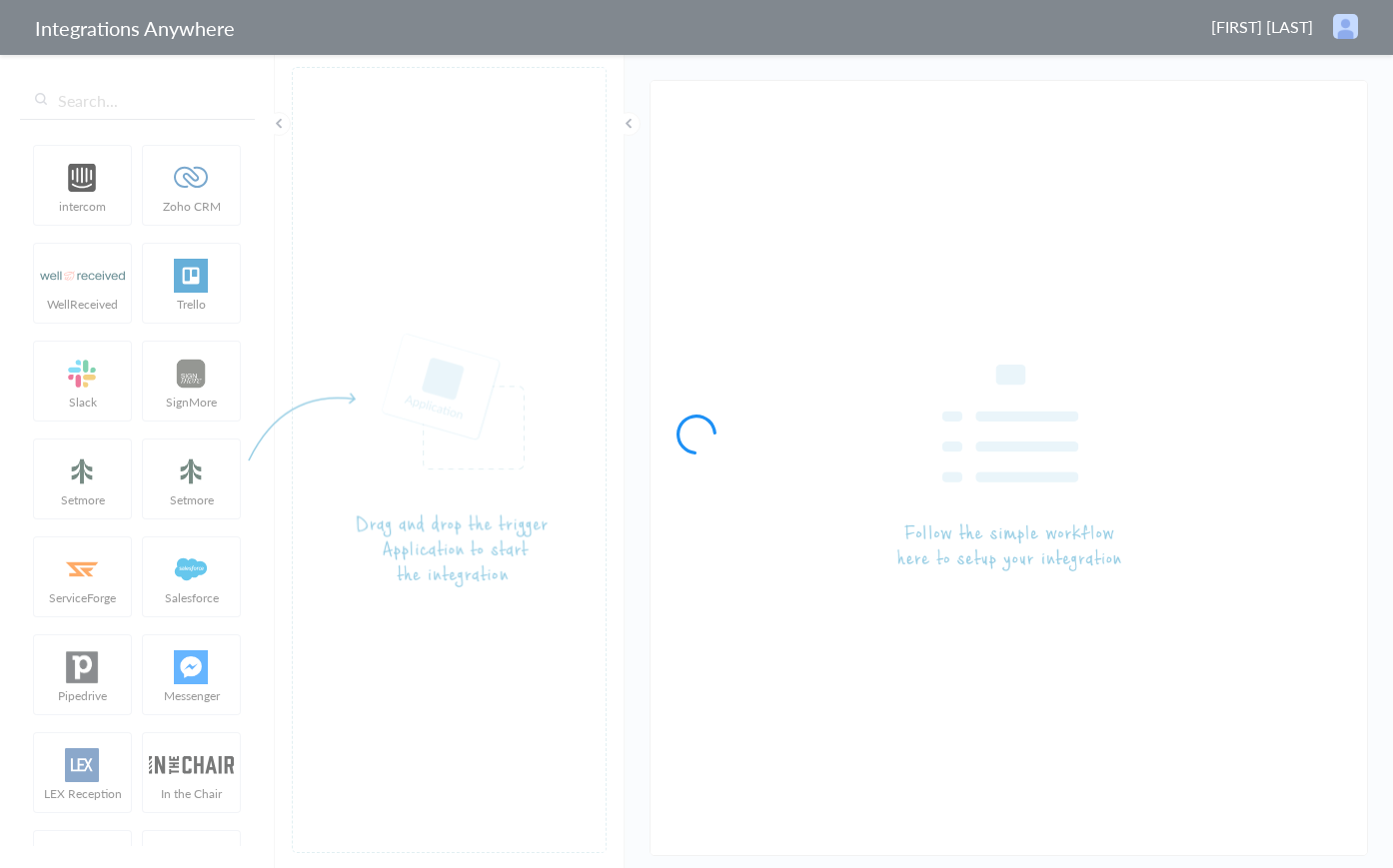 type on "AnswerConnect - Zoho CRM" 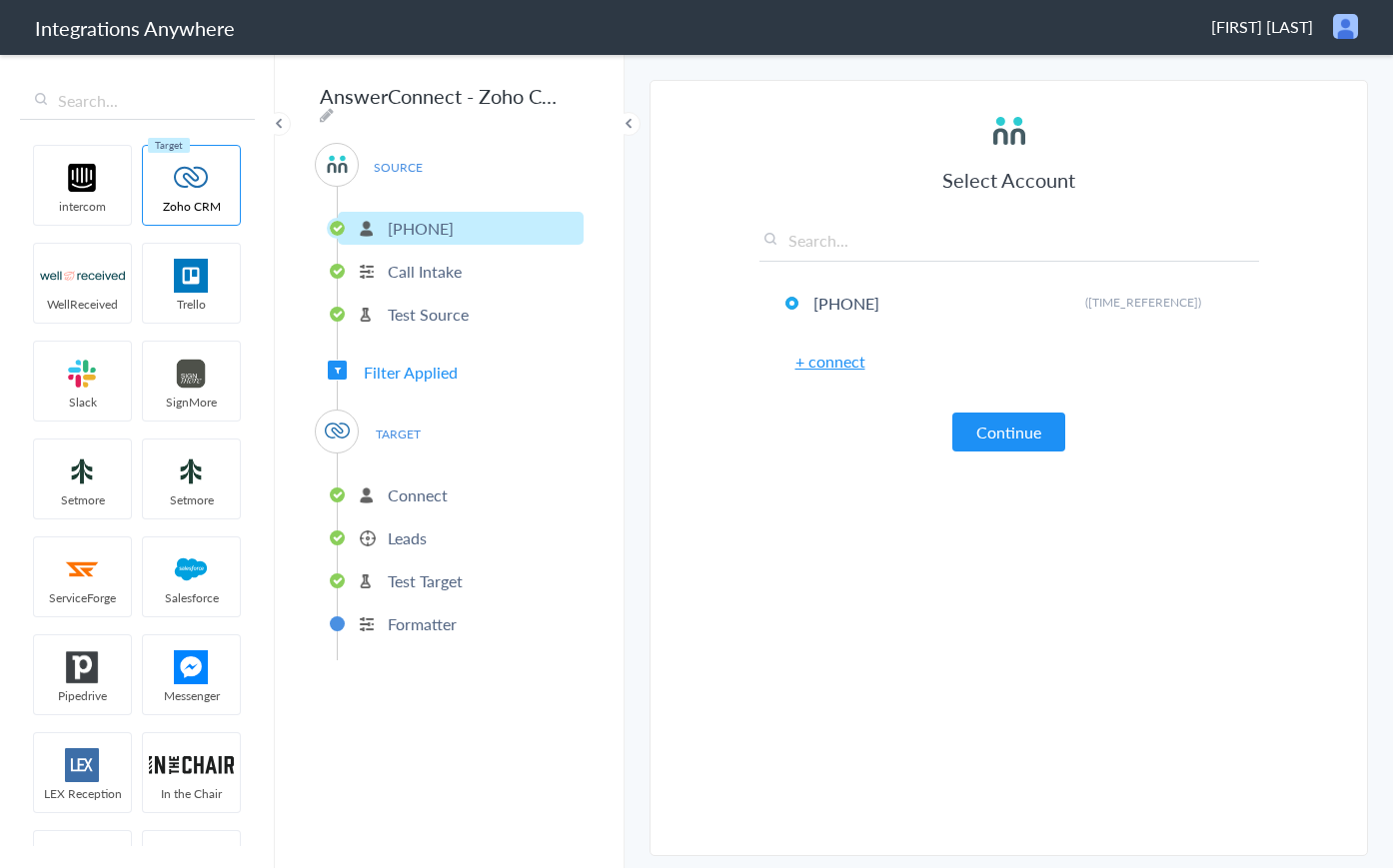 click on "Call Intake" at bounding box center [425, 271] 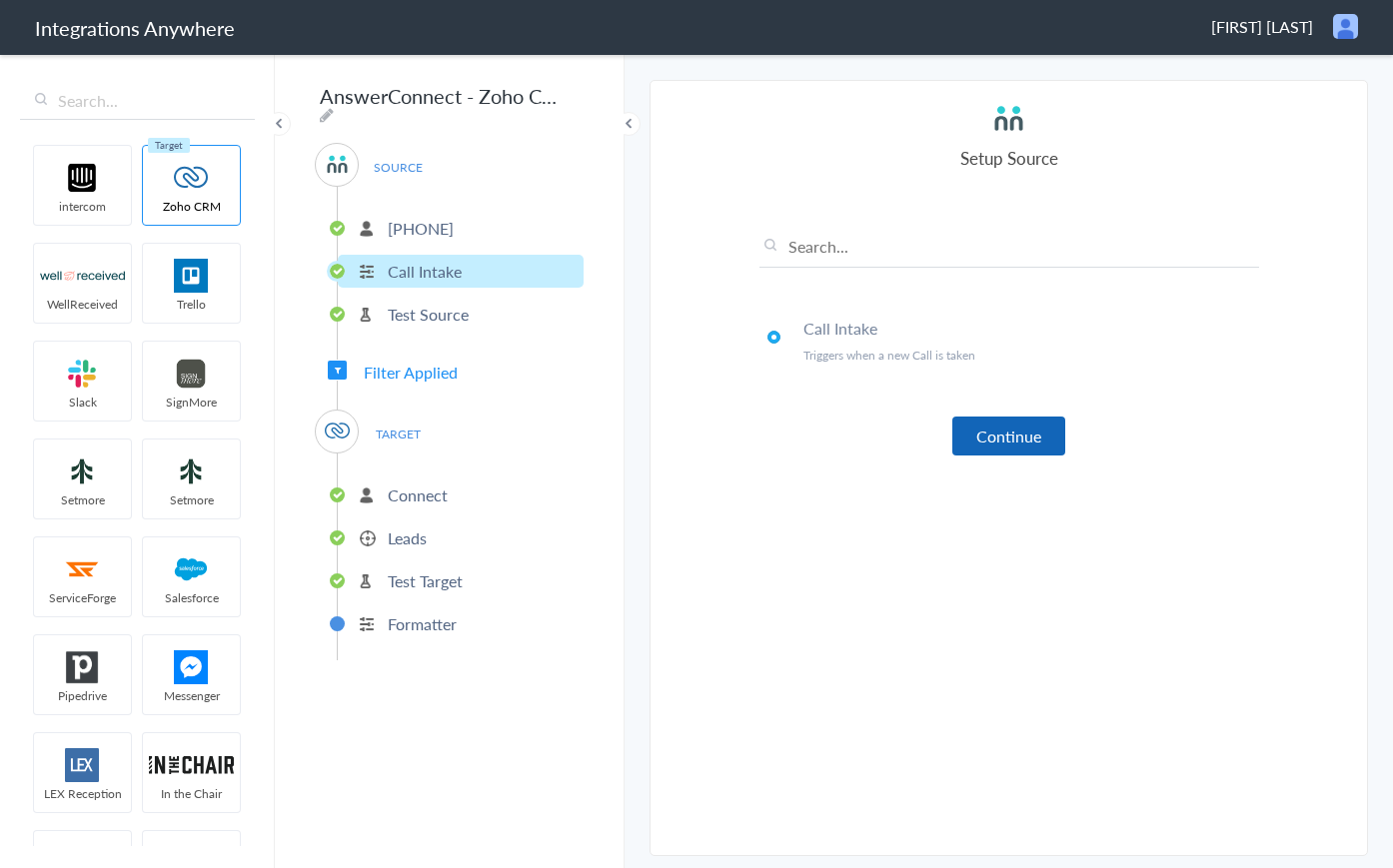 click on "Continue" at bounding box center (1008, 435) 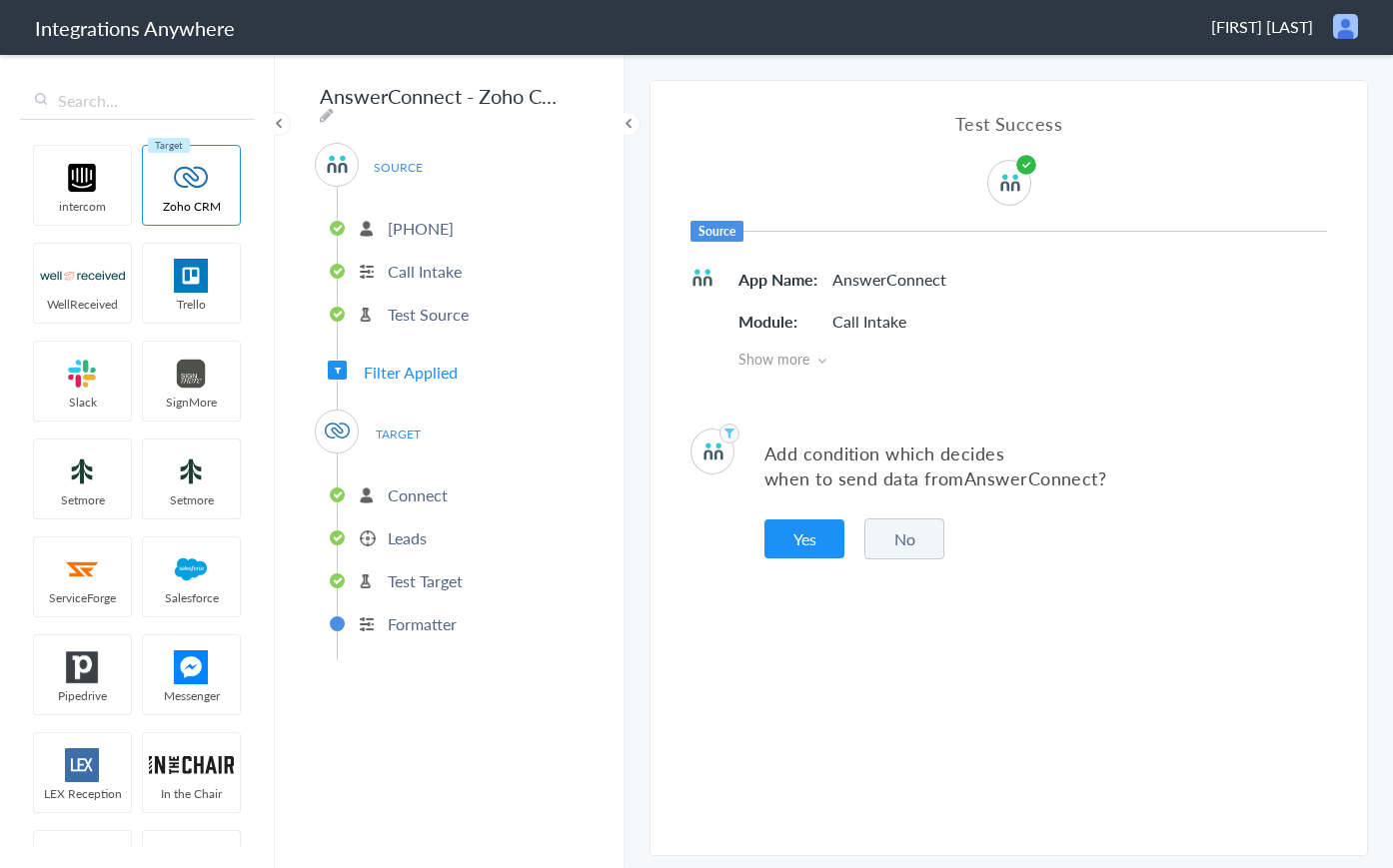 click on "Yes" at bounding box center [804, 538] 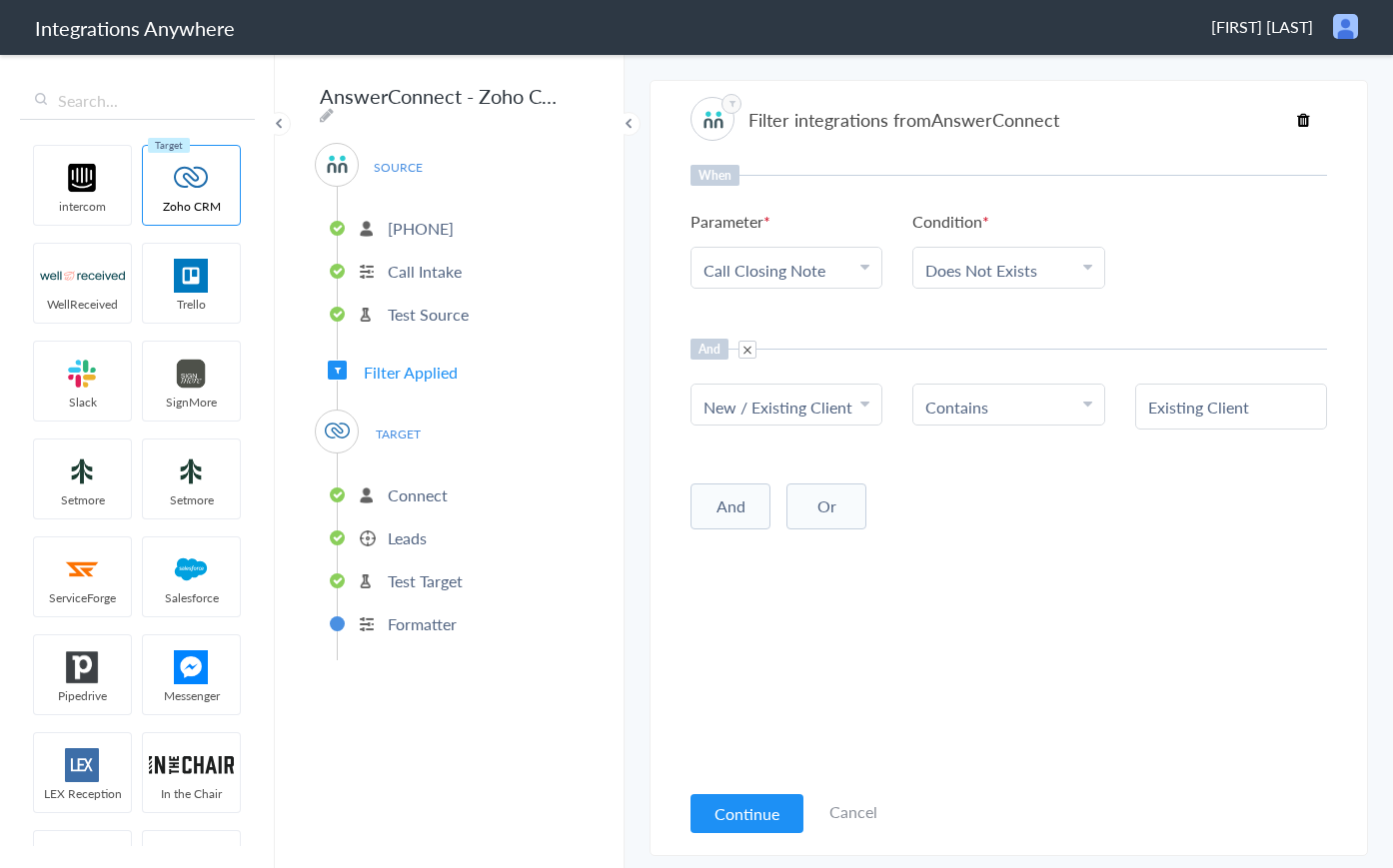 click at bounding box center [747, 350] 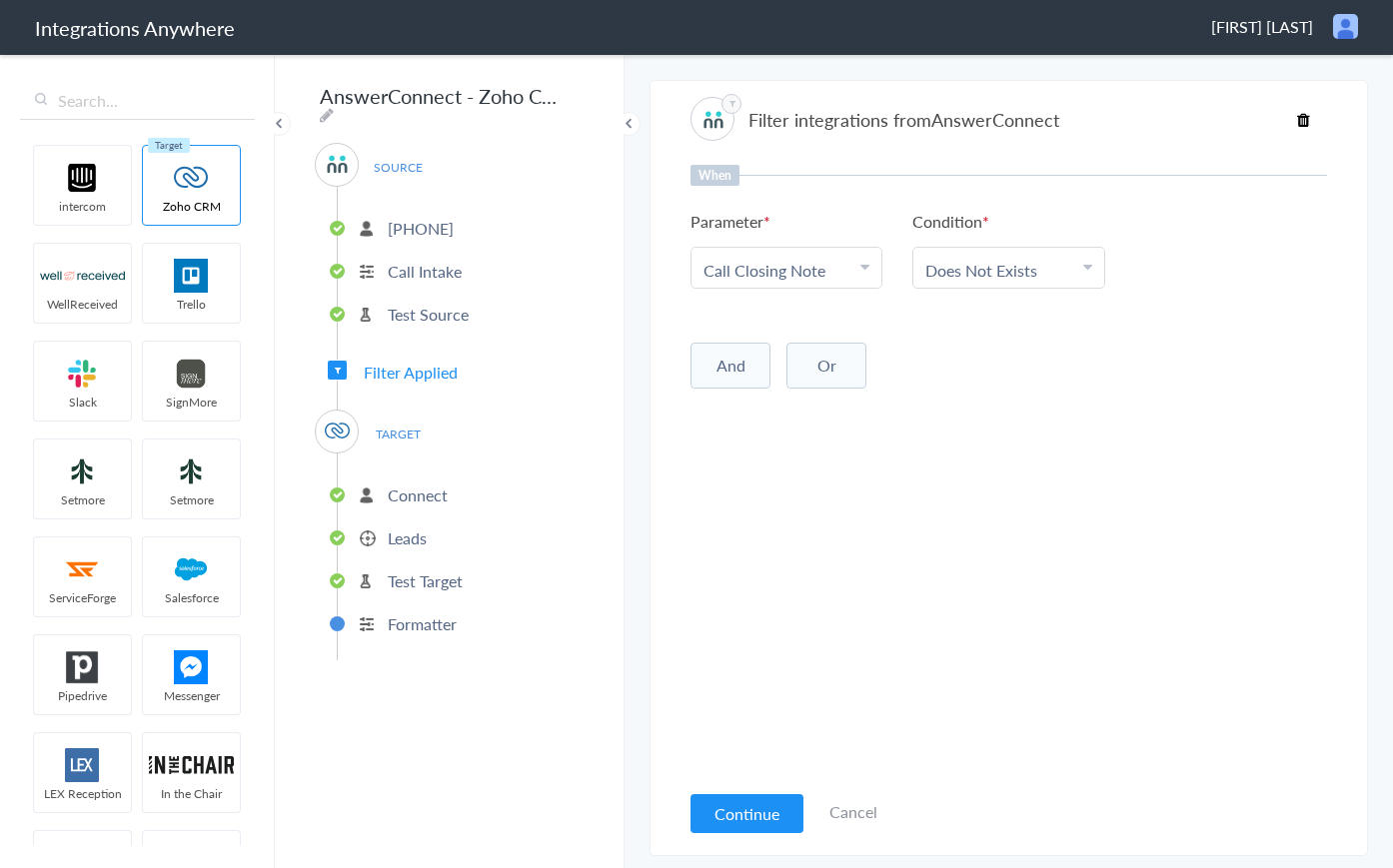 click on "Or" at bounding box center [826, 366] 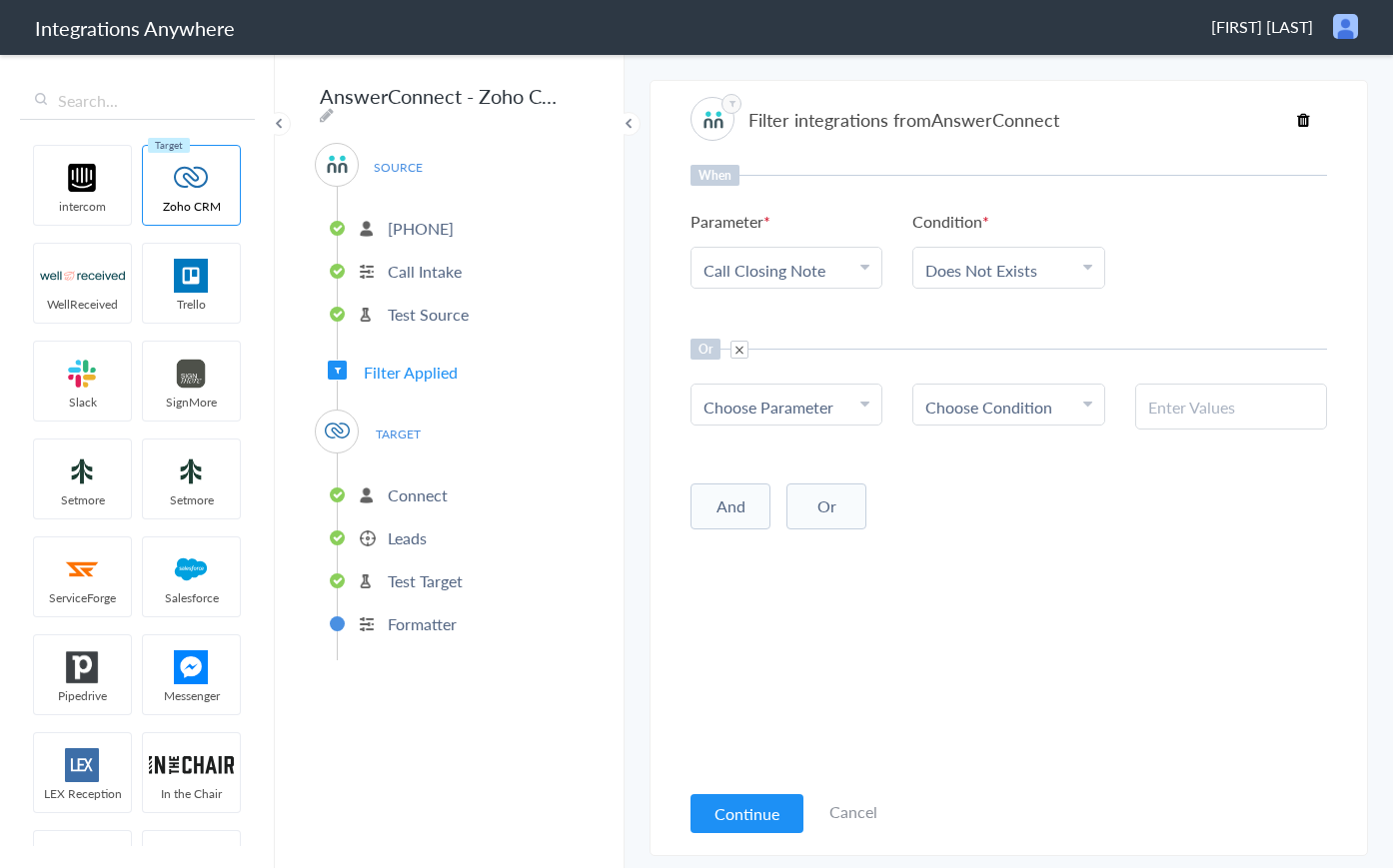click on "Choose Parameter" at bounding box center (786, 407) 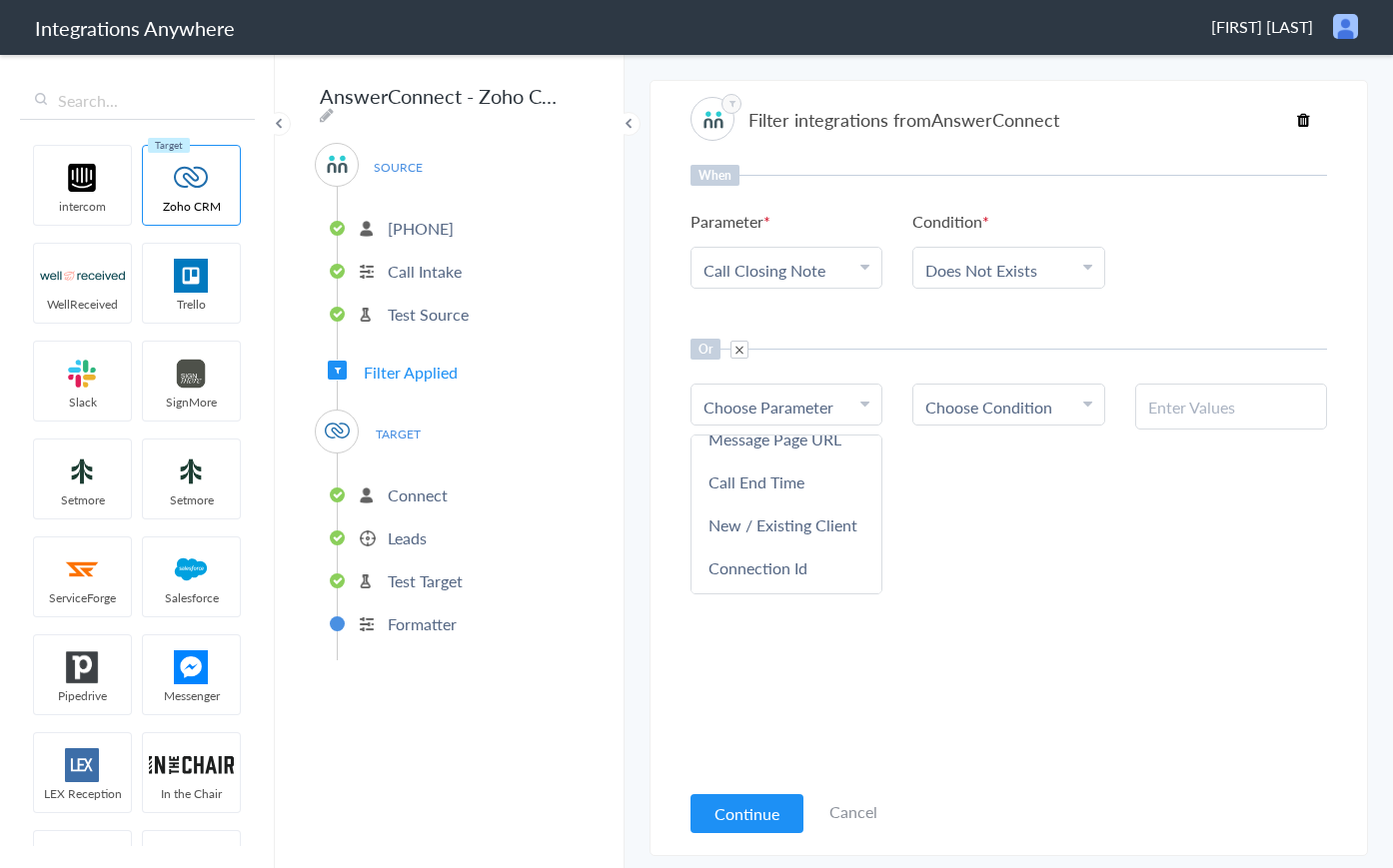 scroll, scrollTop: 844, scrollLeft: 0, axis: vertical 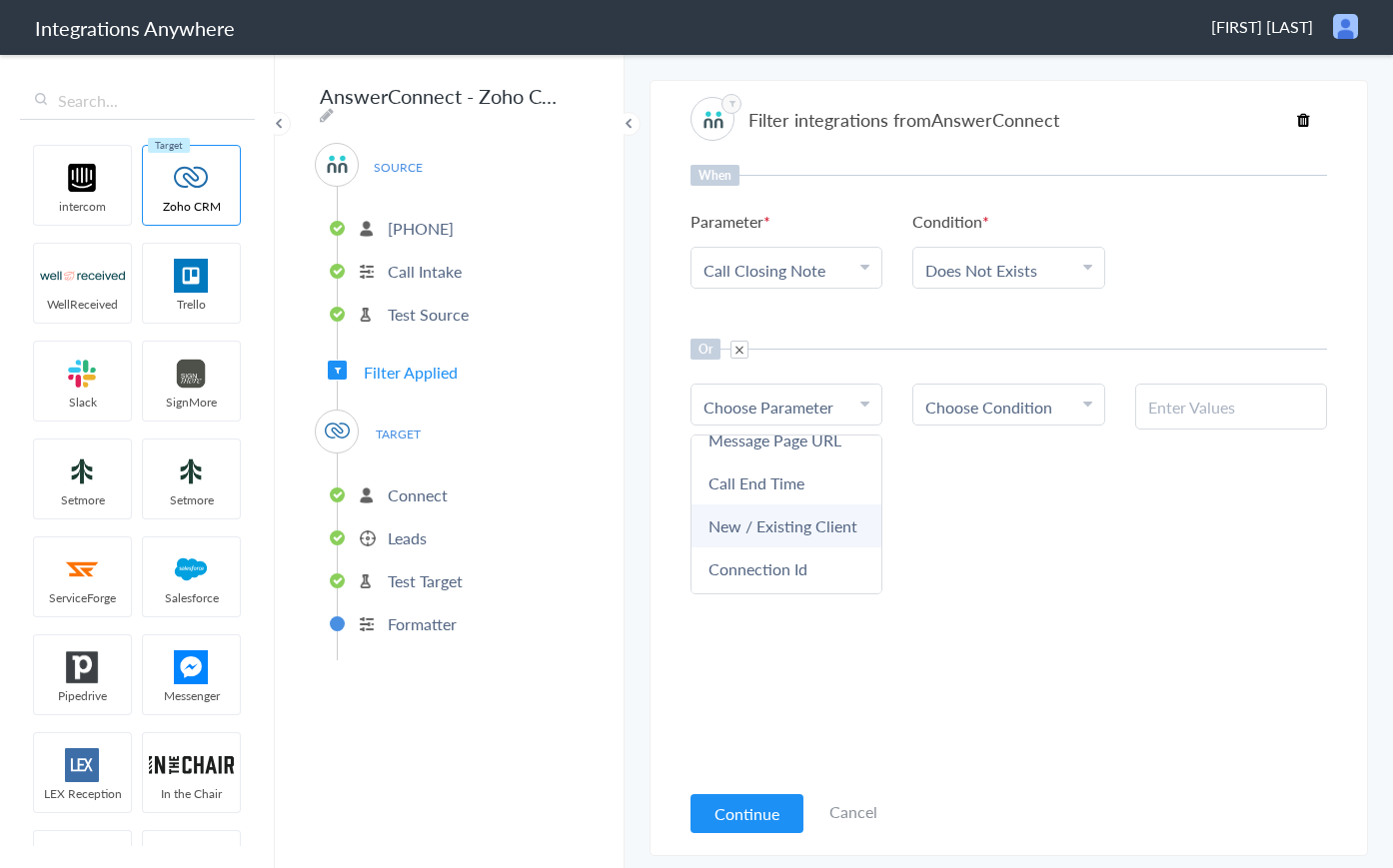 click on "New / Existing Client" at bounding box center [786, 525] 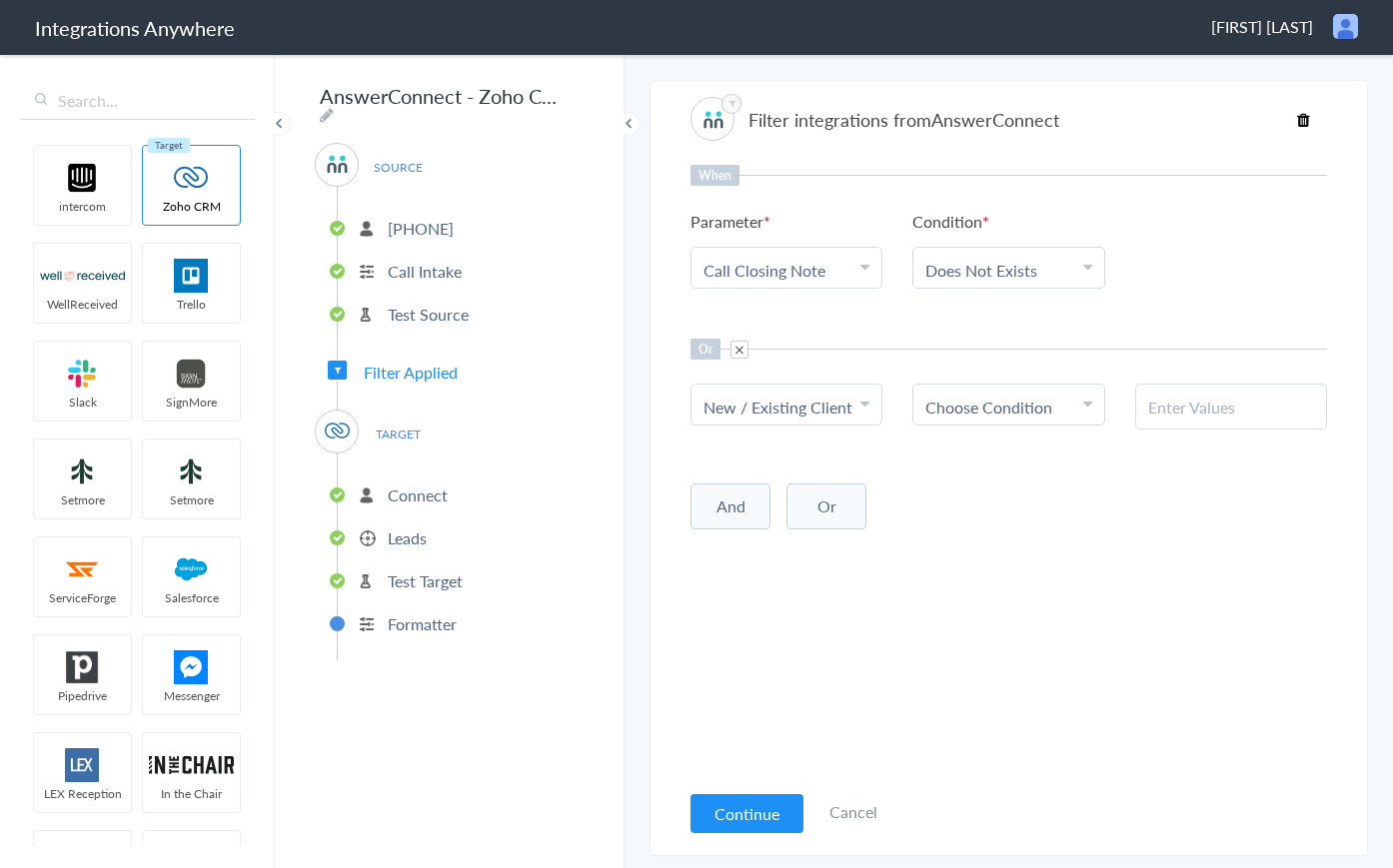 click at bounding box center [1087, 404] 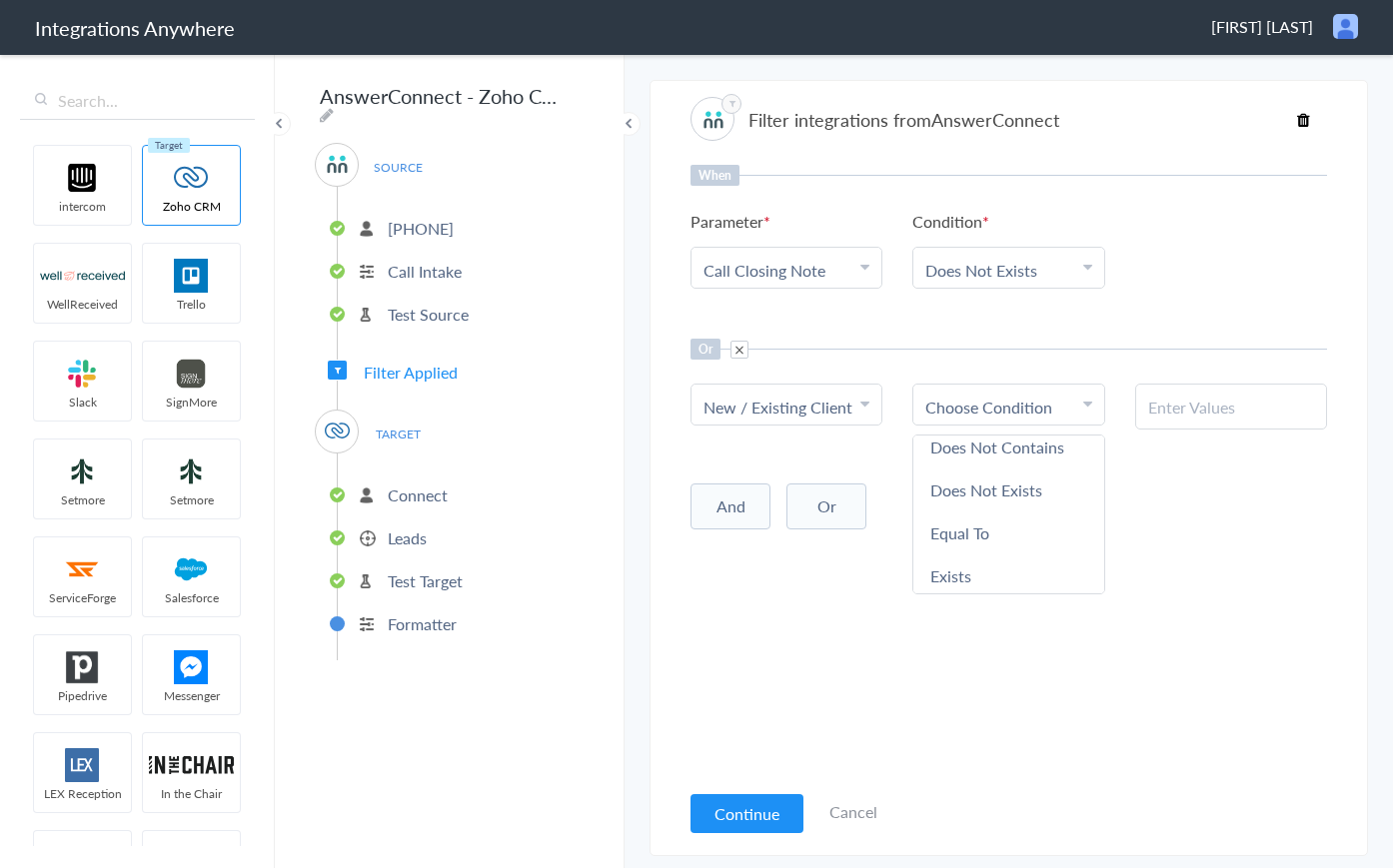 scroll, scrollTop: 105, scrollLeft: 0, axis: vertical 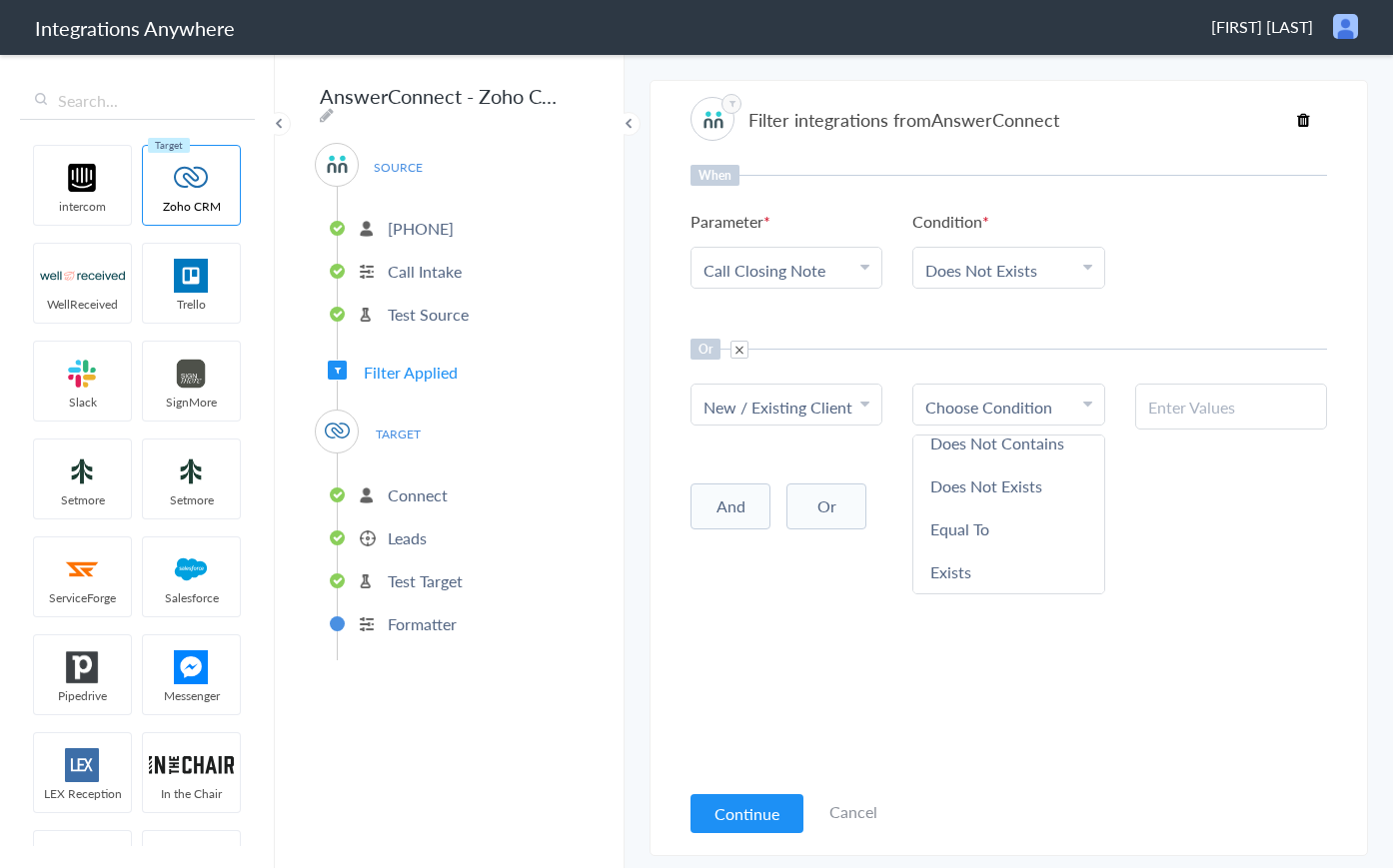 click on "Equal To" at bounding box center (1008, 528) 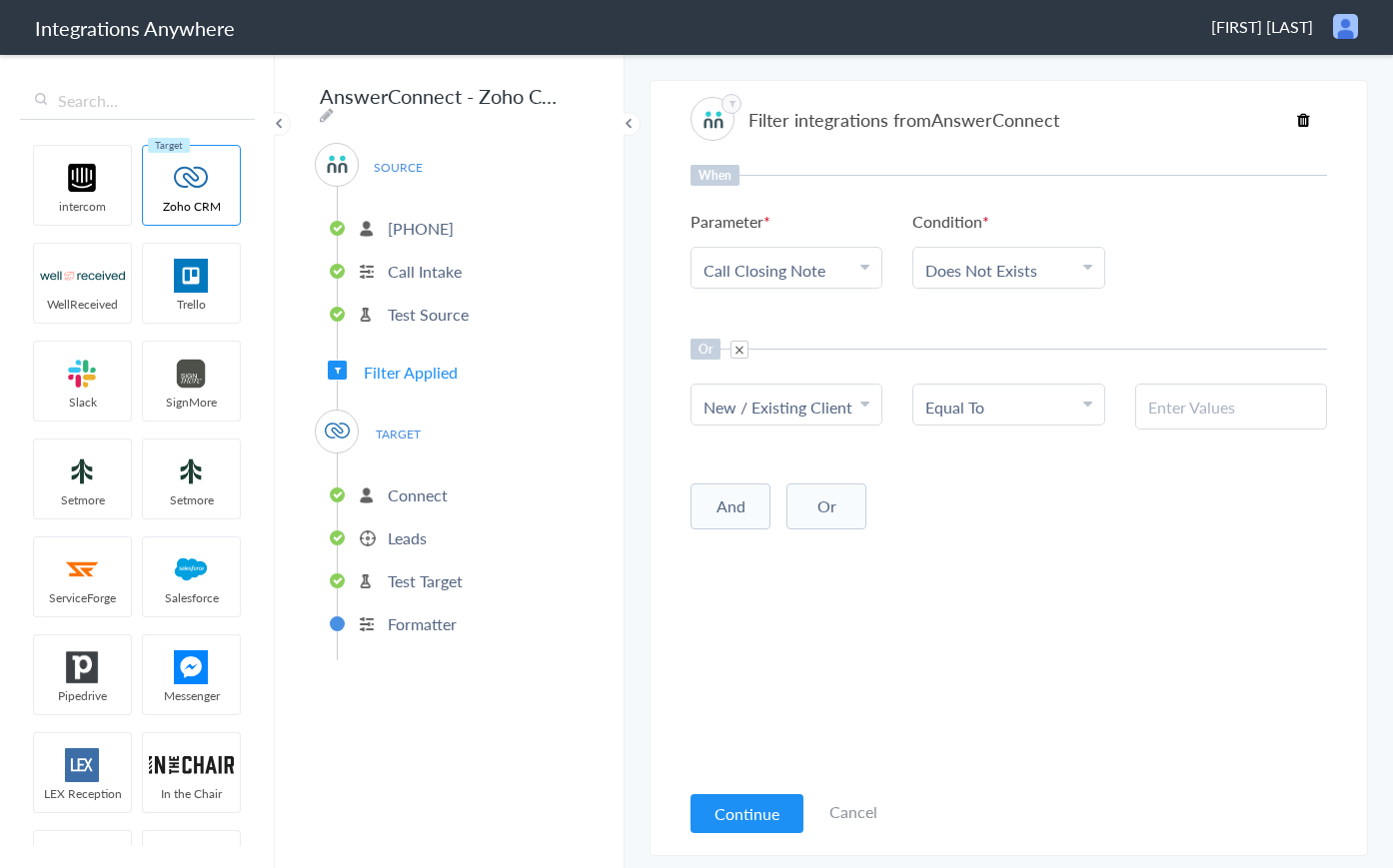 click at bounding box center [1231, 407] 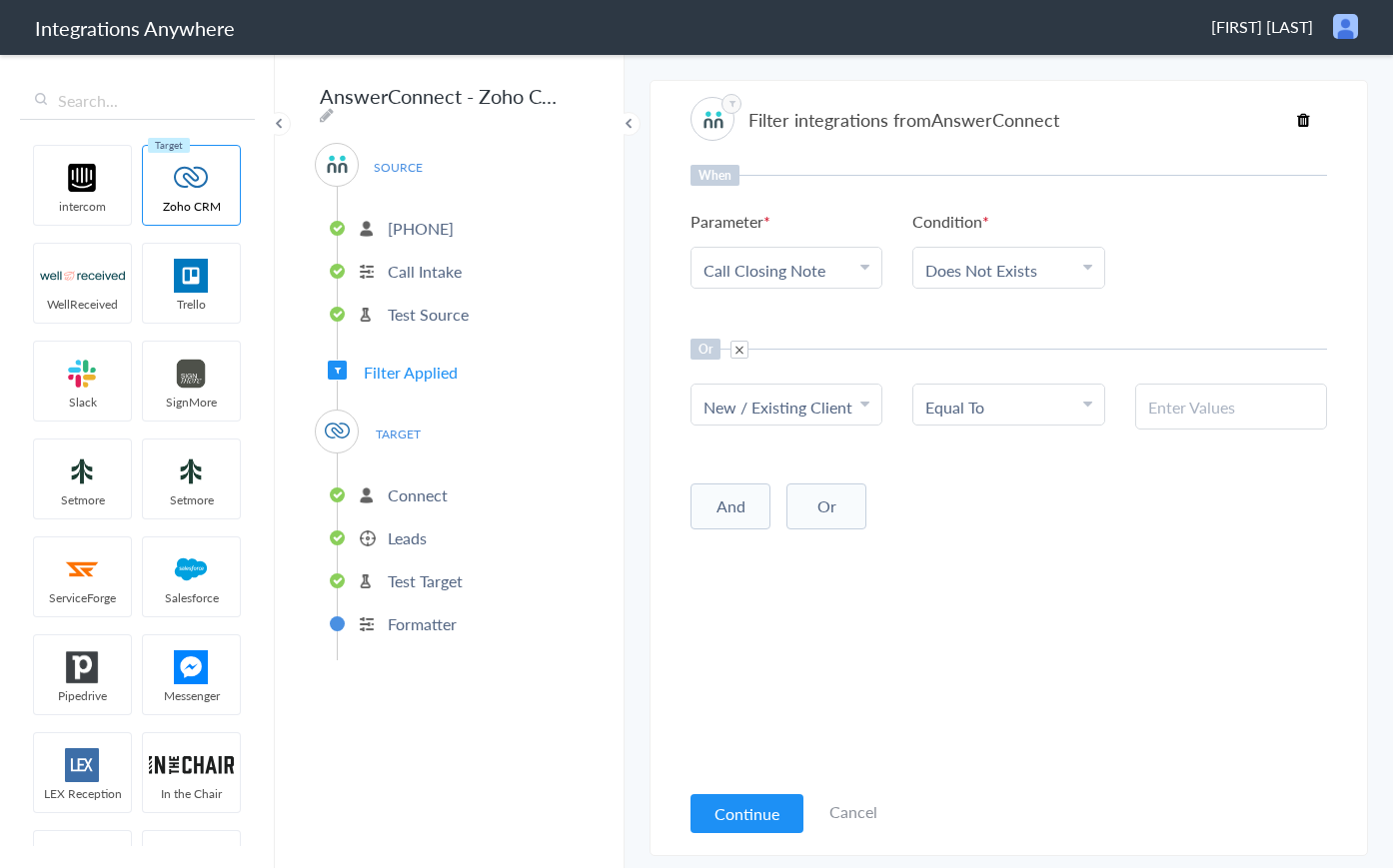 click at bounding box center (1087, 404) 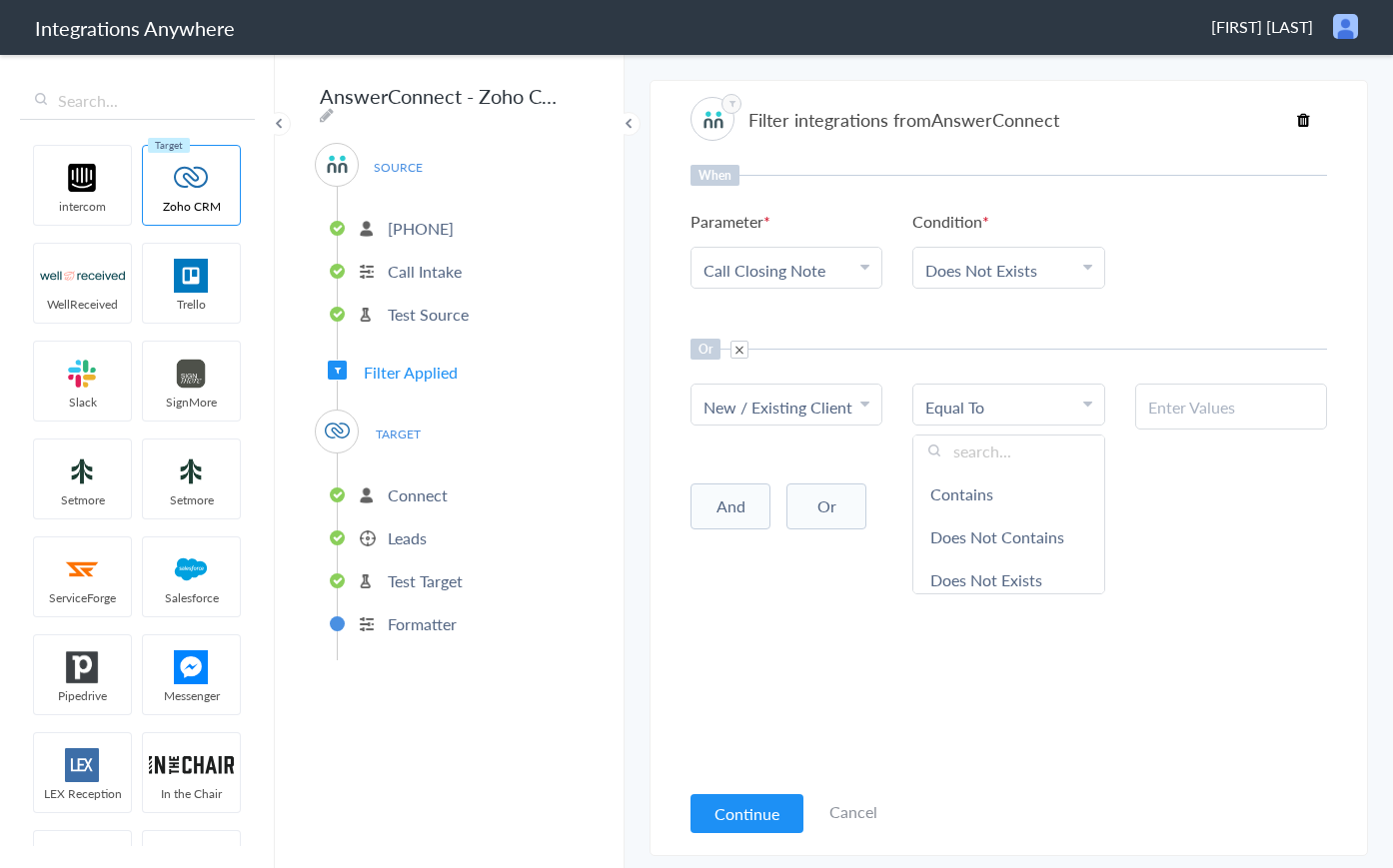 scroll, scrollTop: 0, scrollLeft: 0, axis: both 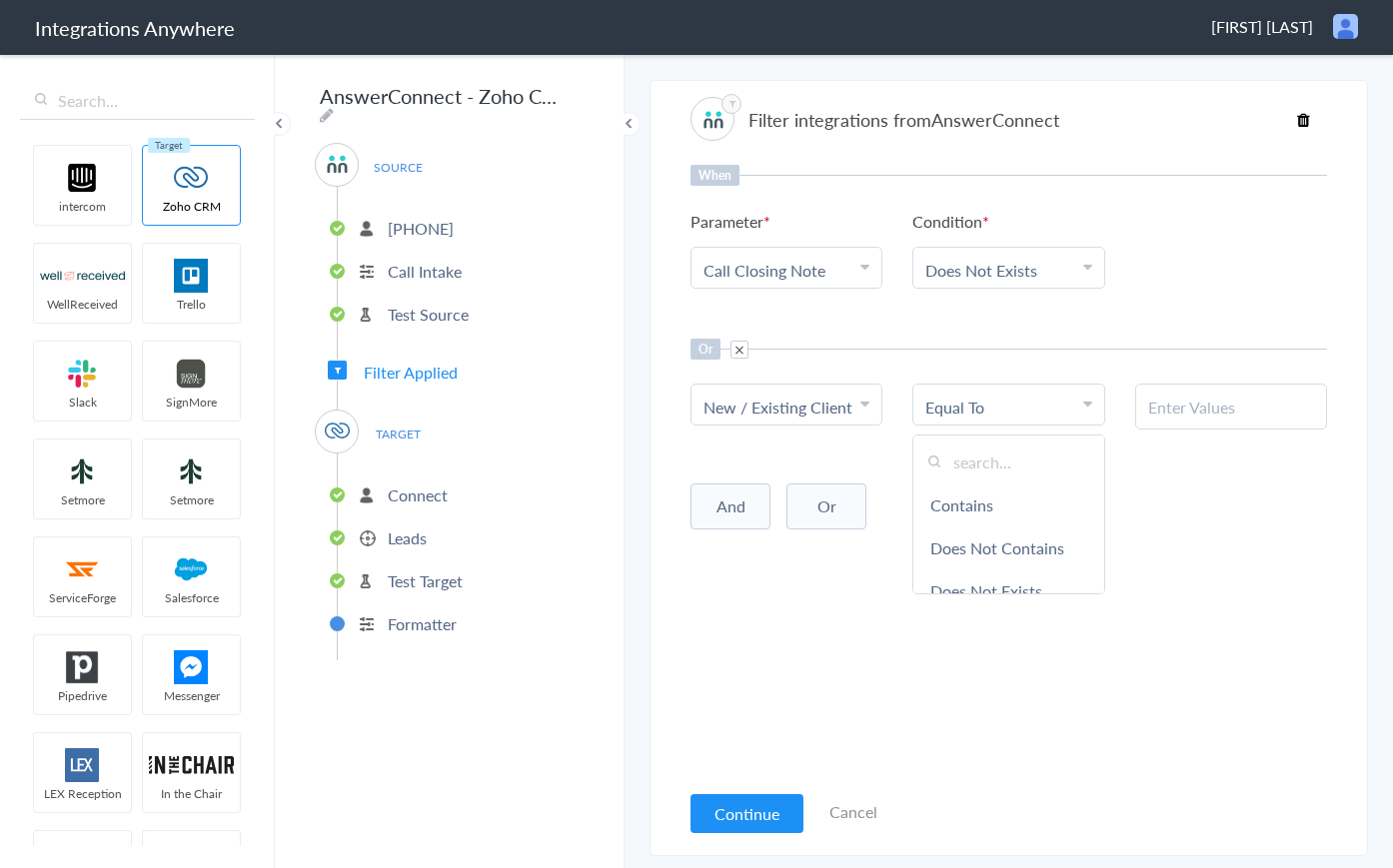 click at bounding box center [1231, 407] 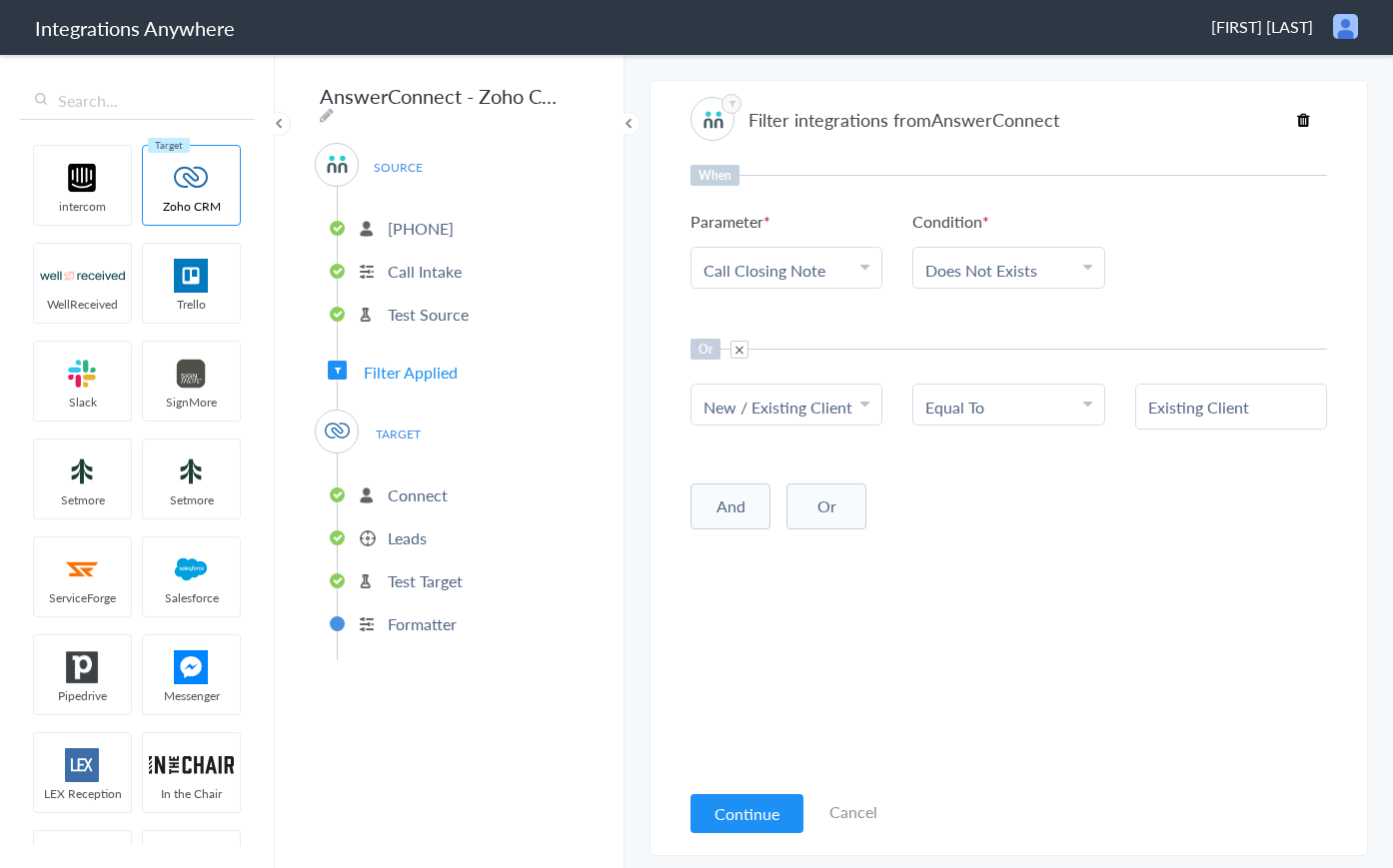 type on "Existing Client" 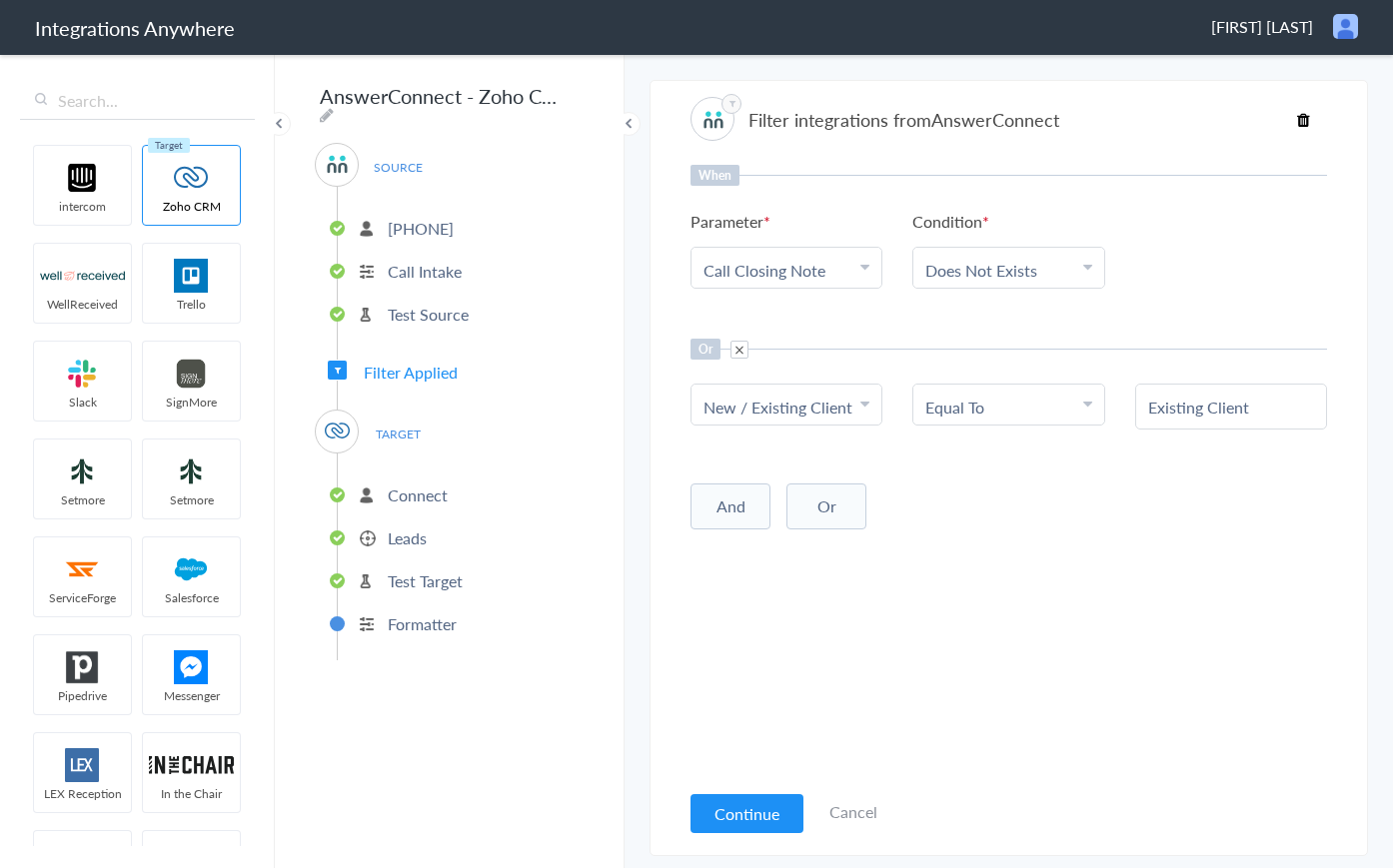 drag, startPoint x: 1256, startPoint y: 409, endPoint x: 1092, endPoint y: 404, distance: 164.0762 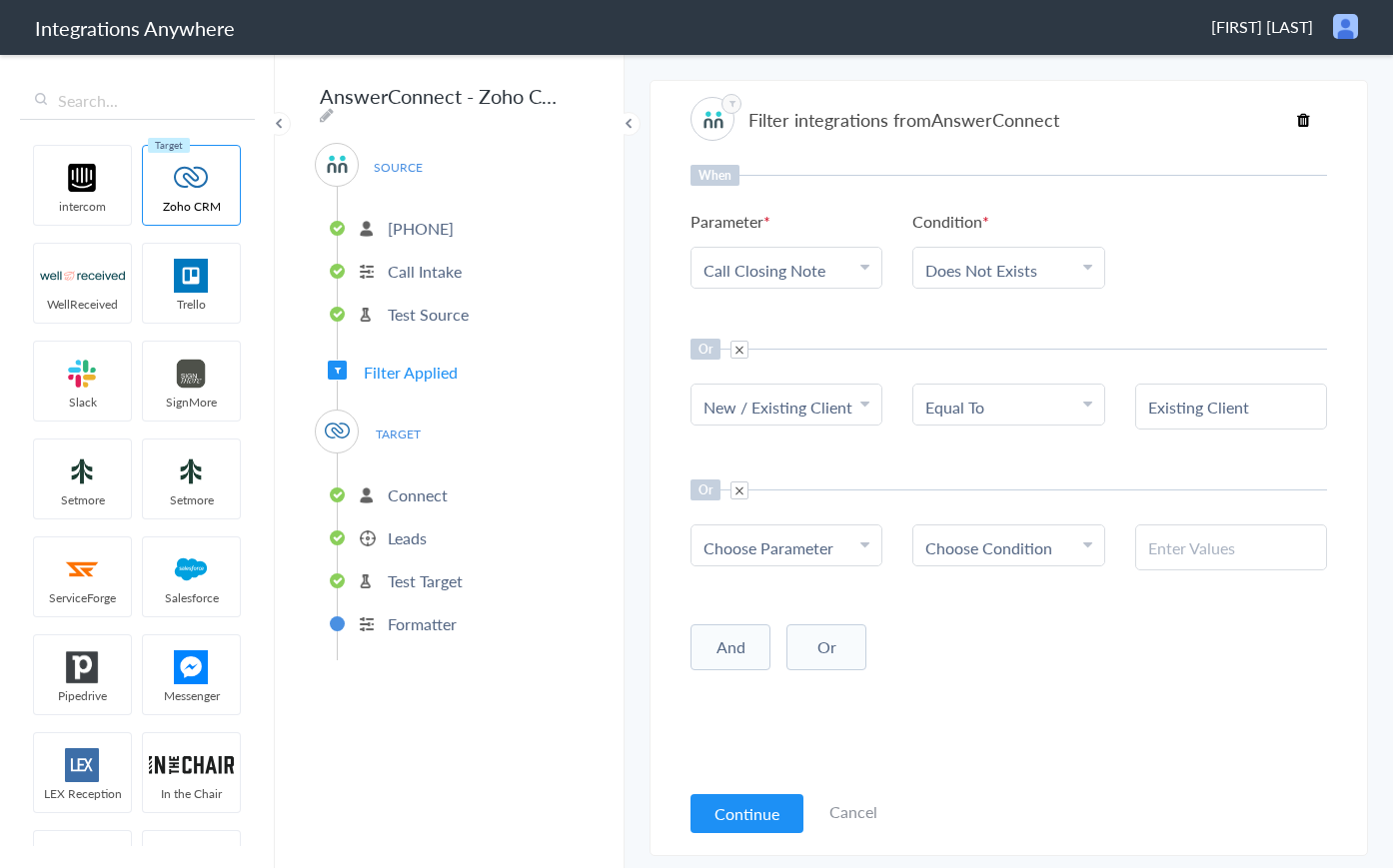 click at bounding box center (864, 544) 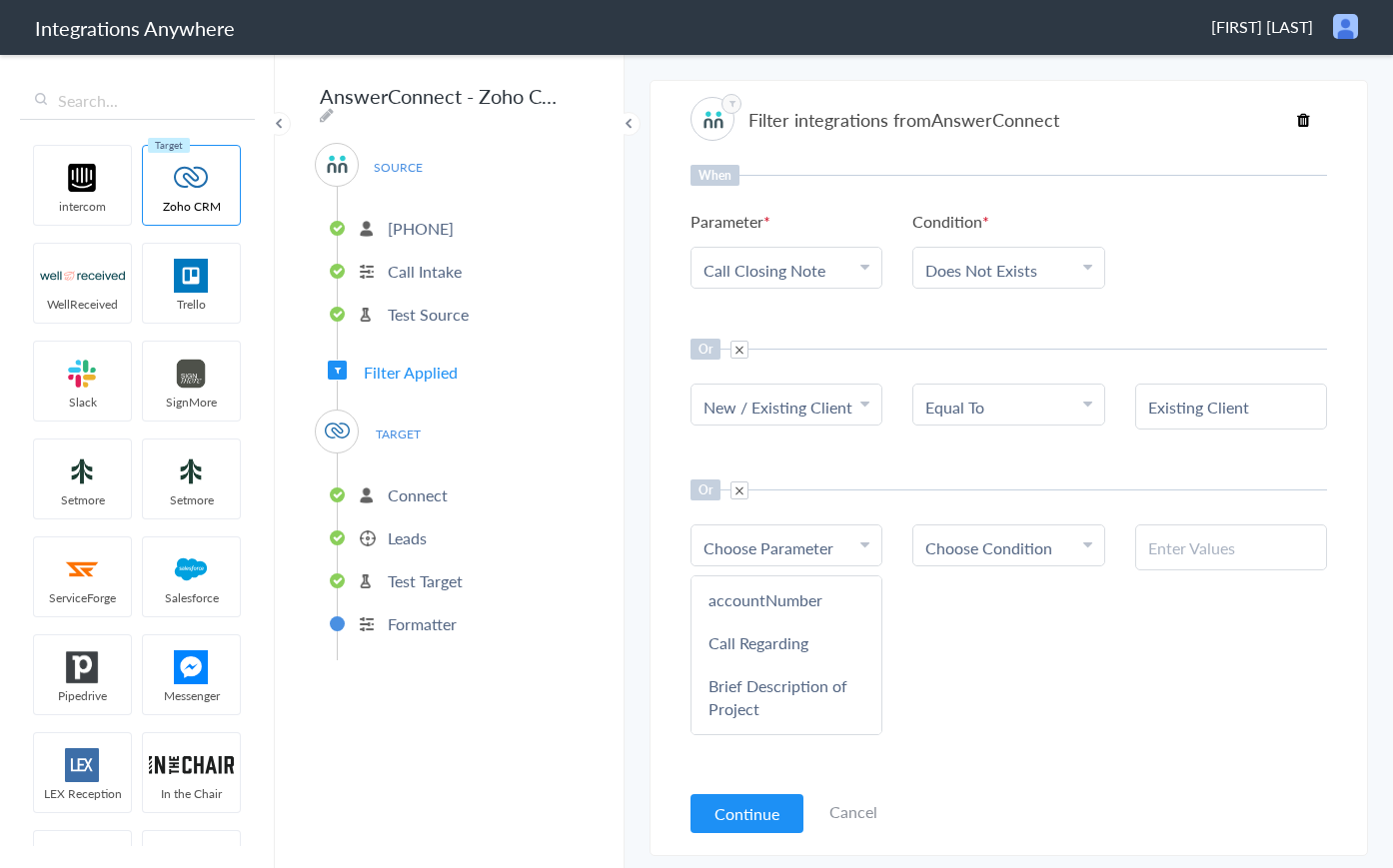 scroll, scrollTop: 579, scrollLeft: 0, axis: vertical 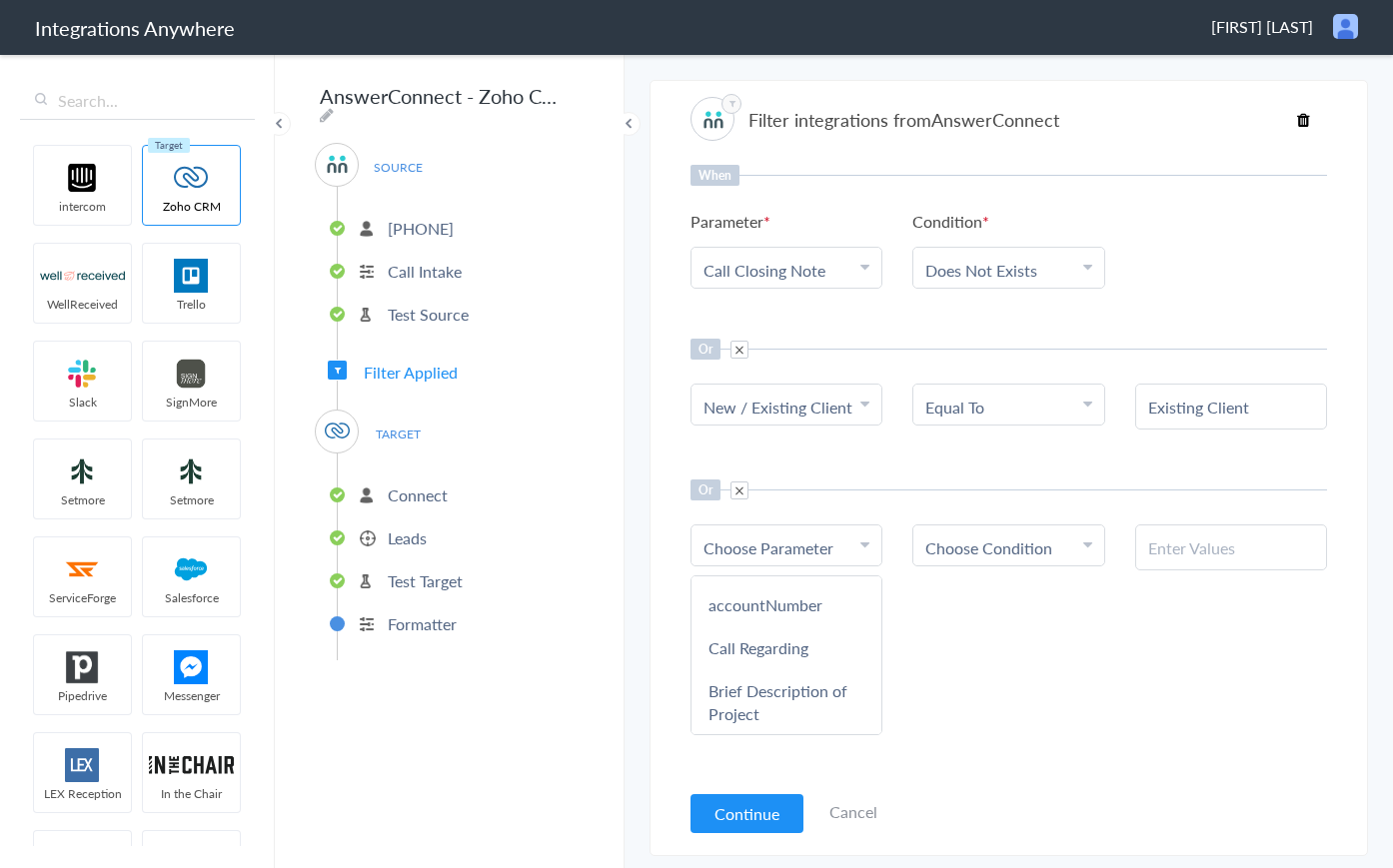click on "Call Regarding" at bounding box center [786, 647] 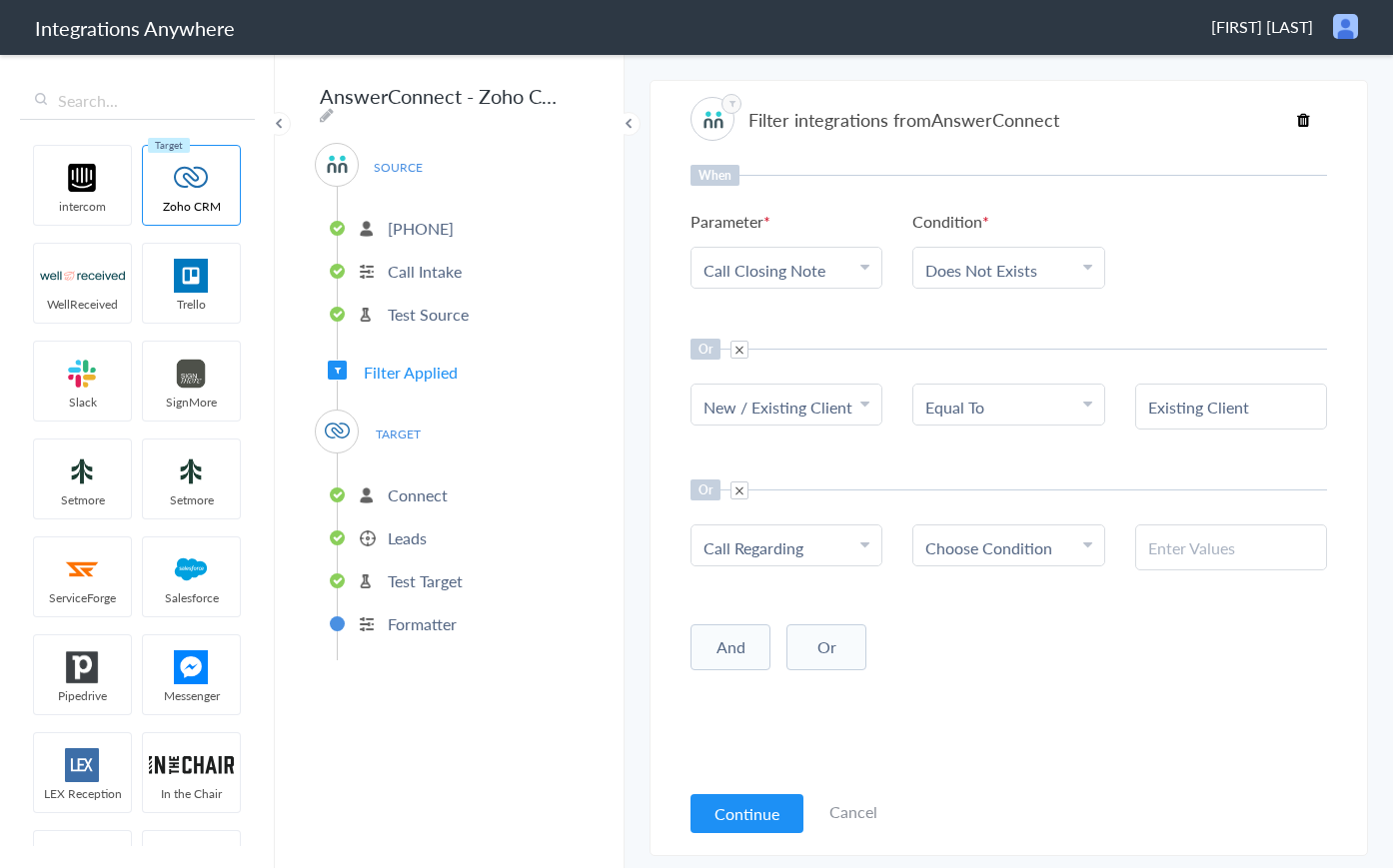 click on "Choose Condition" at bounding box center [1008, 545] 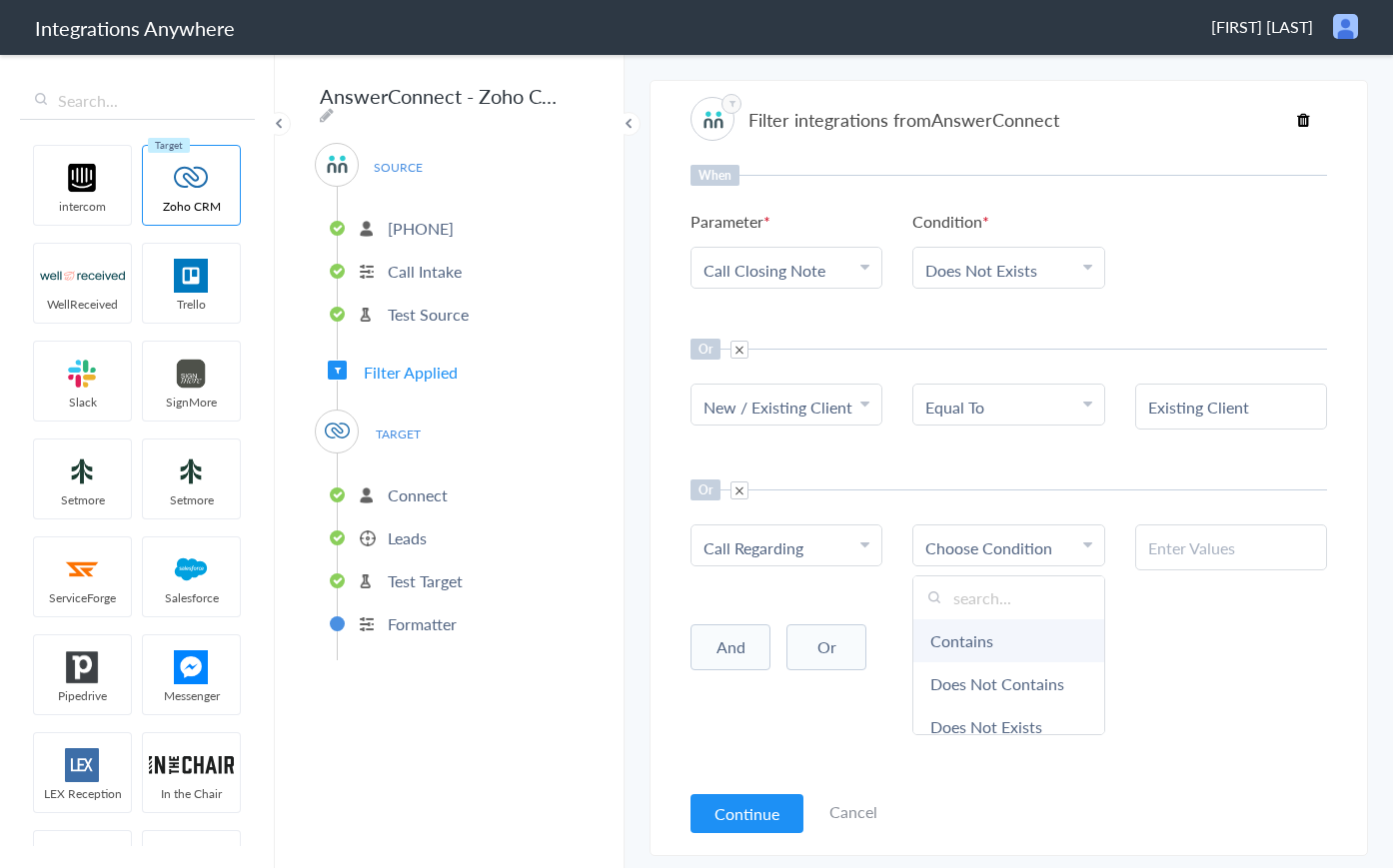 scroll, scrollTop: 0, scrollLeft: 0, axis: both 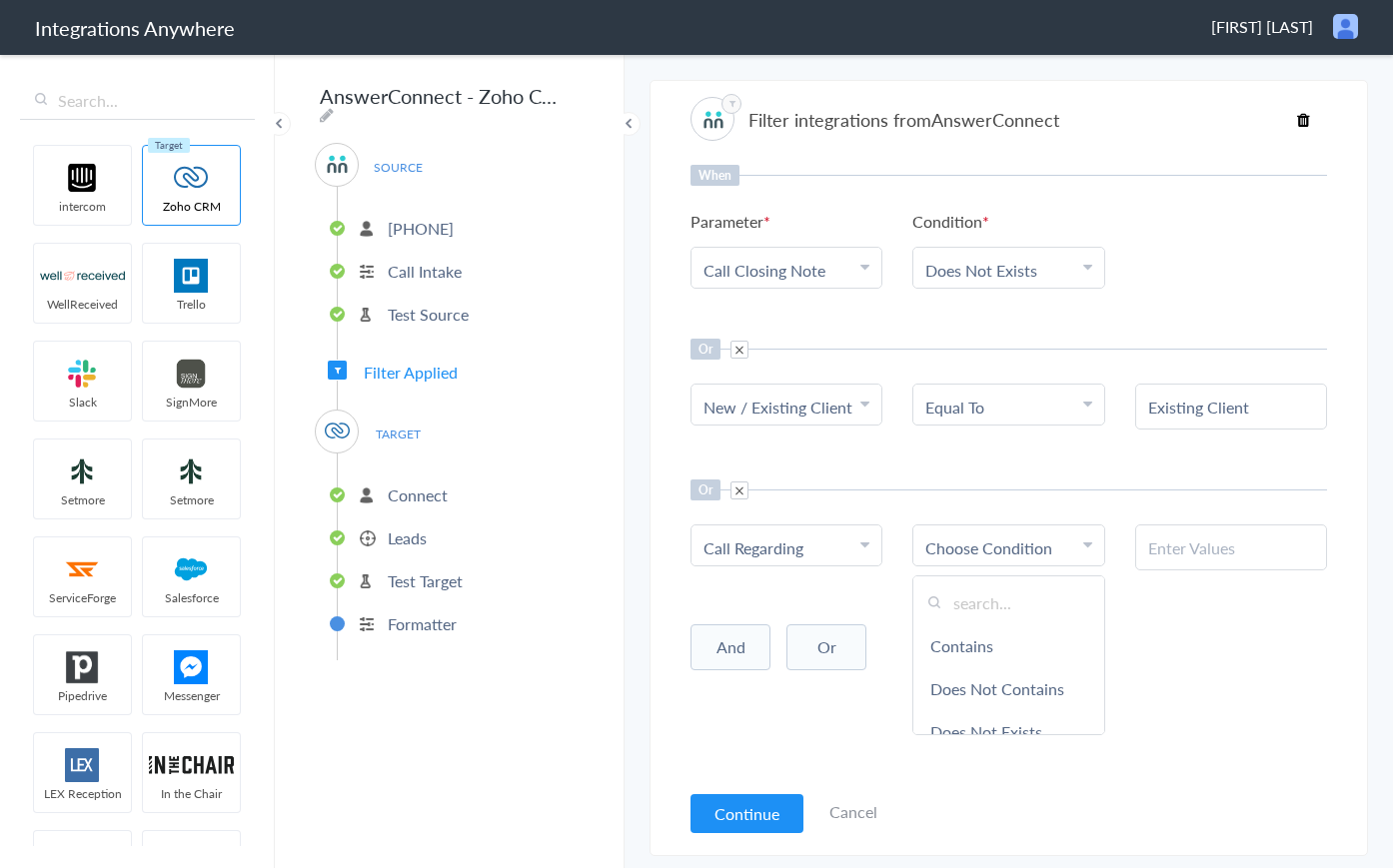 click on "And Or
Add Filter" at bounding box center [1008, 645] 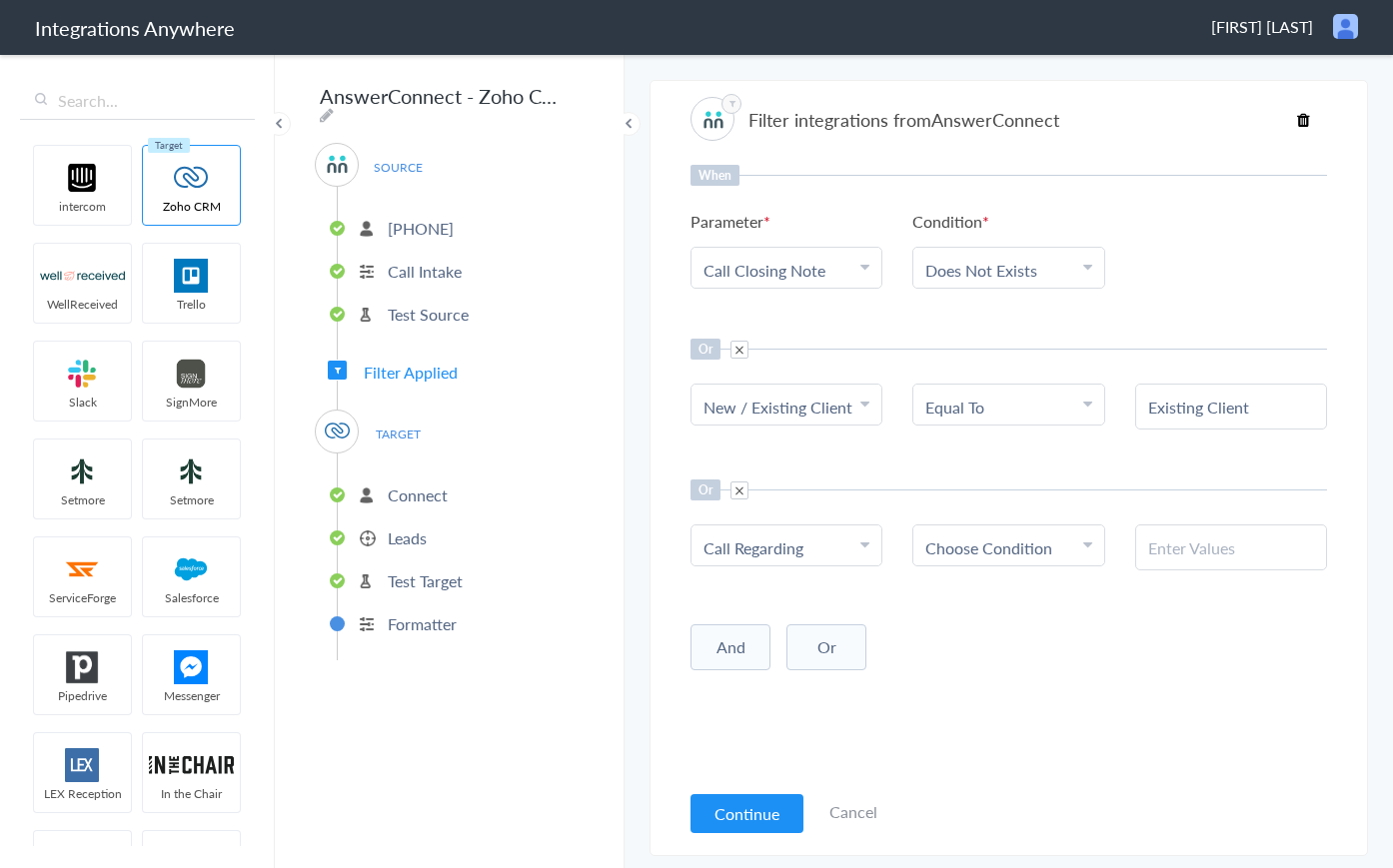drag, startPoint x: 735, startPoint y: 491, endPoint x: 750, endPoint y: 508, distance: 22.671568 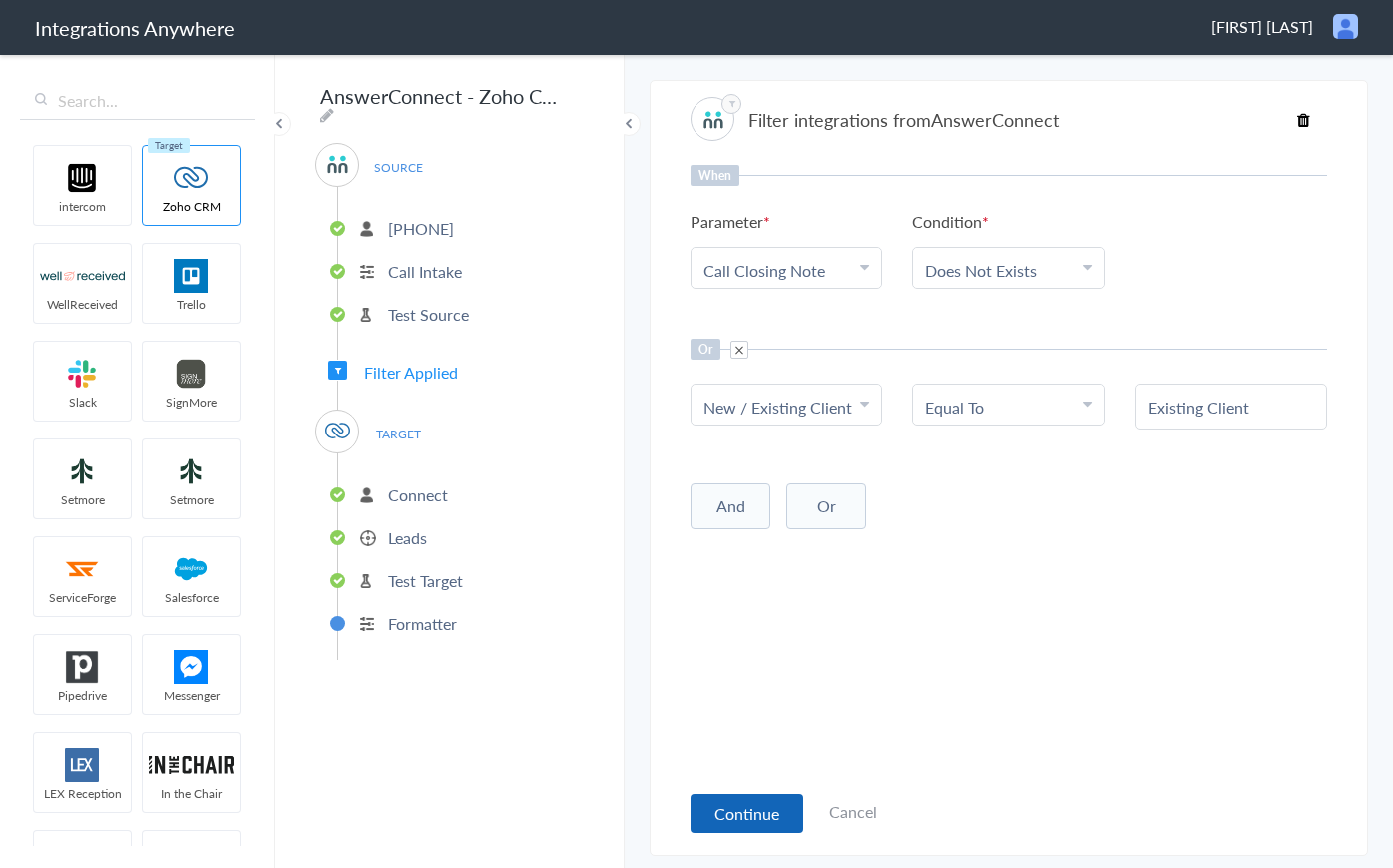 click on "Continue" at bounding box center (746, 813) 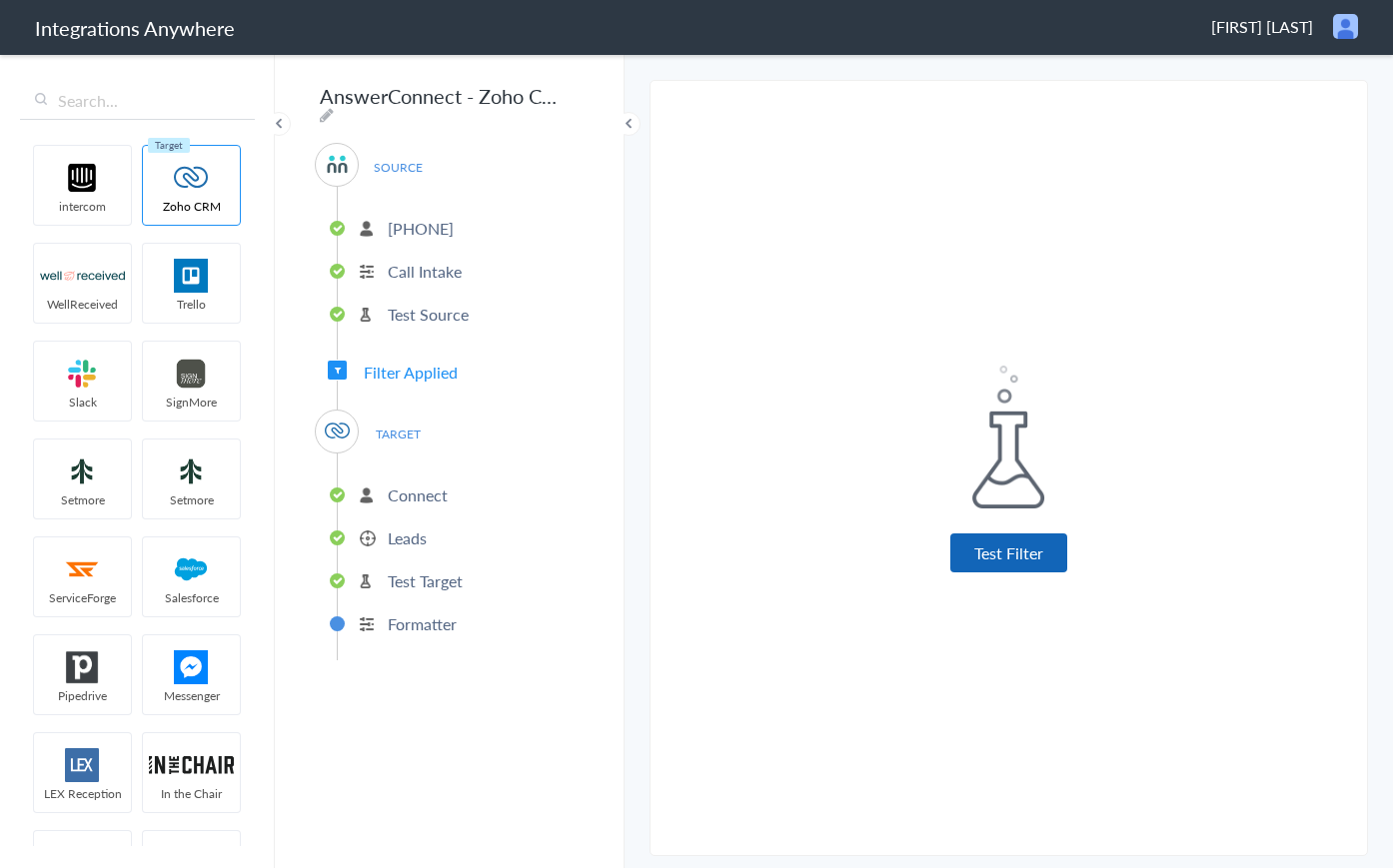 click on "Test Filter" at bounding box center [1008, 552] 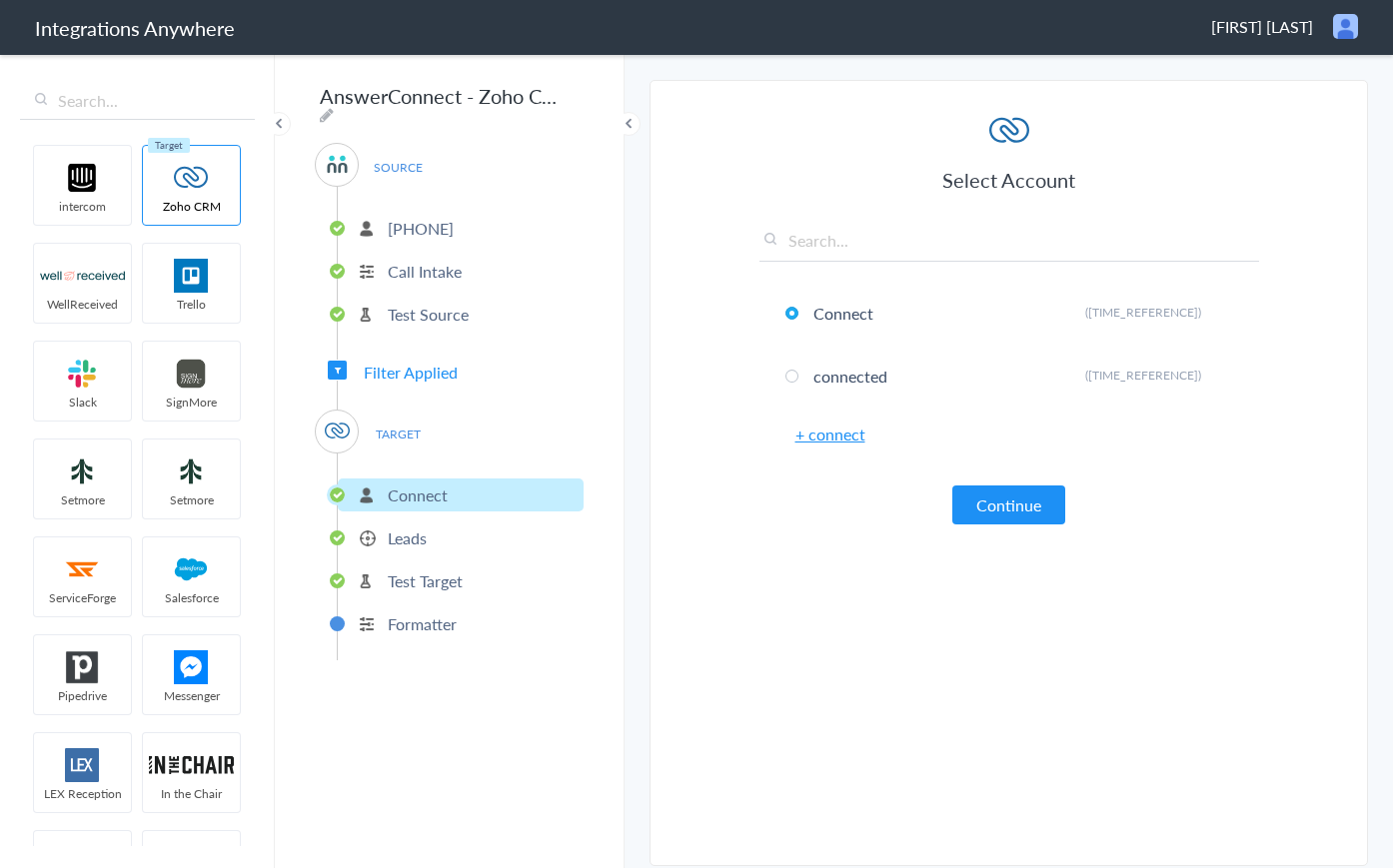 drag, startPoint x: 1001, startPoint y: 510, endPoint x: 993, endPoint y: 549, distance: 39.812058 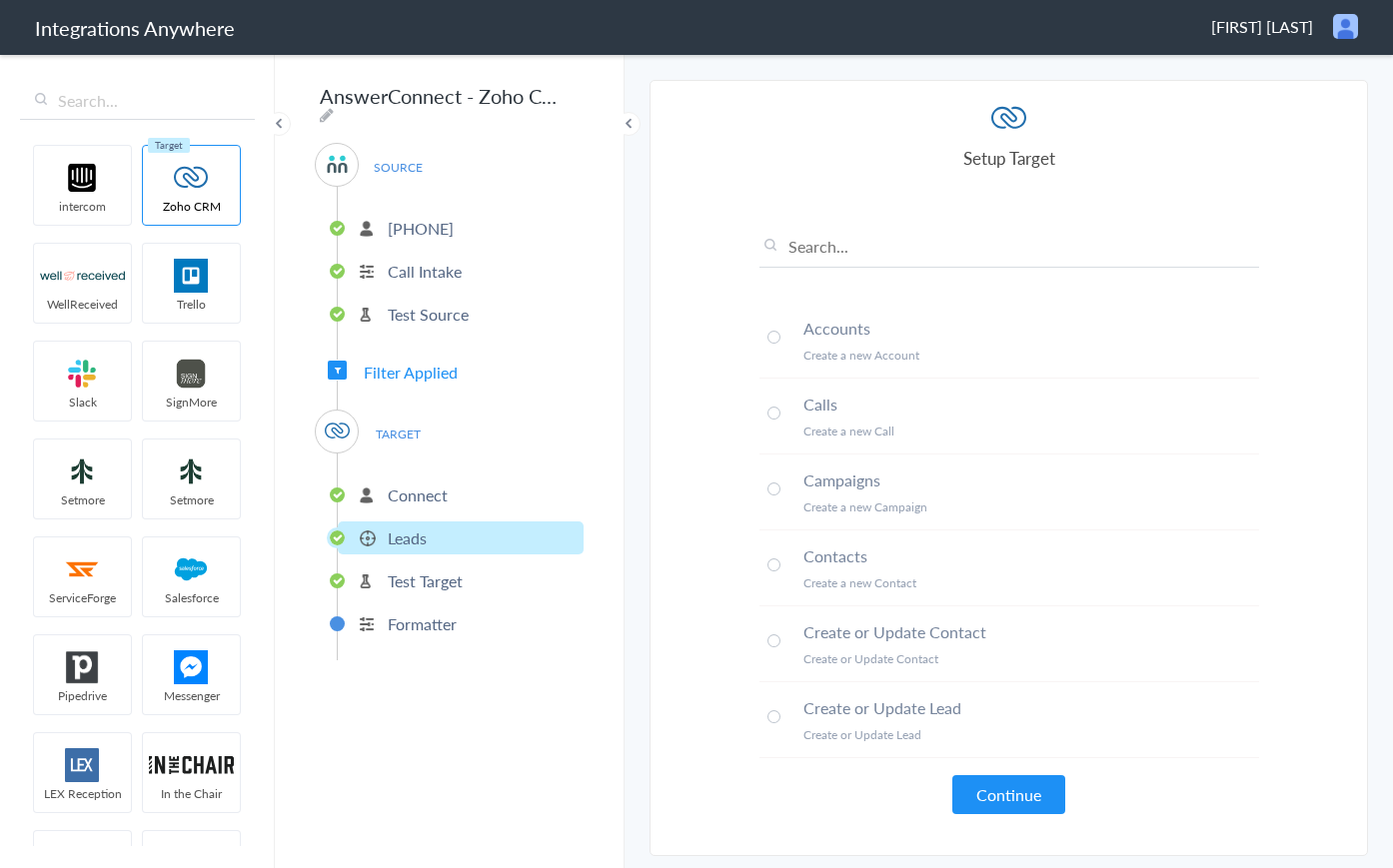 click on "Continue" at bounding box center [1008, 794] 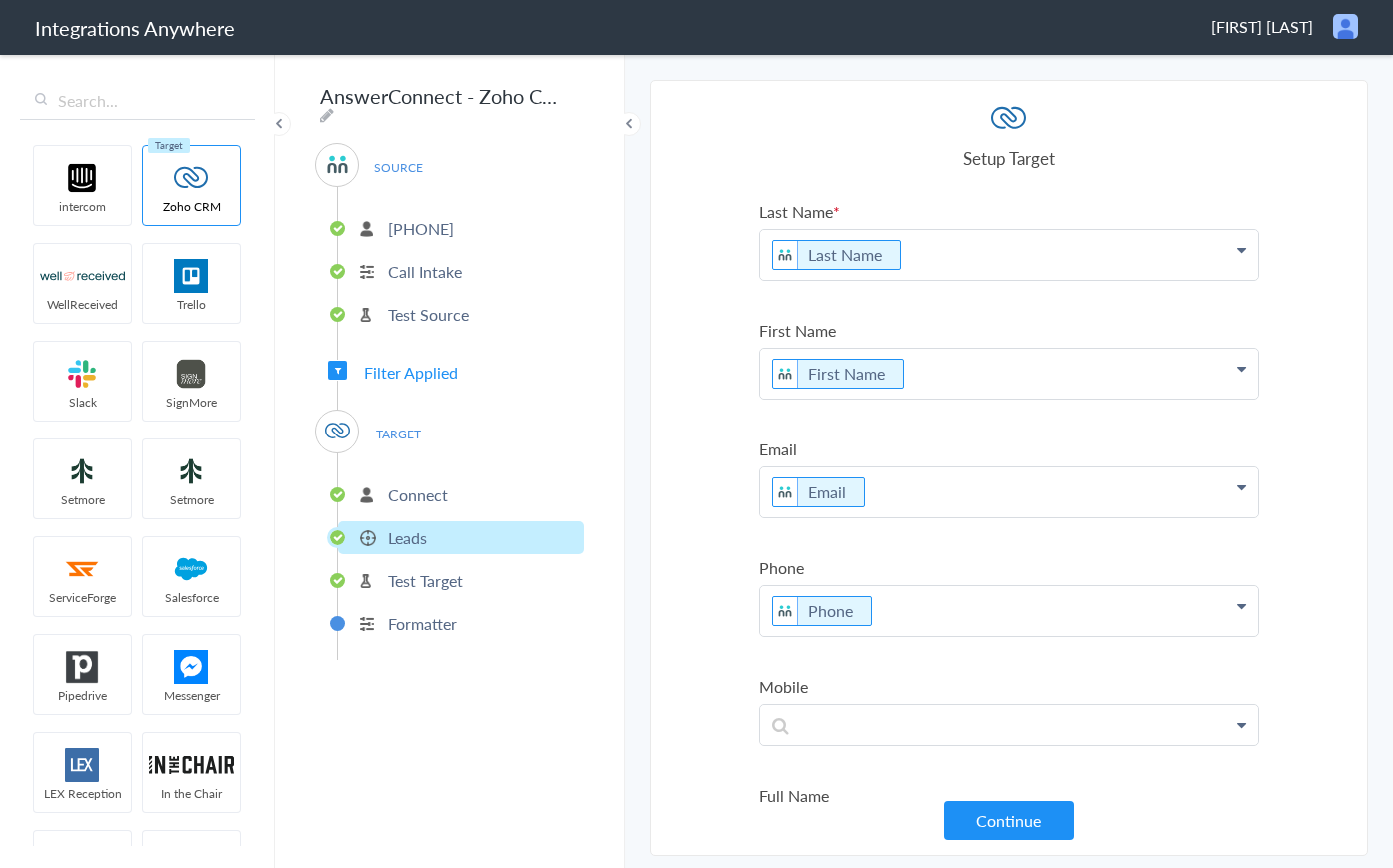 click on "Continue" at bounding box center (1009, 820) 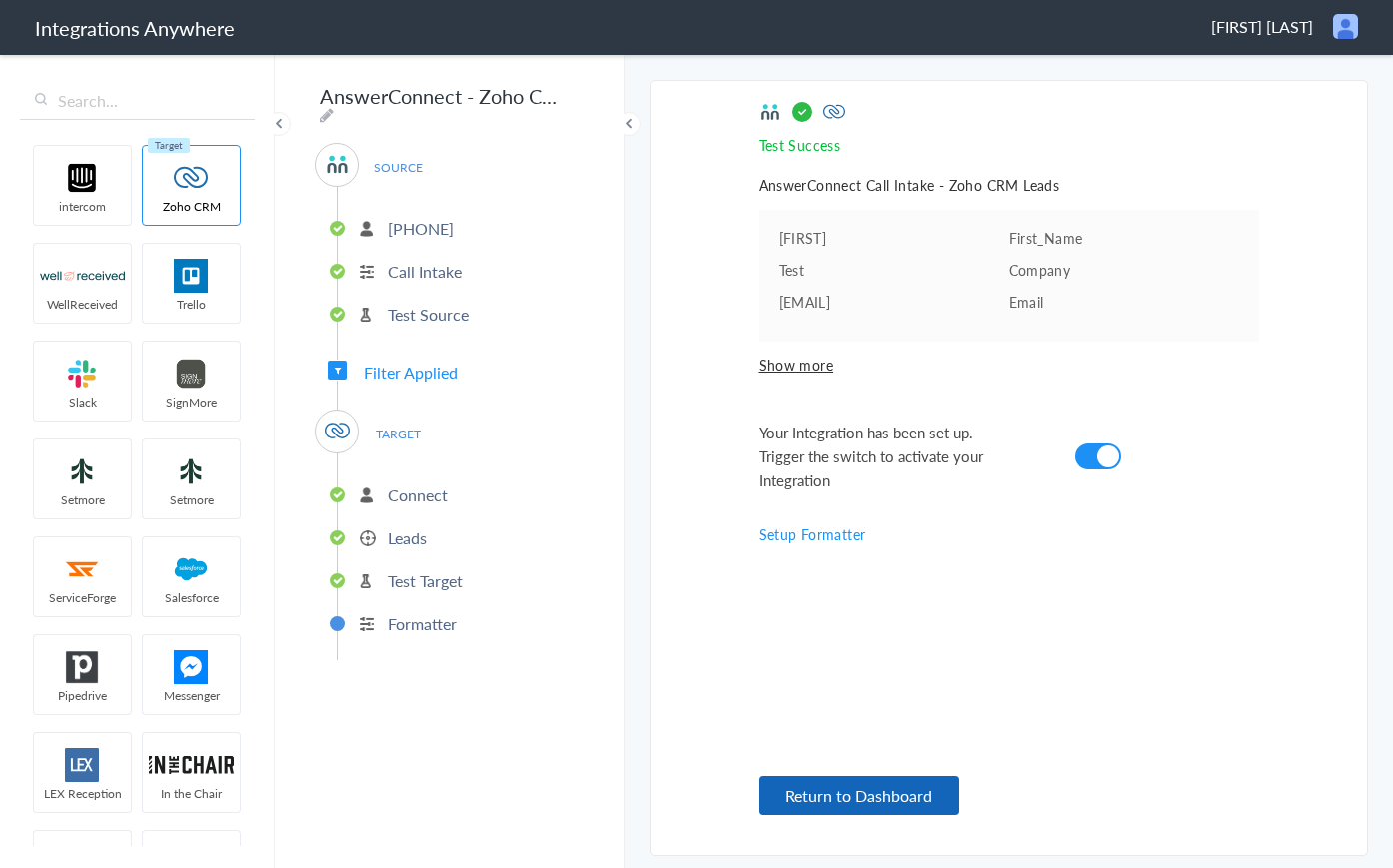 click on "Return to Dashboard" at bounding box center [859, 795] 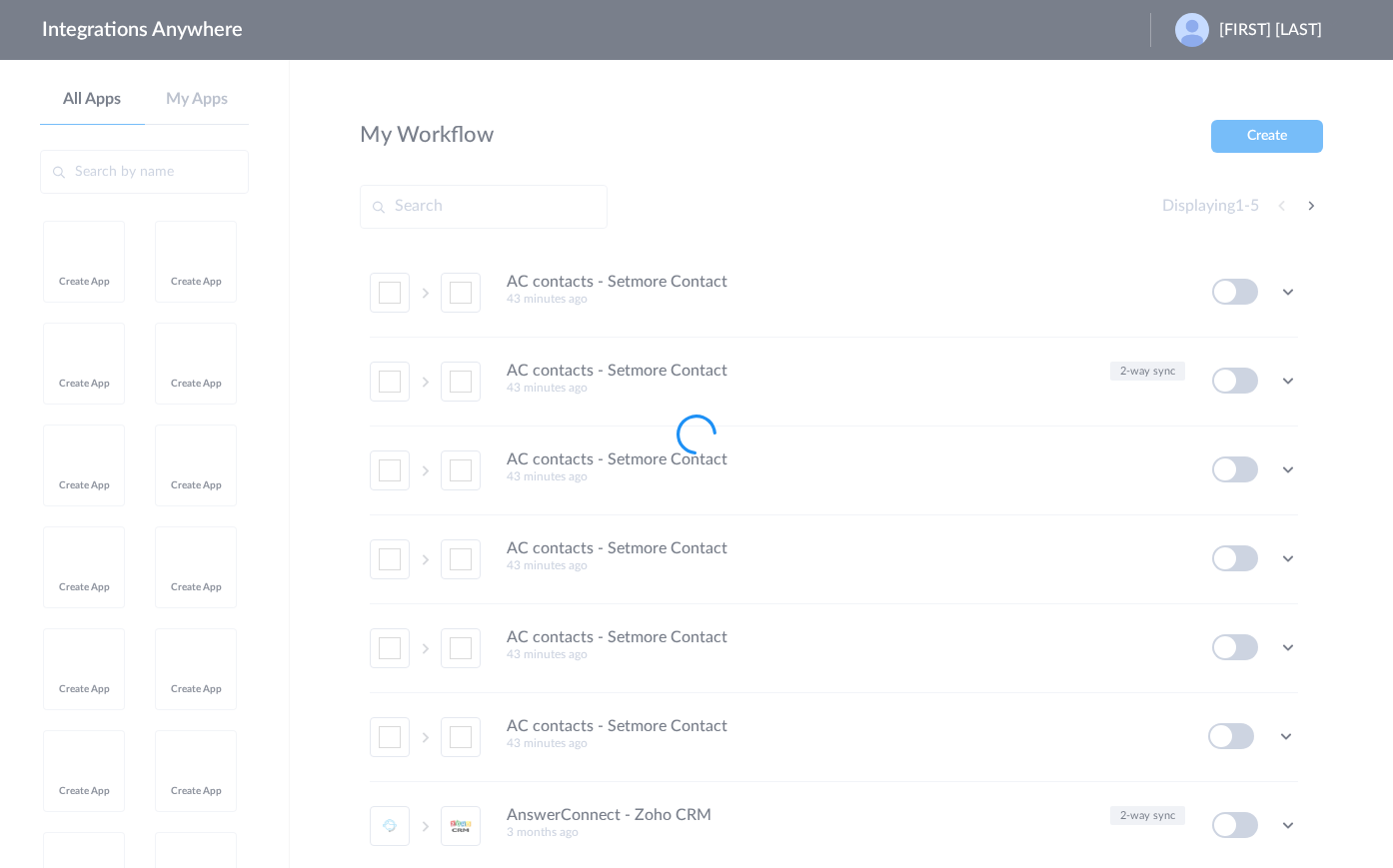scroll, scrollTop: 0, scrollLeft: 0, axis: both 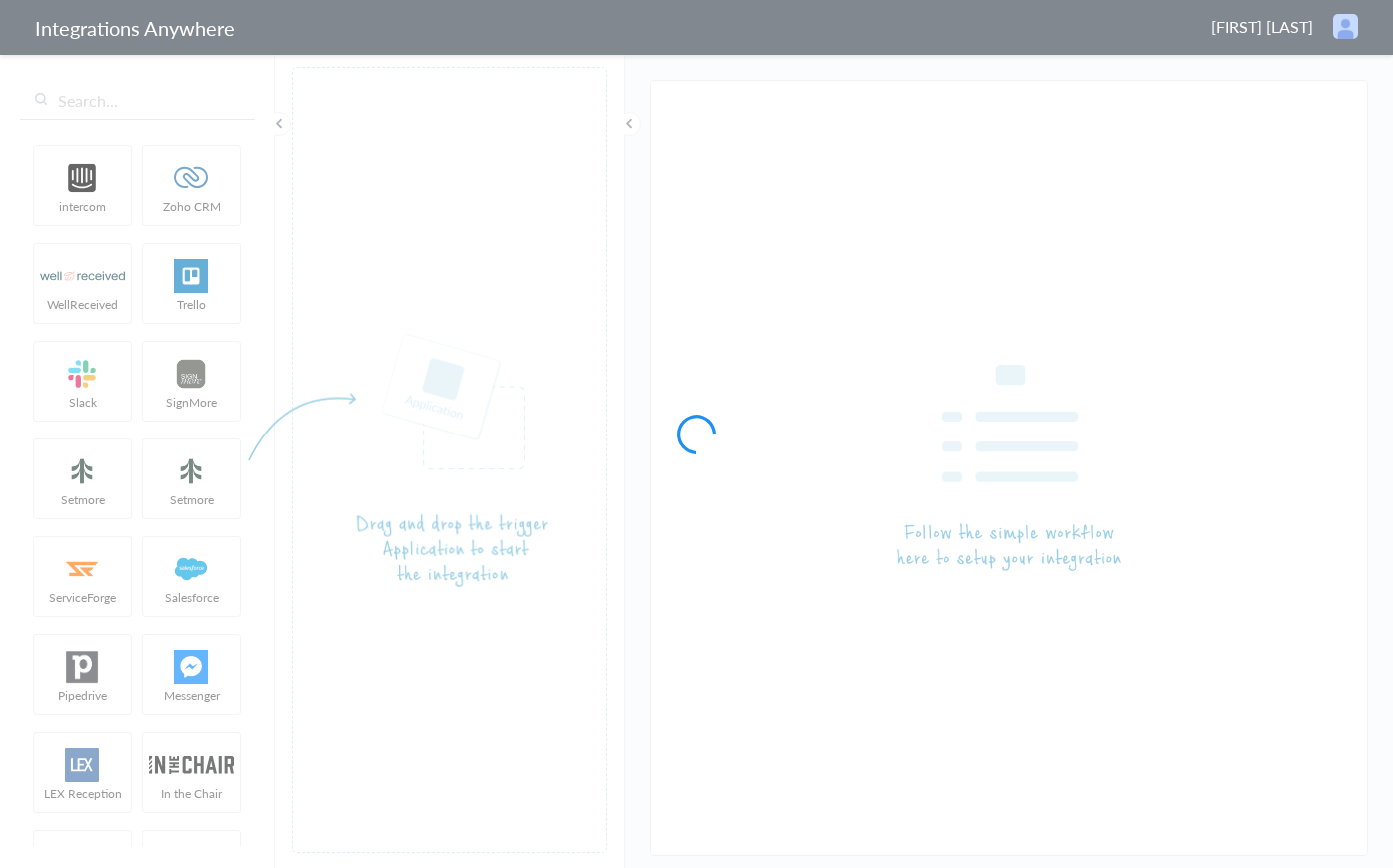 type on "AnswerConnect - Zoho CRM" 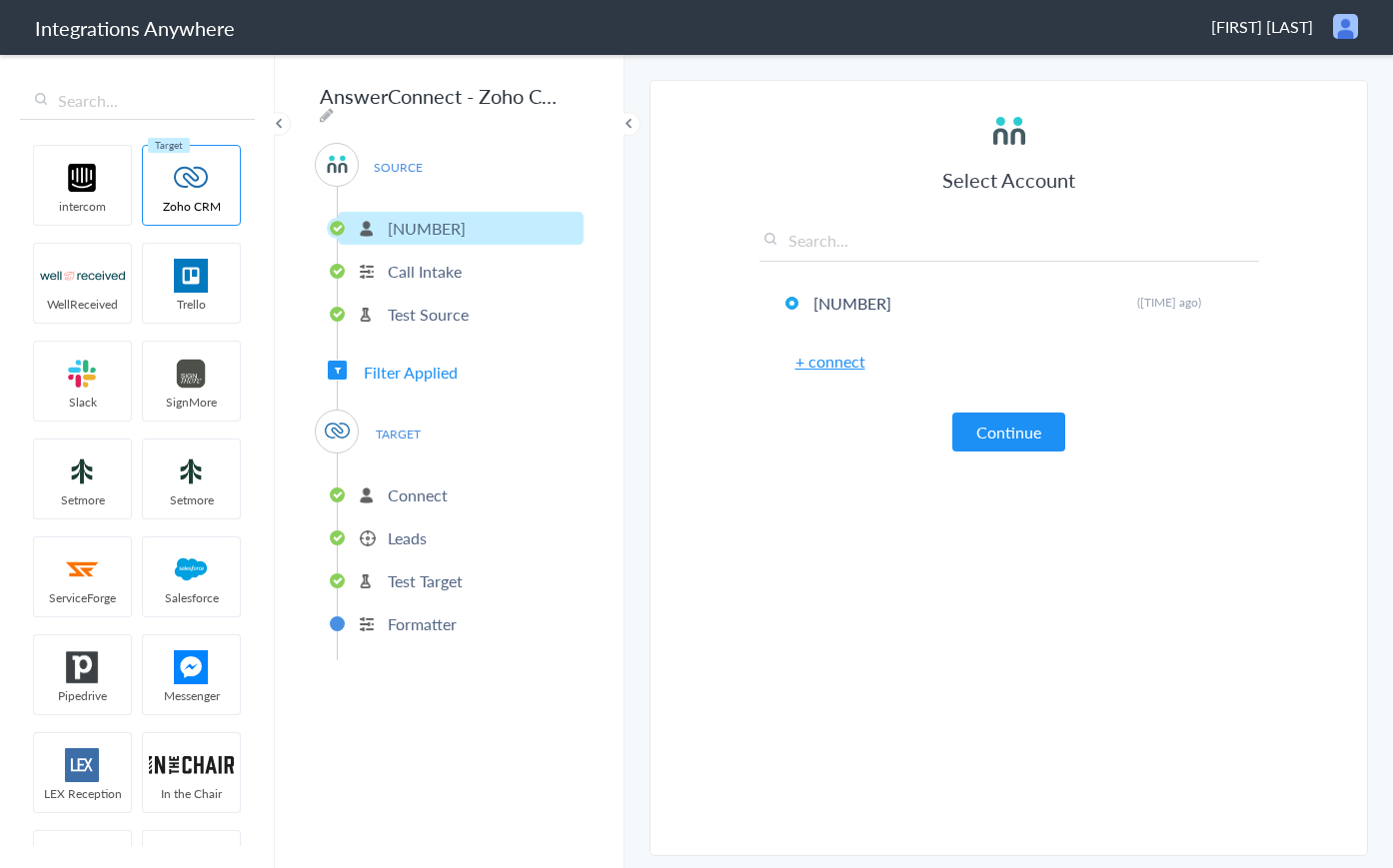 drag, startPoint x: 410, startPoint y: 486, endPoint x: 485, endPoint y: 490, distance: 75.10659 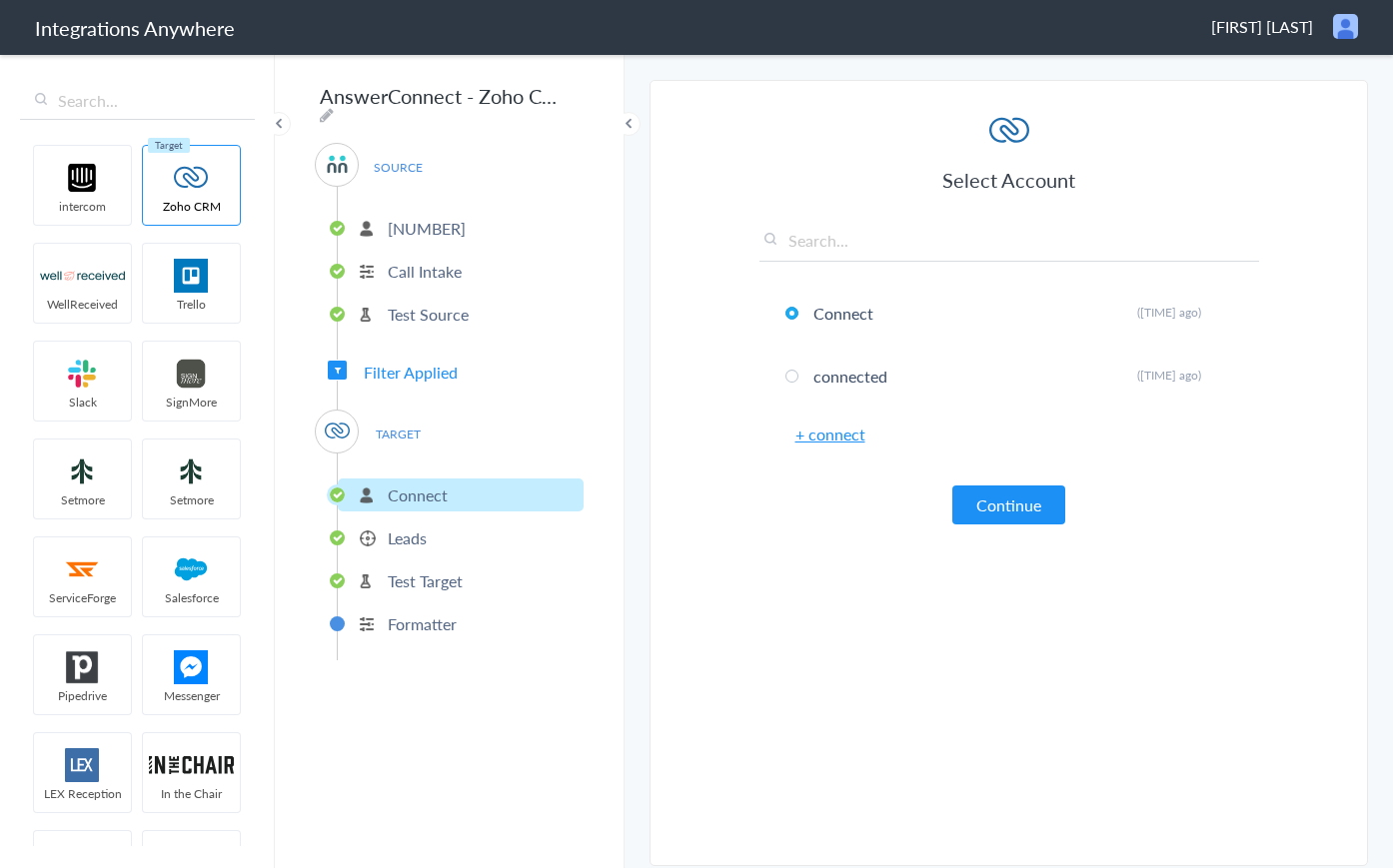 click on "Continue" at bounding box center (1008, 504) 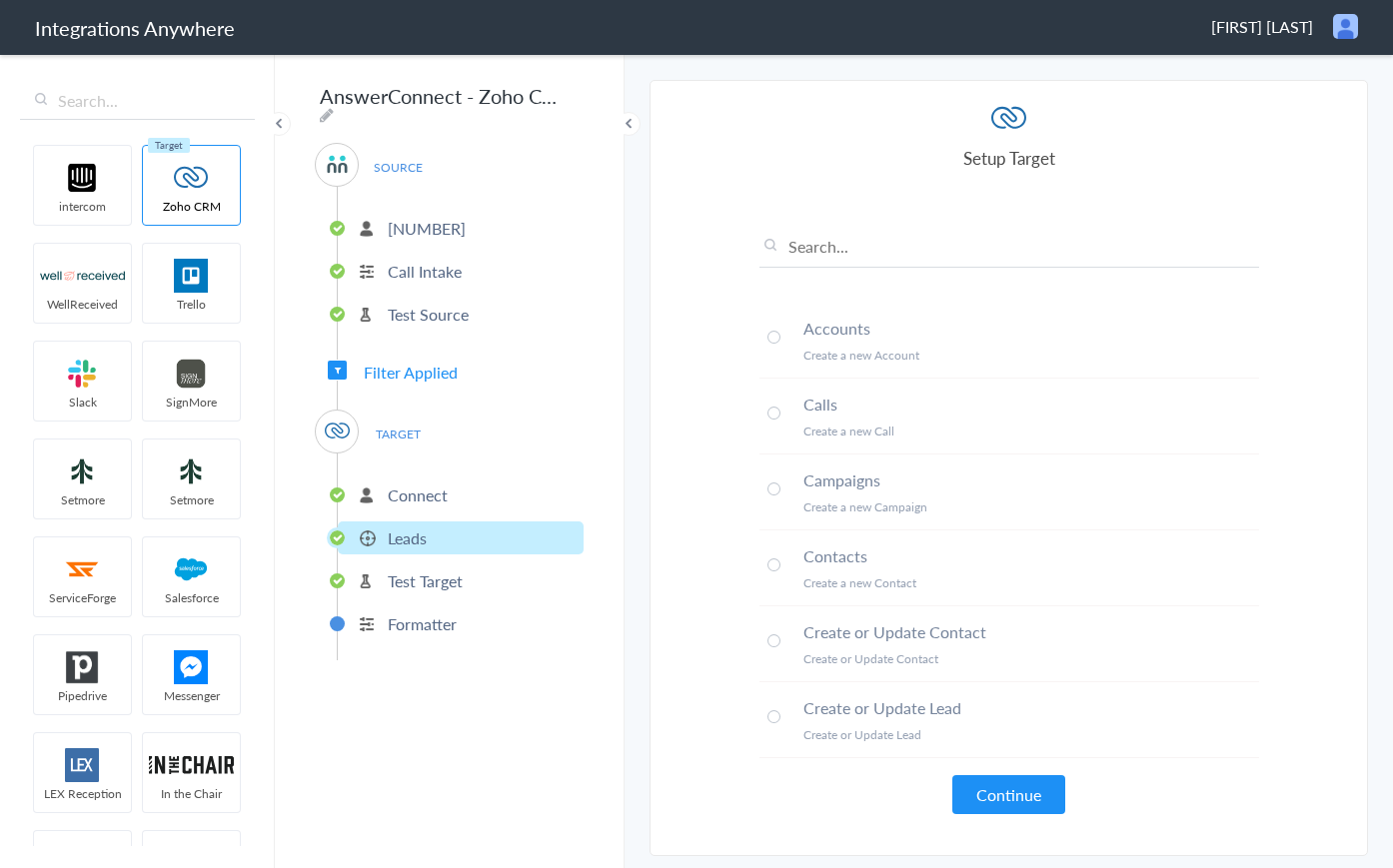 click on "Continue" at bounding box center [1008, 794] 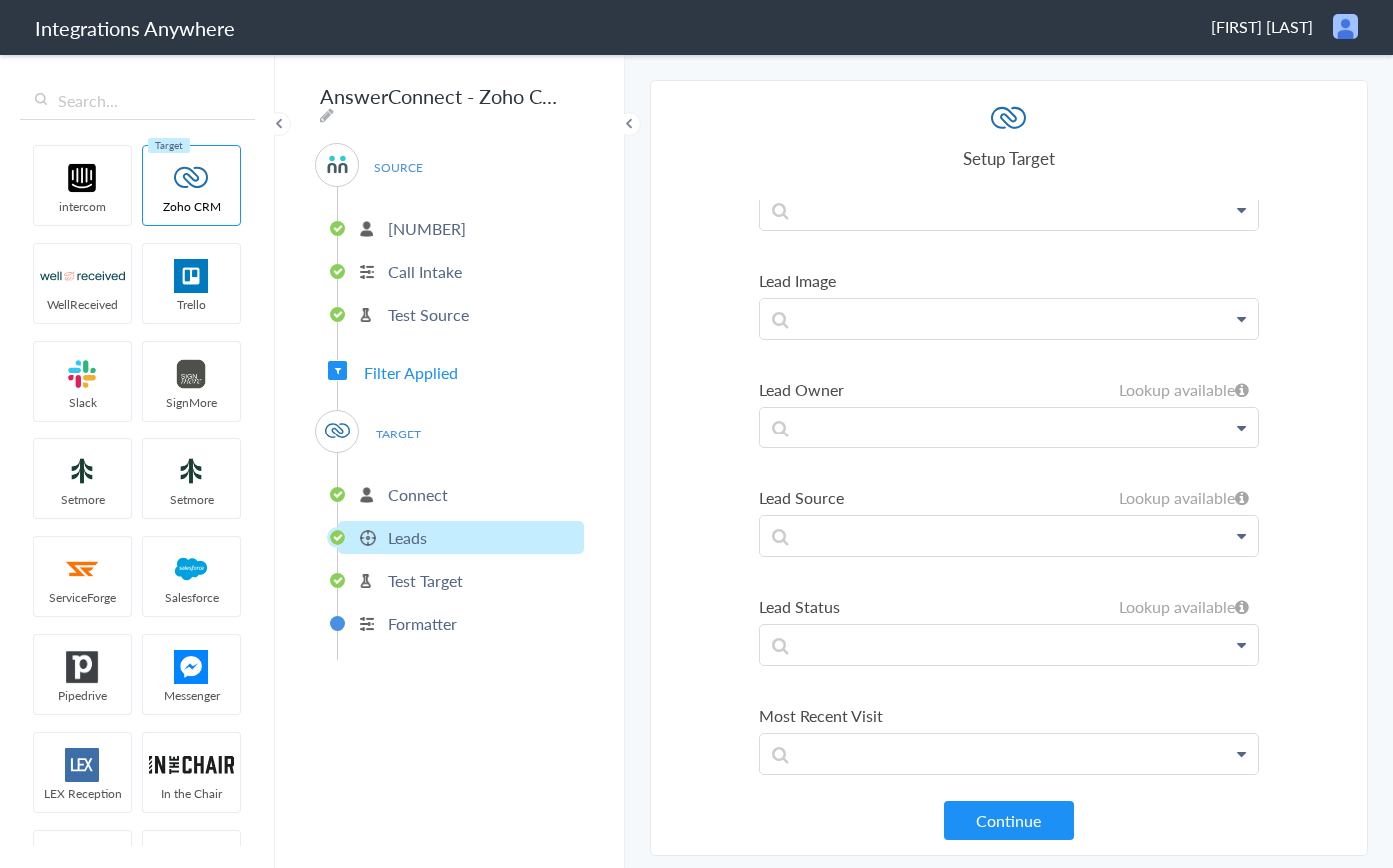 scroll, scrollTop: 2095, scrollLeft: 0, axis: vertical 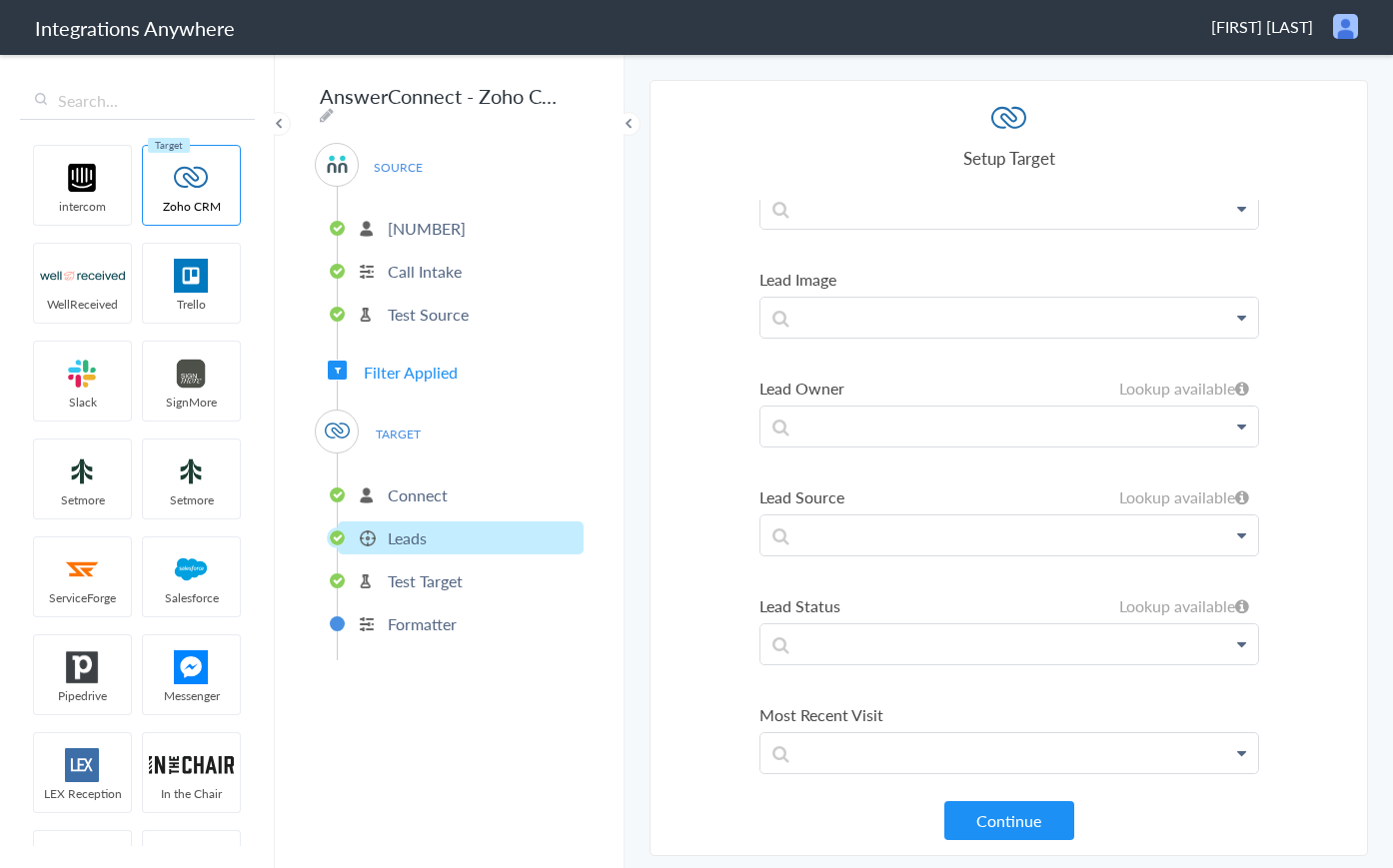 click at bounding box center (1241, -1845) 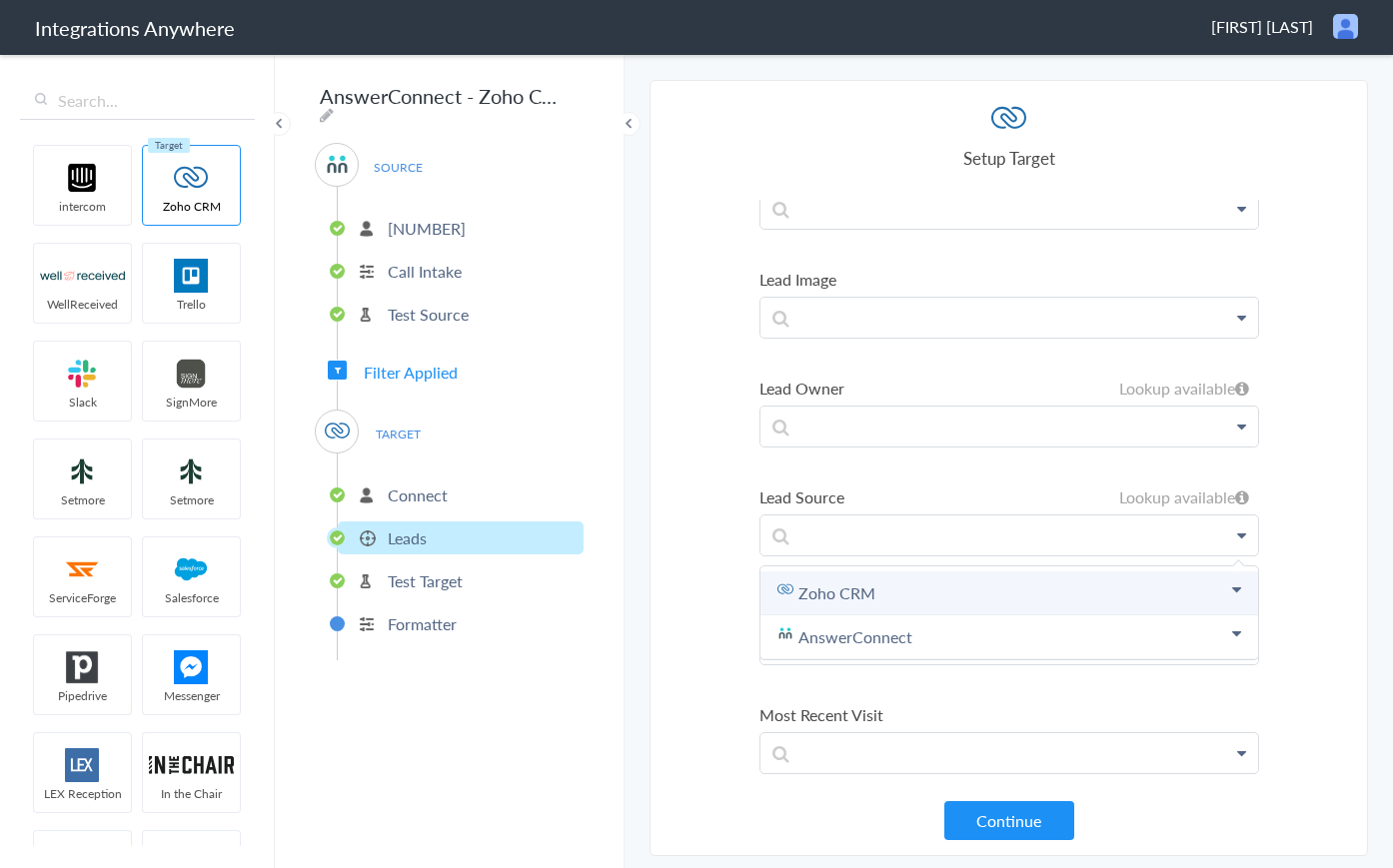 click at bounding box center (0, 0) 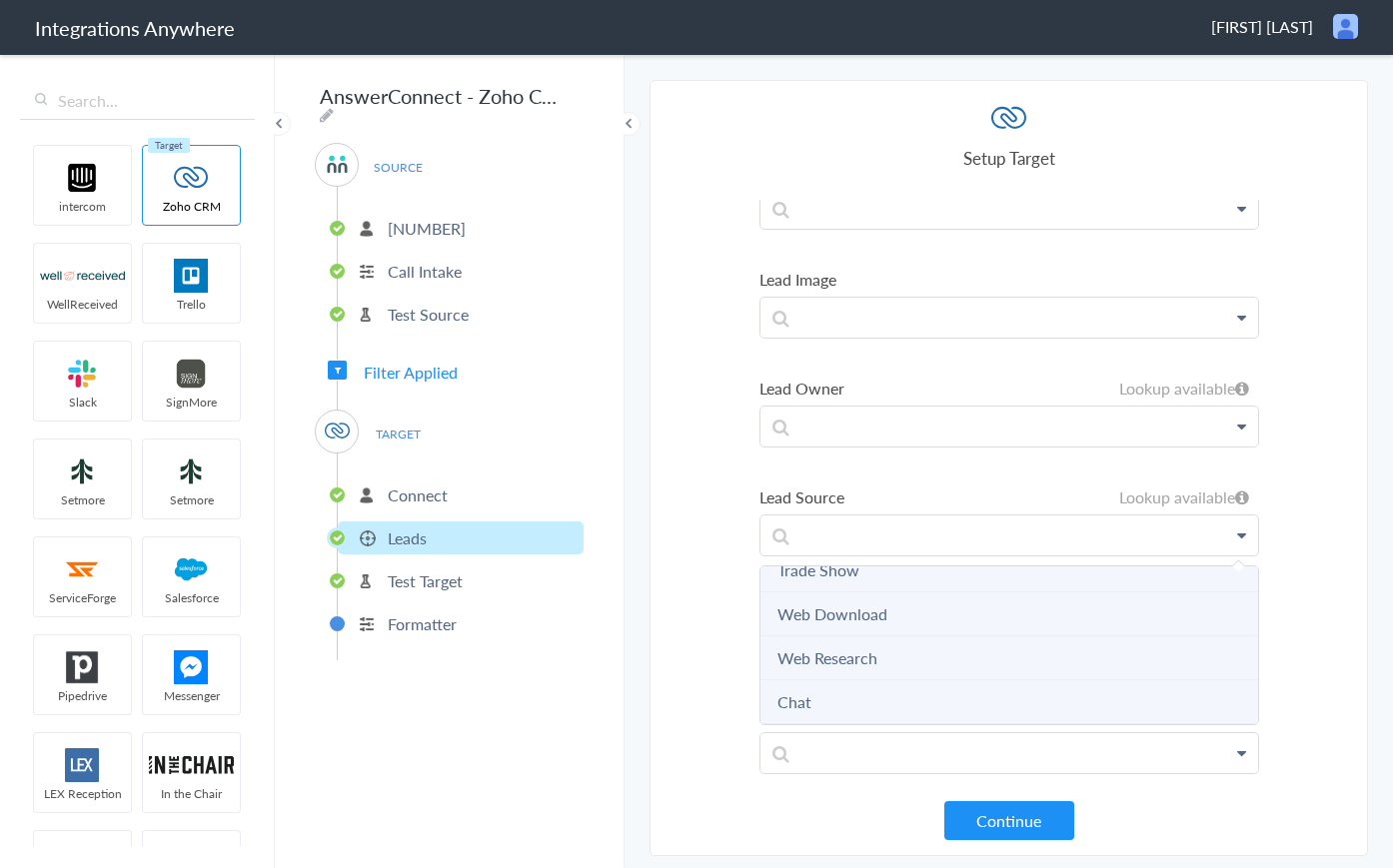 scroll, scrollTop: 682, scrollLeft: 0, axis: vertical 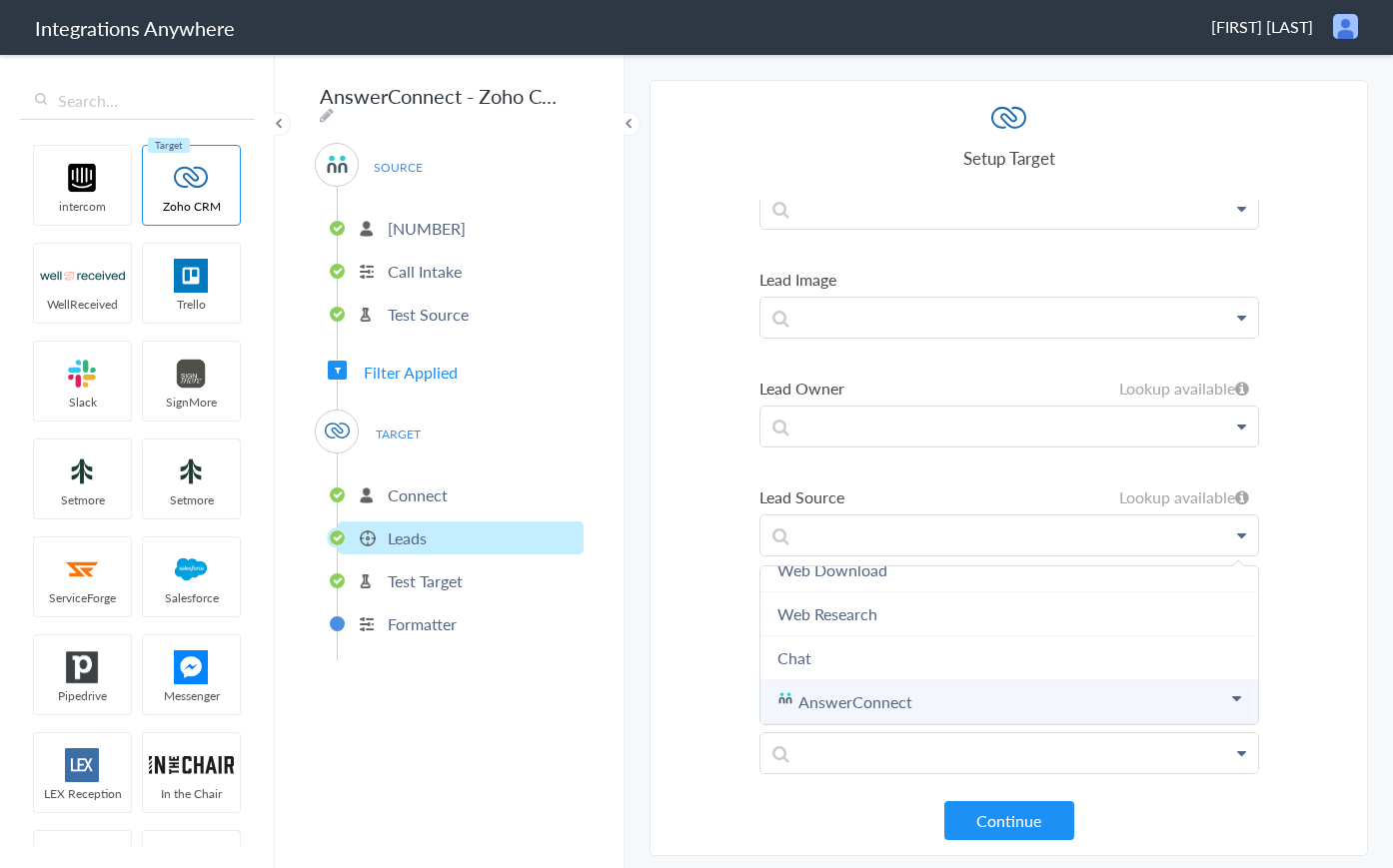 click at bounding box center [0, 0] 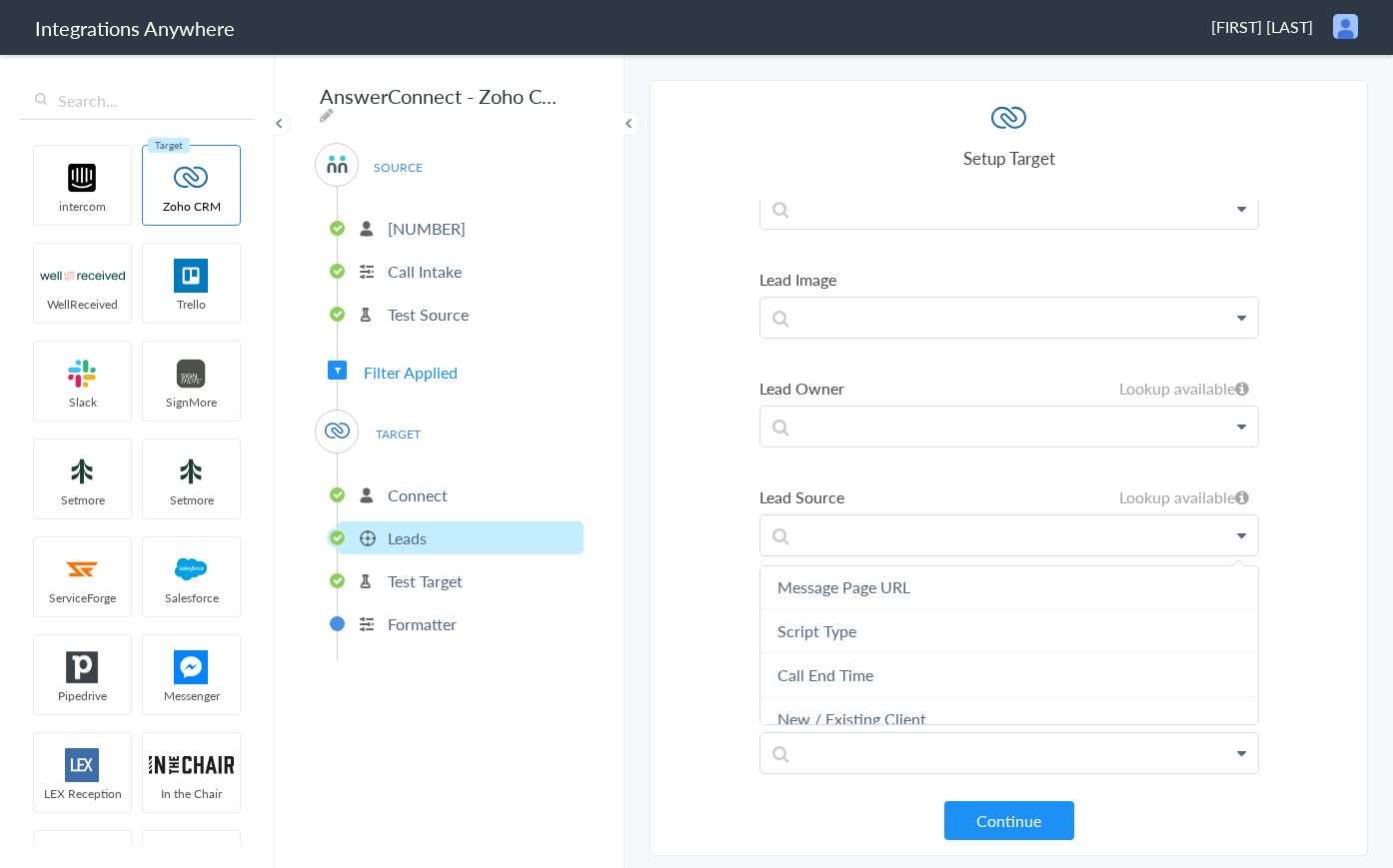 scroll, scrollTop: 1542, scrollLeft: 0, axis: vertical 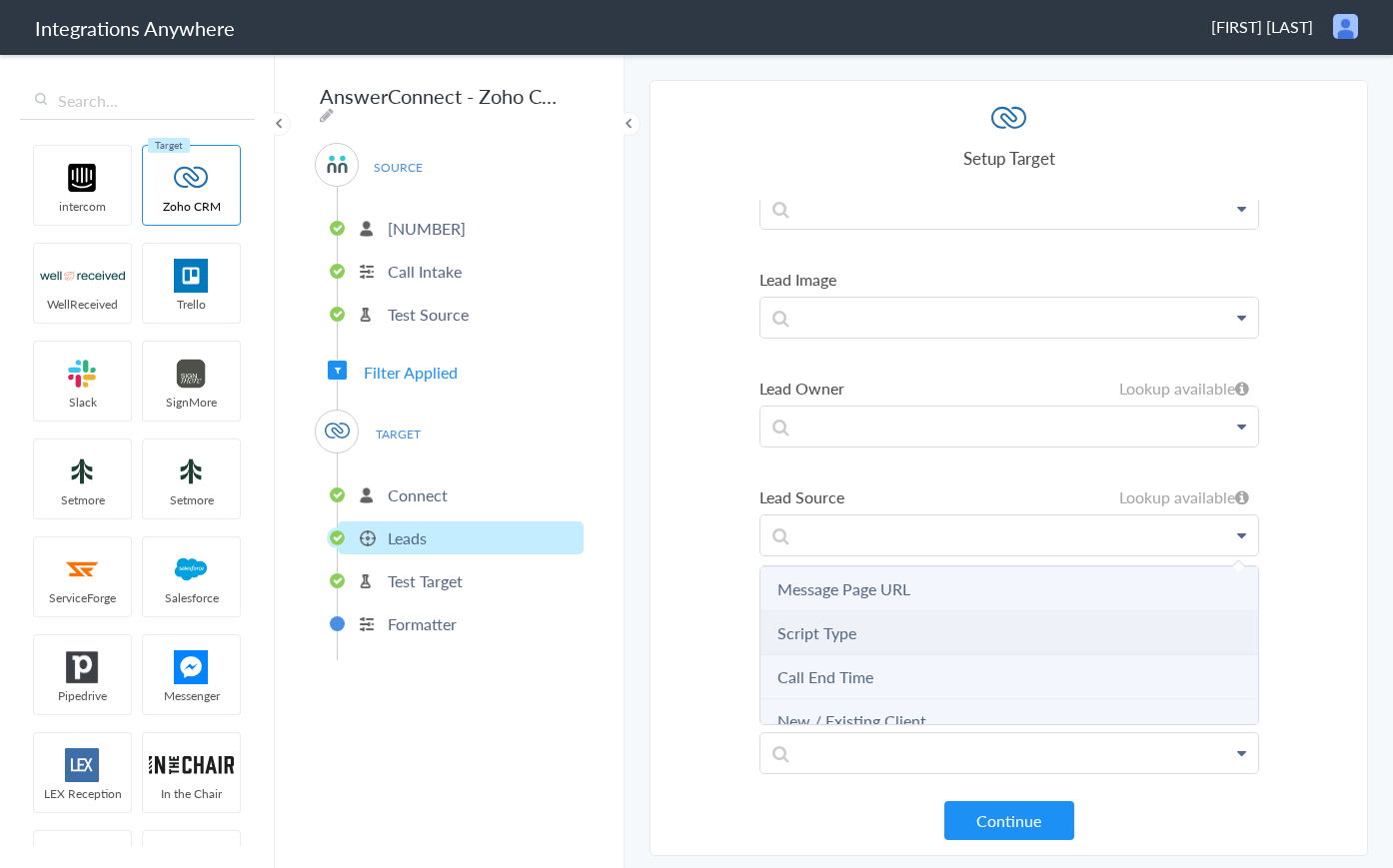 click on "Script Type" at bounding box center [0, 0] 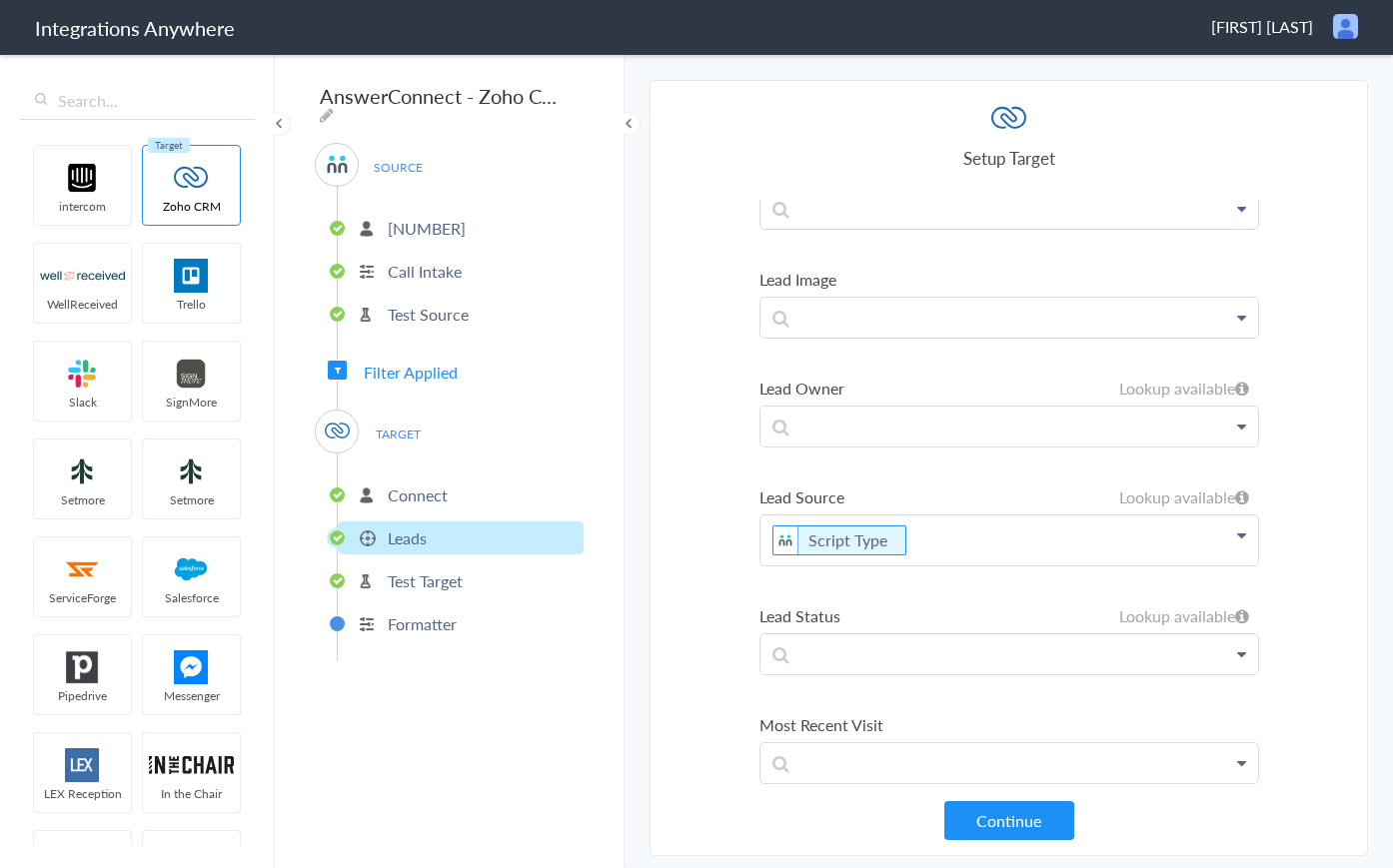 click on "Select Account [NUMBER] Rename Delete ([TIME] ago) + connect Continue Setup Source Call Intake Triggers when a new Call is taken Continue Test Source Test Source Test Failed
Select Account Connect Rename Delete ([TIME] ago) connected Rename Delete ([TIME] ago) + connect Continue Setup Target Accounts Create a new Account Calls Create a new Call Campaigns Create a new Call Campaigns Create a new Campaign Contacts Create a new Contact Create or Update Contact Create or Update Contact Create or Update Lead Create or Update Lead Deals Create a new Deal Events Create a new Event Leads Create a new Lead Tasks Create a new Task Continue Test Integration Call Intake Leads View test data Your Integration has been set up.Trigger the switch to activate your Integration Test Skip Test Return to Dashboard or Setup Formatter Test Failed Test Success Invalid data for email AnswerConnect Call Intake - Zoho CRM Leads Krista First_Name Test Company [EMAIL] Or" at bounding box center [1008, 467] 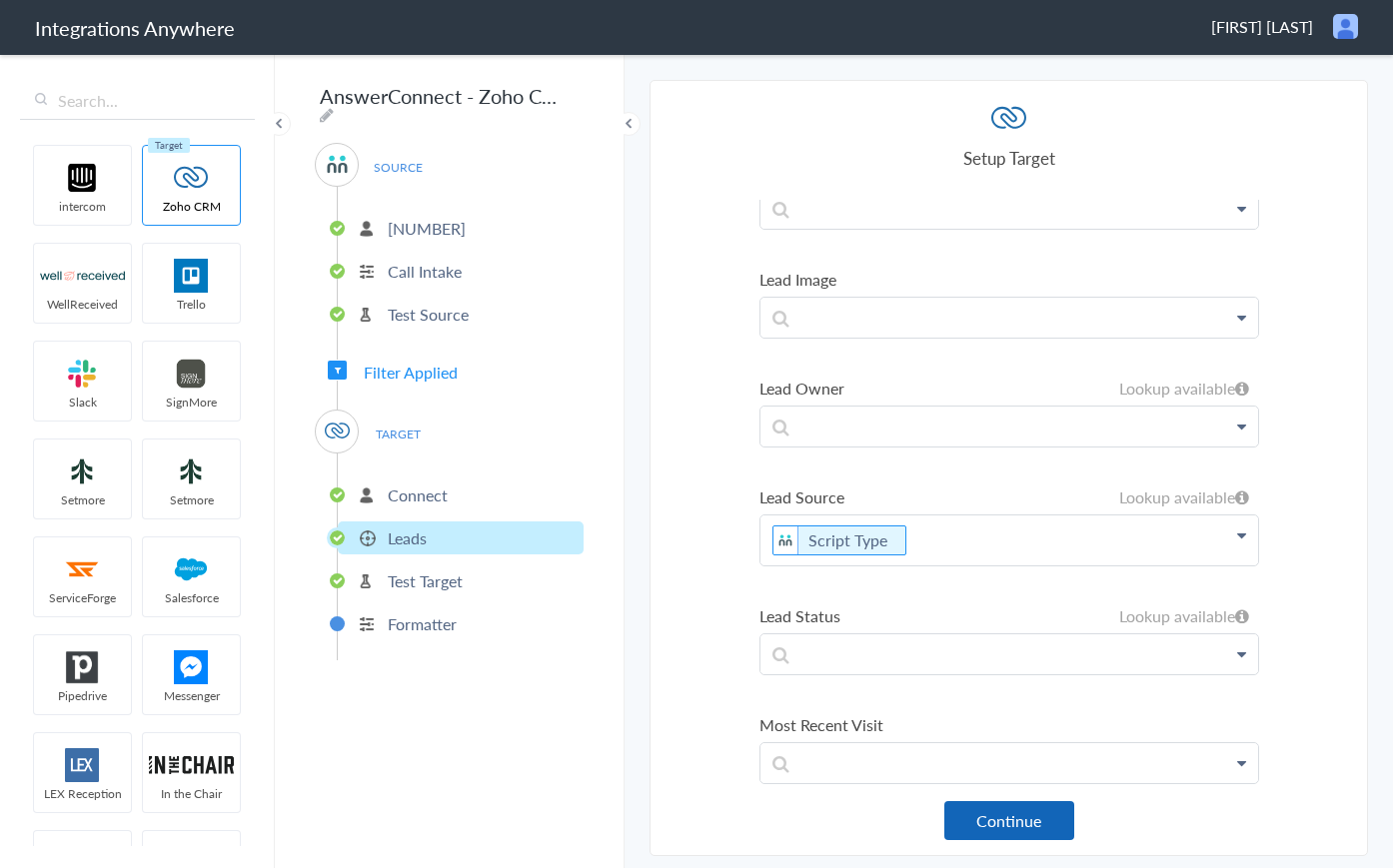 click on "Continue" at bounding box center [1009, 820] 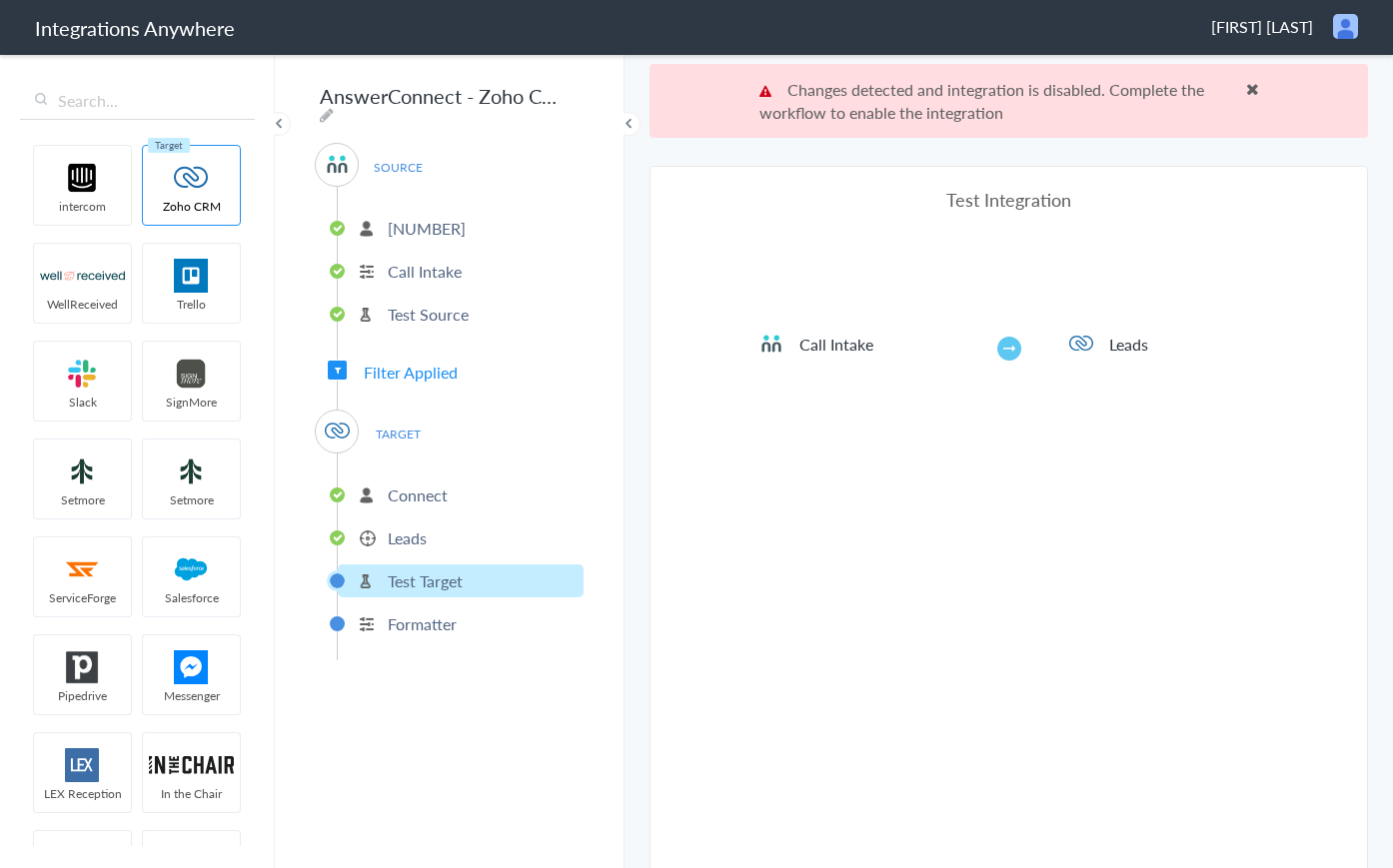 click at bounding box center (1252, 89) 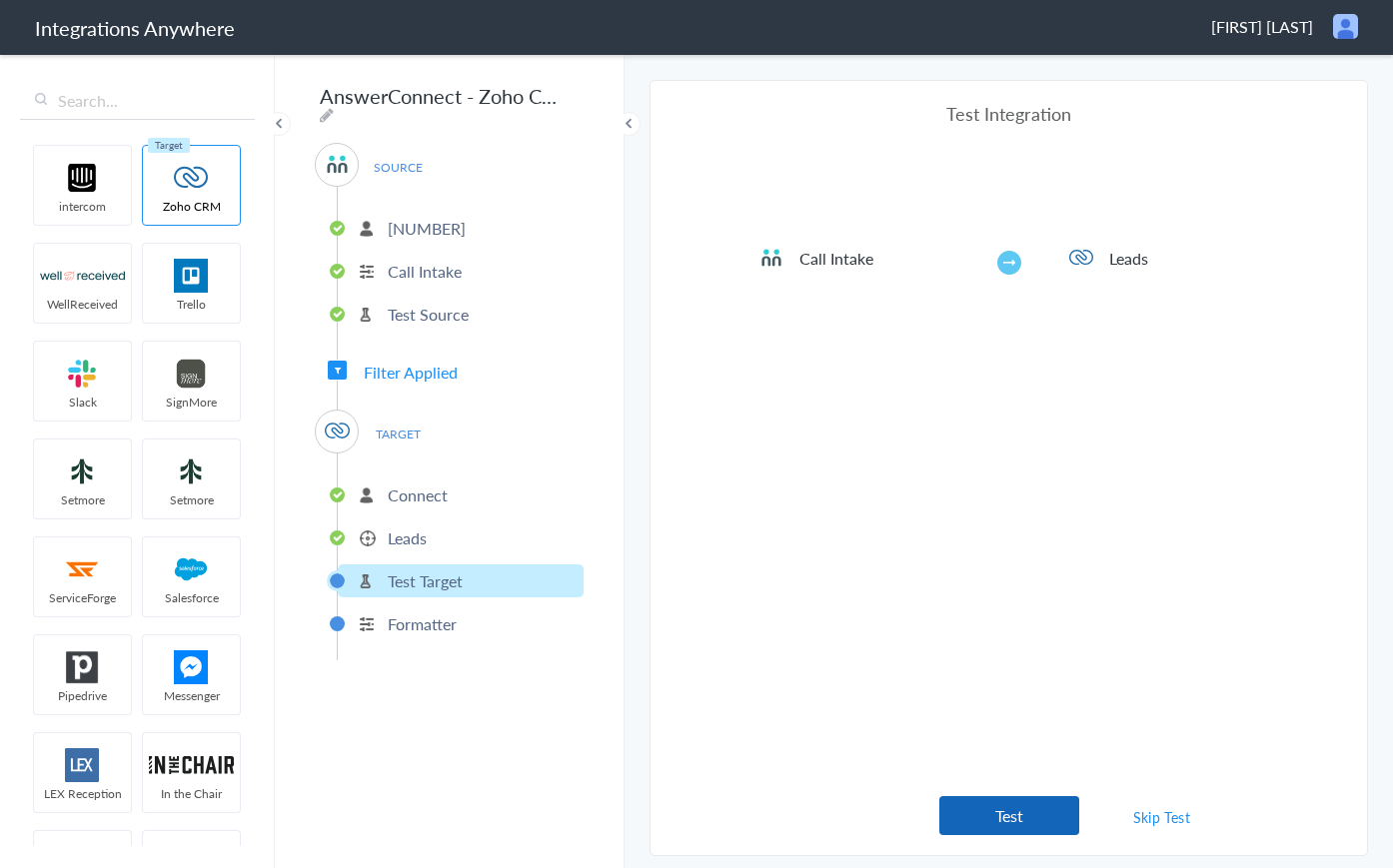 click on "Test" at bounding box center (1009, 815) 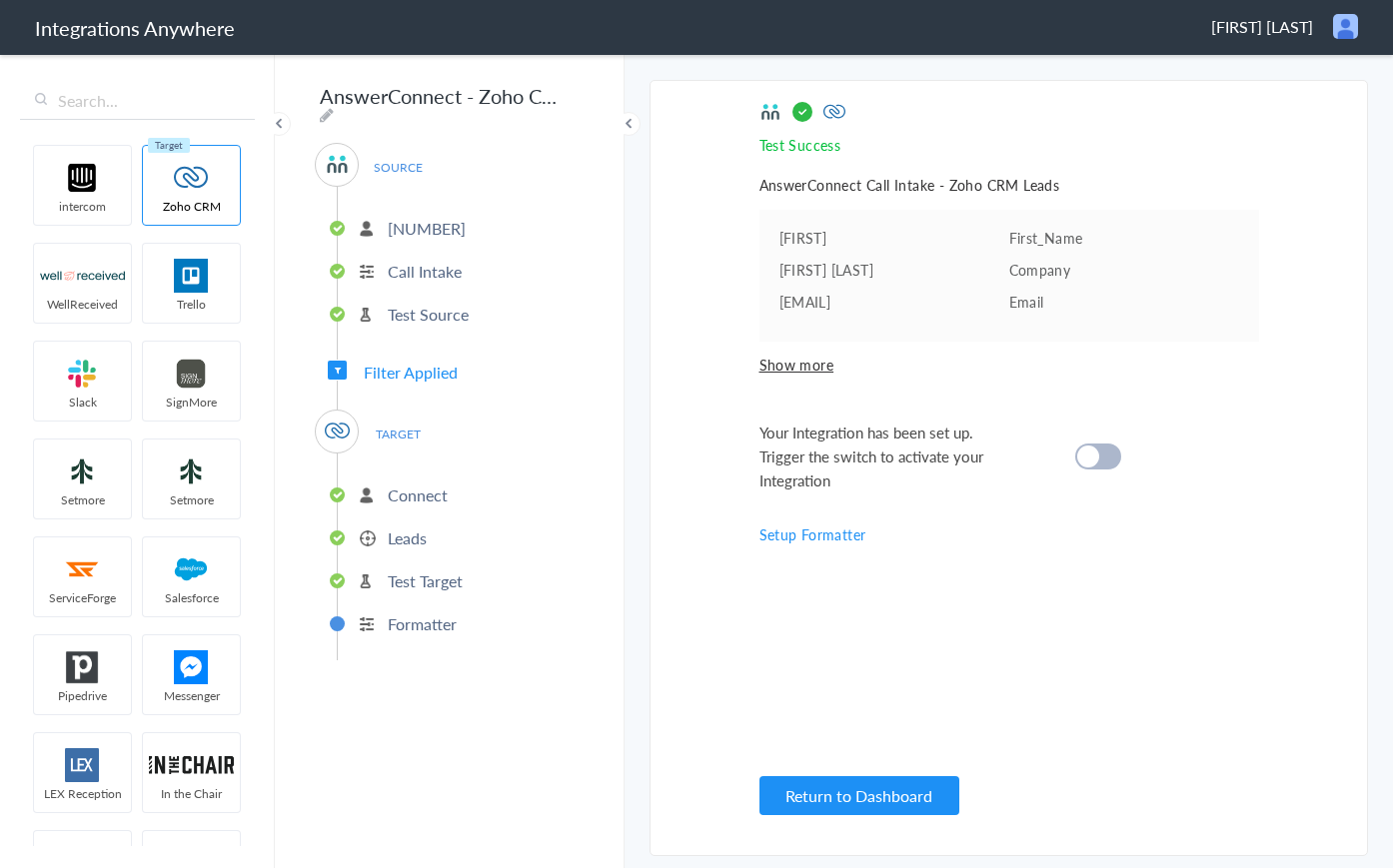 click at bounding box center (1098, 456) 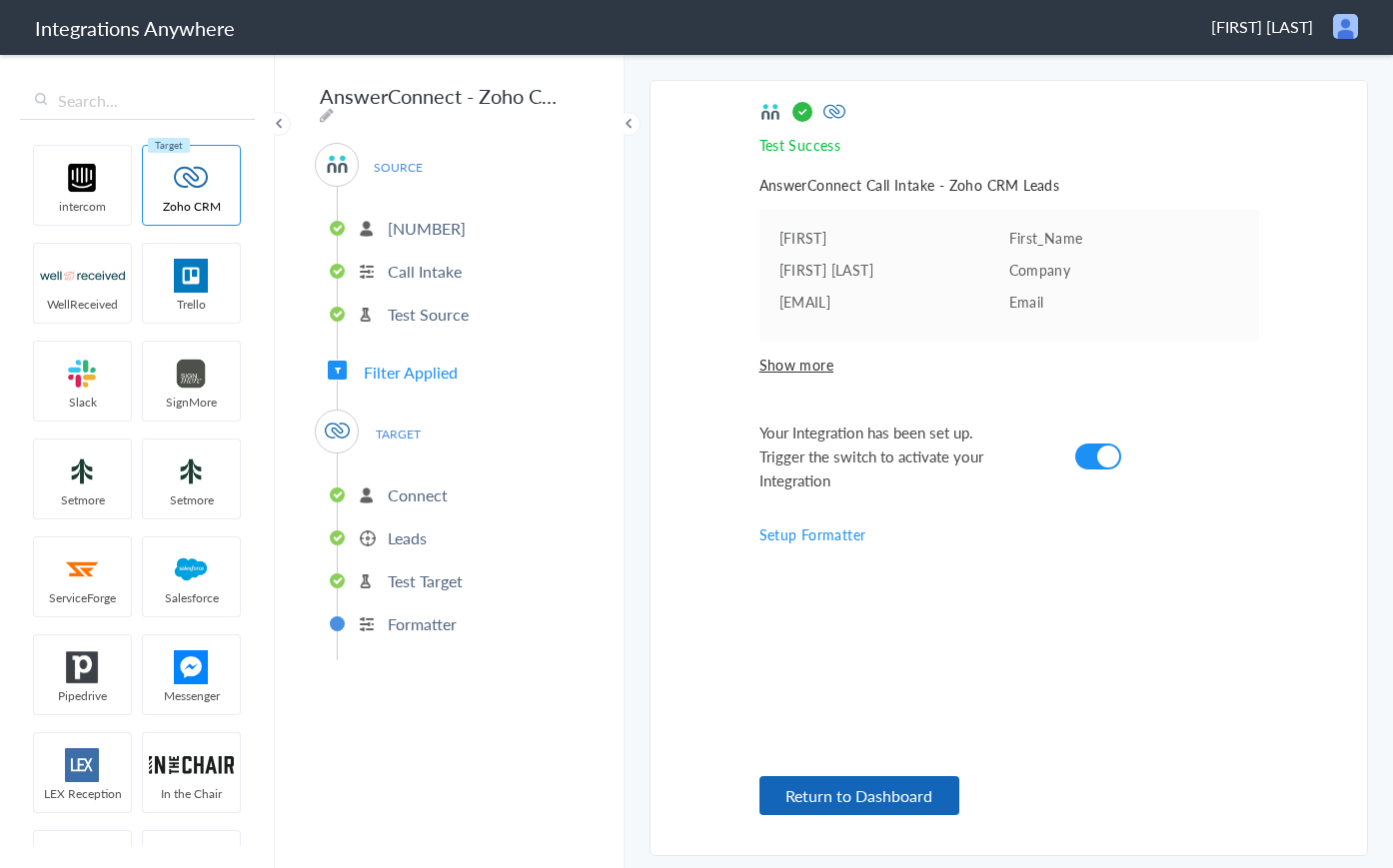 click on "Return to Dashboard" at bounding box center [859, 795] 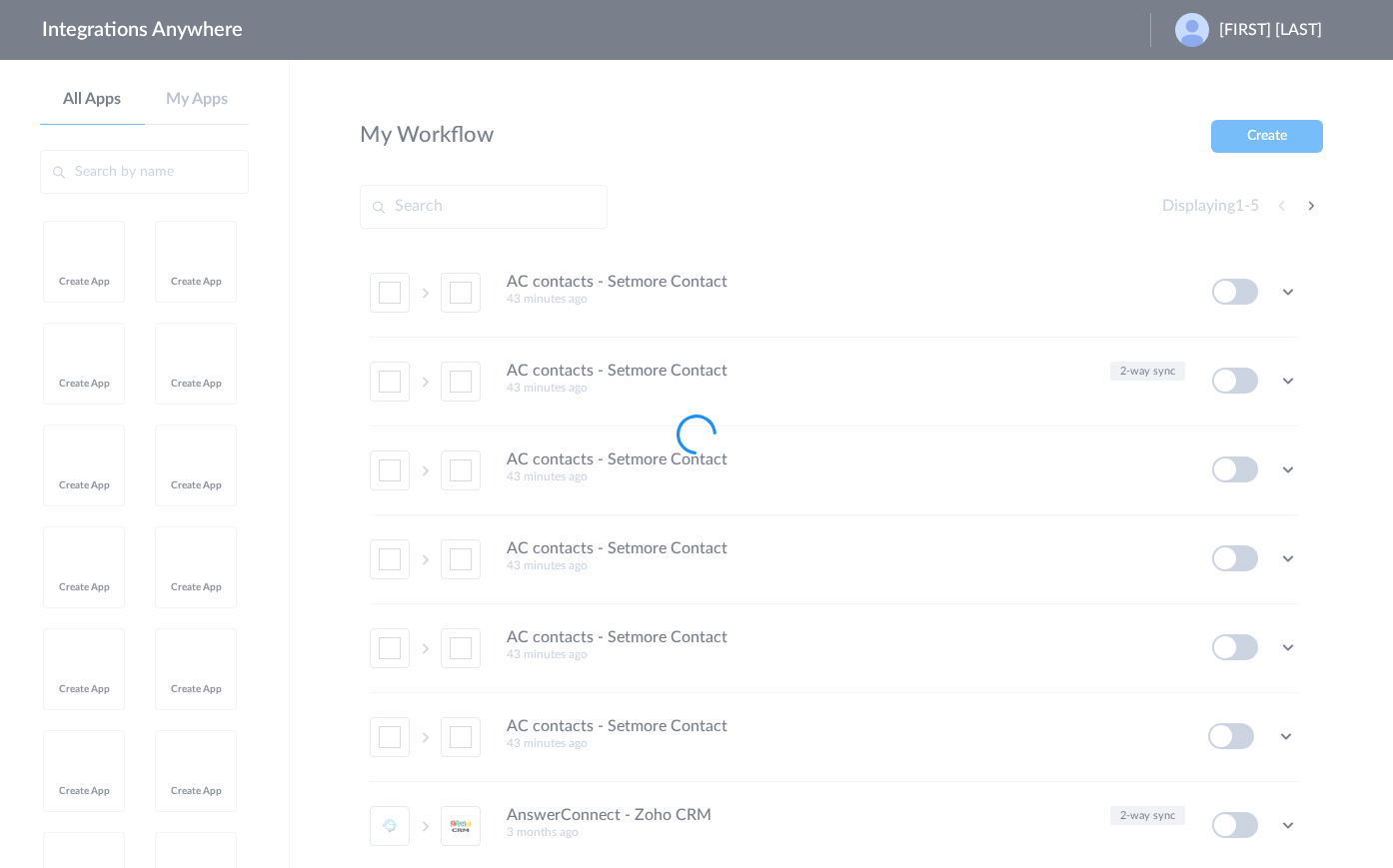 scroll, scrollTop: 0, scrollLeft: 0, axis: both 